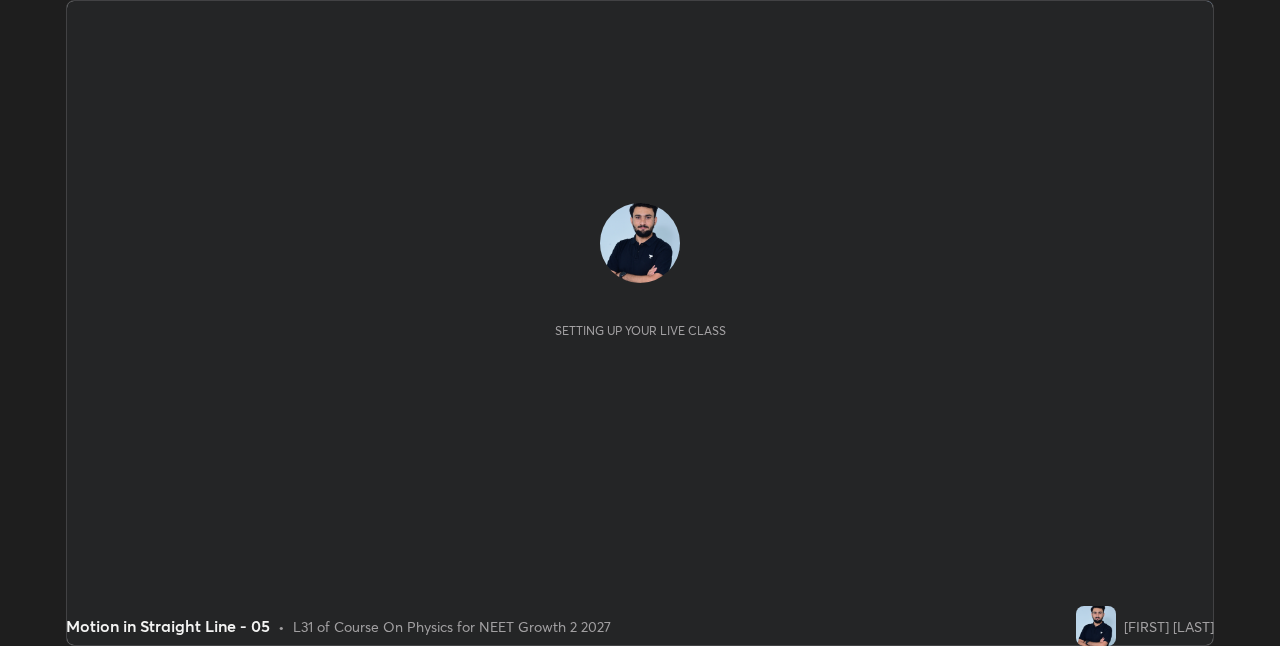 scroll, scrollTop: 0, scrollLeft: 0, axis: both 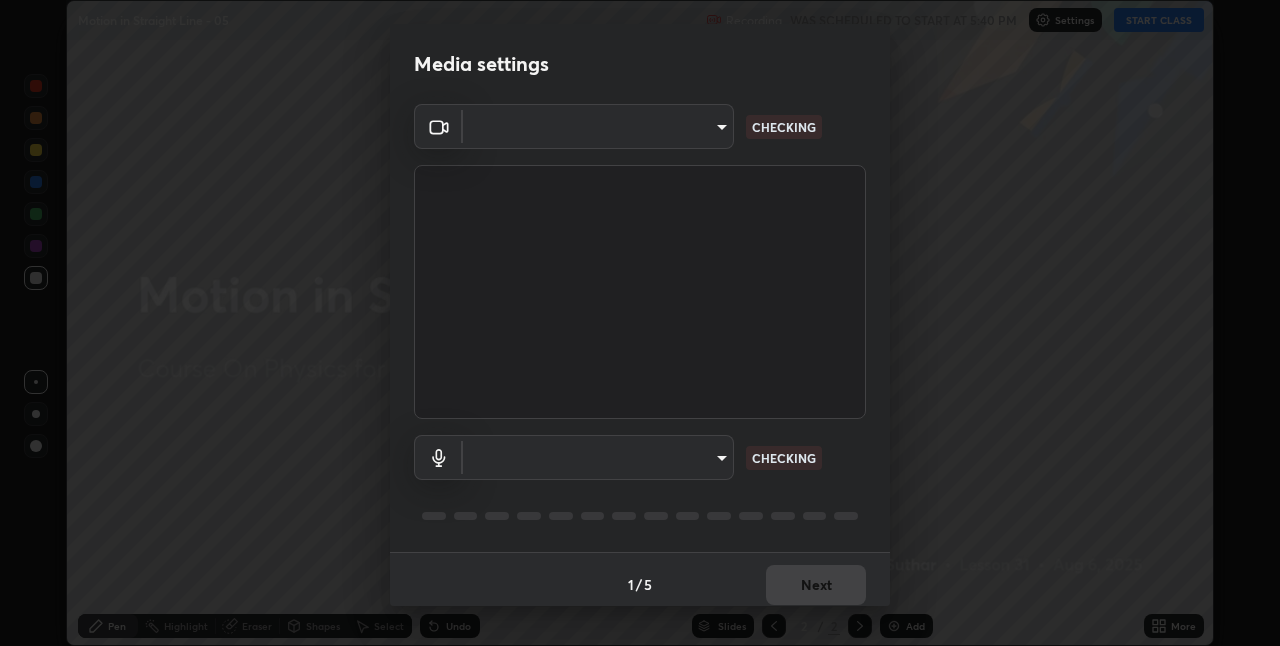 type on "bc685aeedd285d7db1af28b48484641fa4278282599c71468c92a44d82825933" 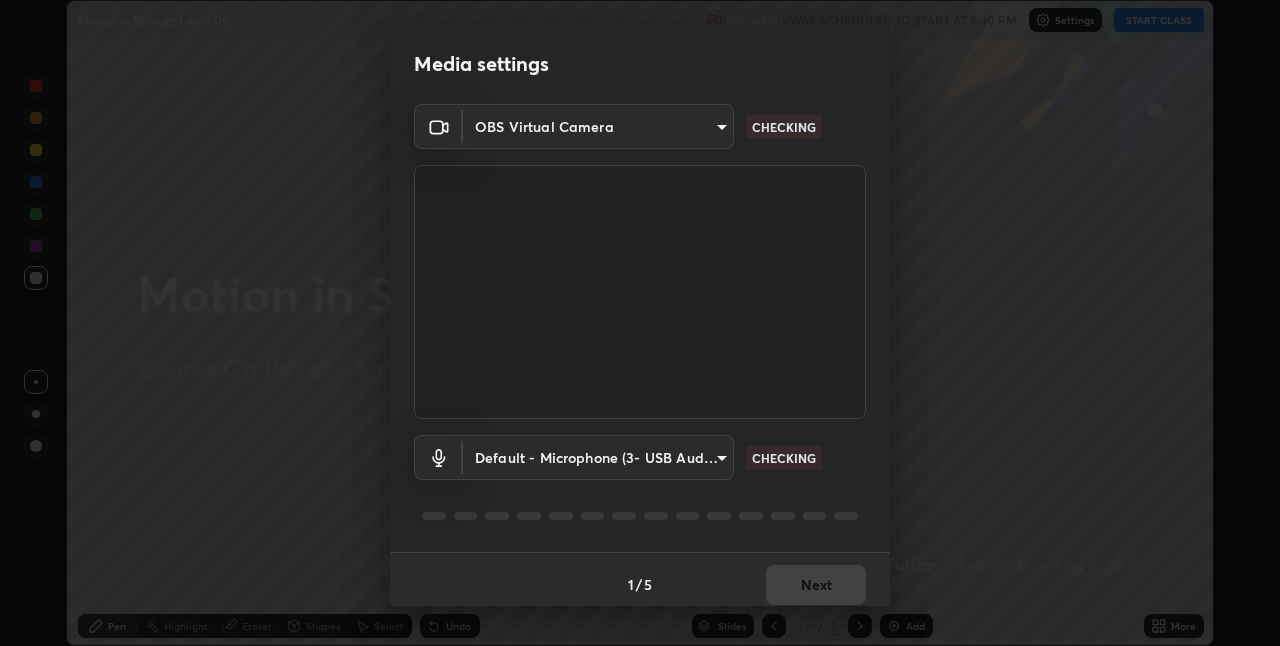 scroll, scrollTop: 10, scrollLeft: 0, axis: vertical 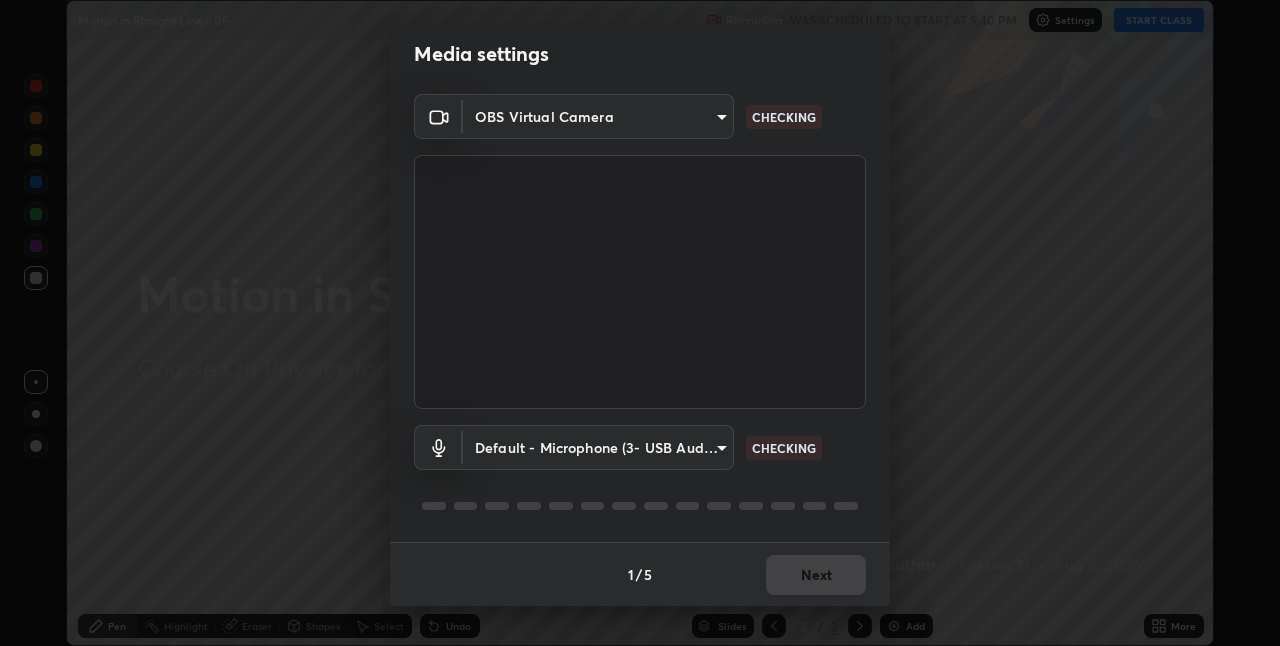click on "1 / 5 Next" at bounding box center [640, 574] 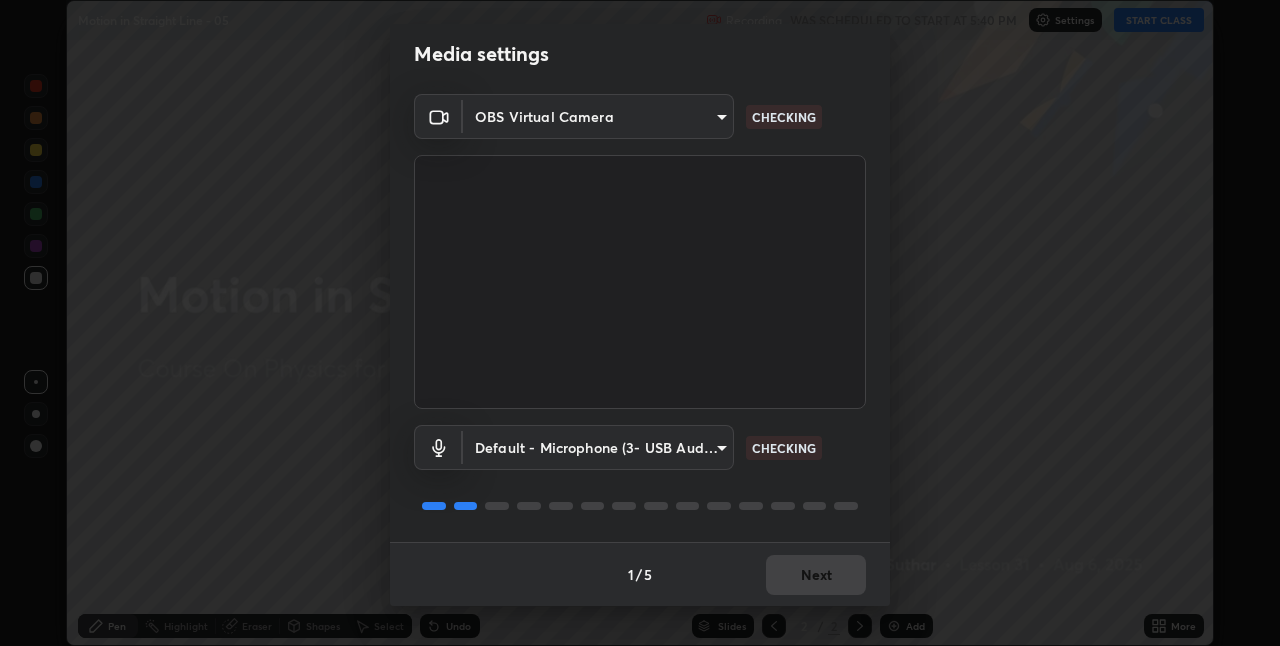 click on "1 / 5 Next" at bounding box center (640, 574) 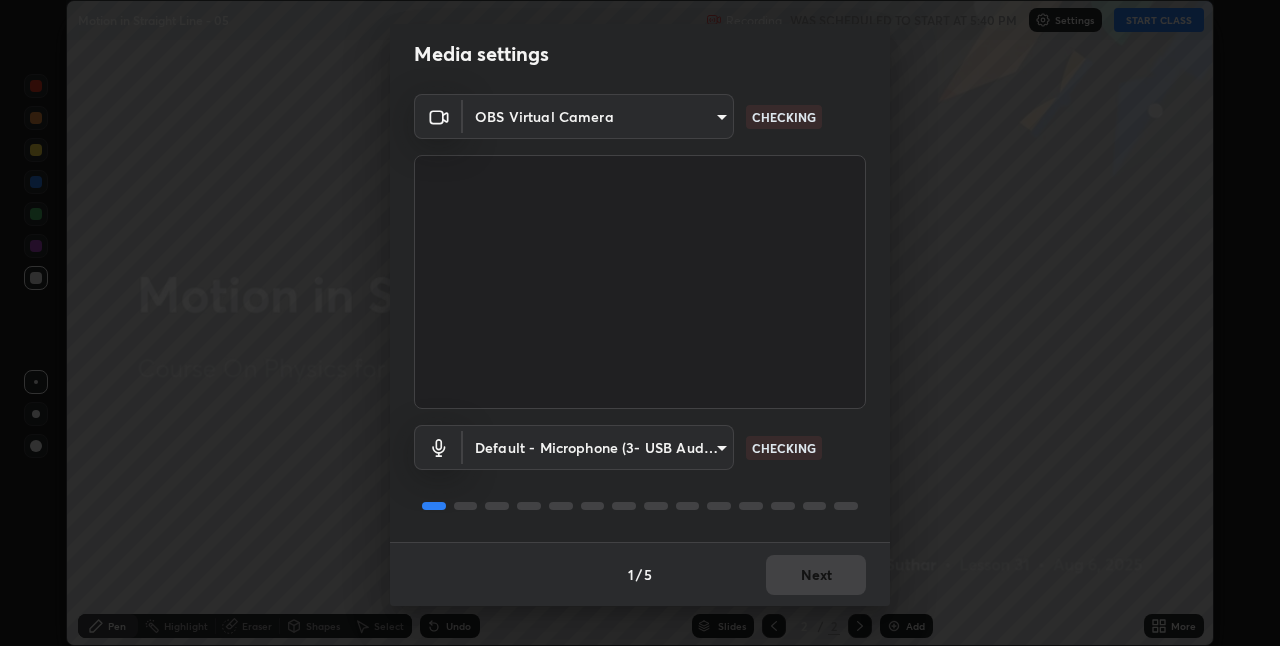 click on "1 / 5 Next" at bounding box center (640, 574) 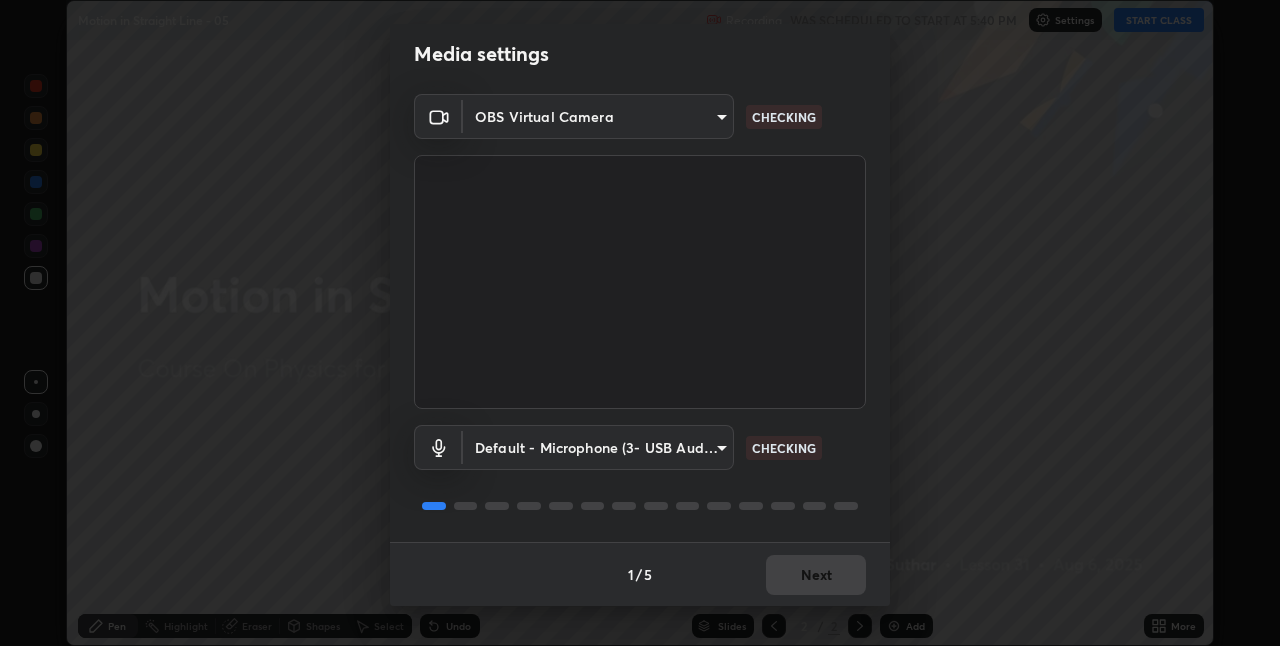 click on "1 / 5 Next" at bounding box center [640, 574] 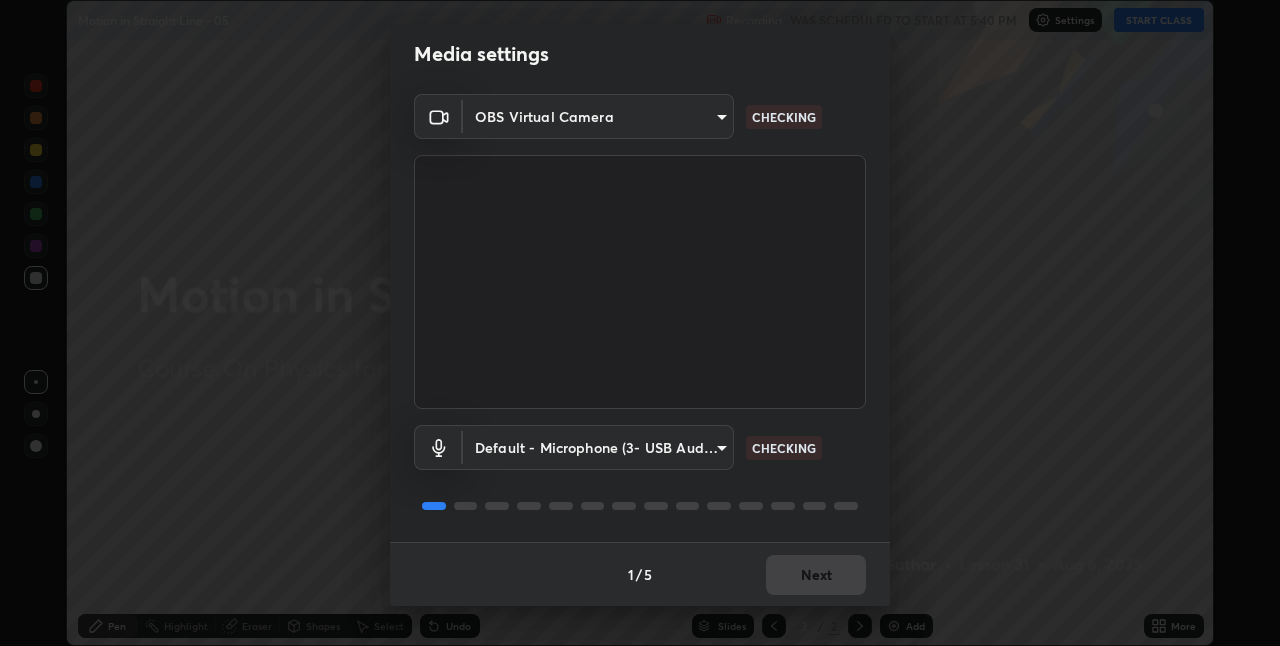 click on "1 / 5 Next" at bounding box center (640, 574) 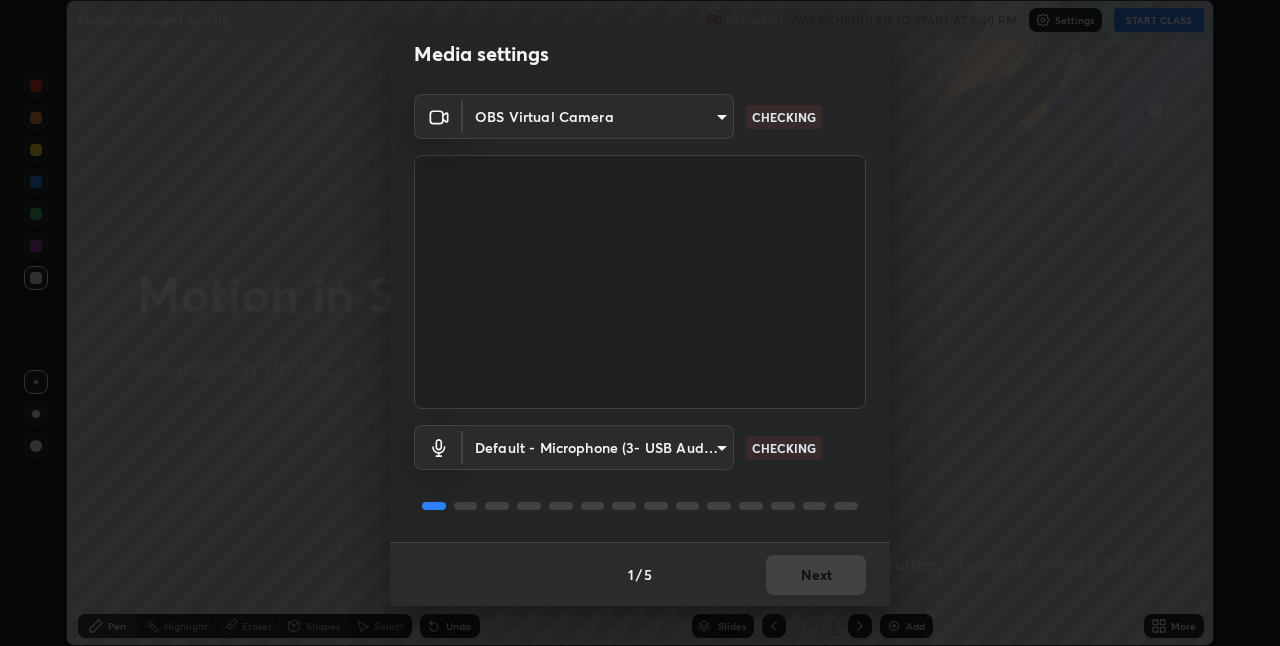 click on "1 / 5 Next" at bounding box center (640, 574) 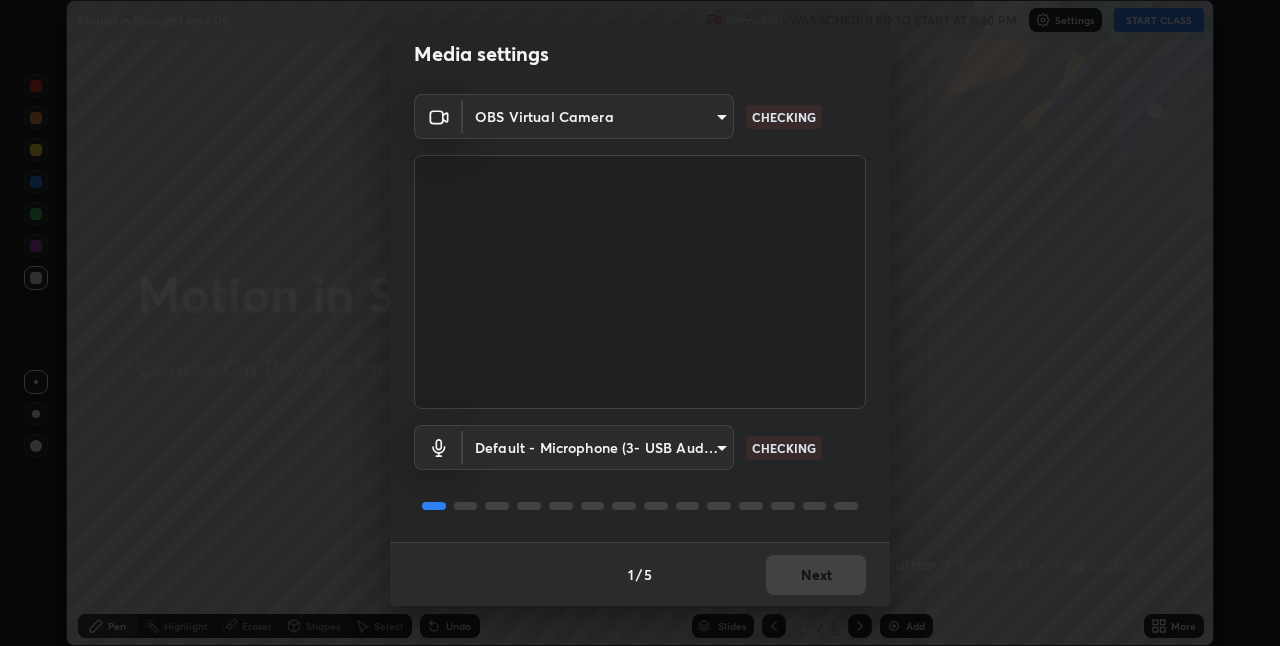 click on "1 / 5 Next" at bounding box center [640, 574] 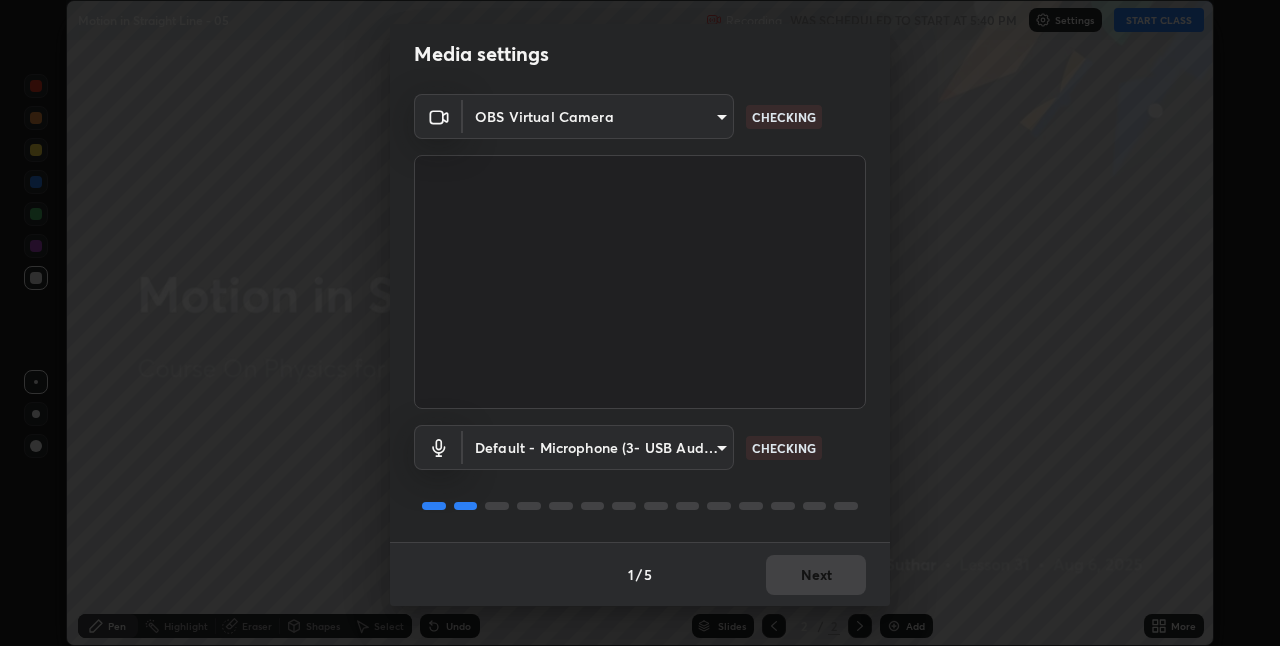 click on "1 / 5 Next" at bounding box center (640, 574) 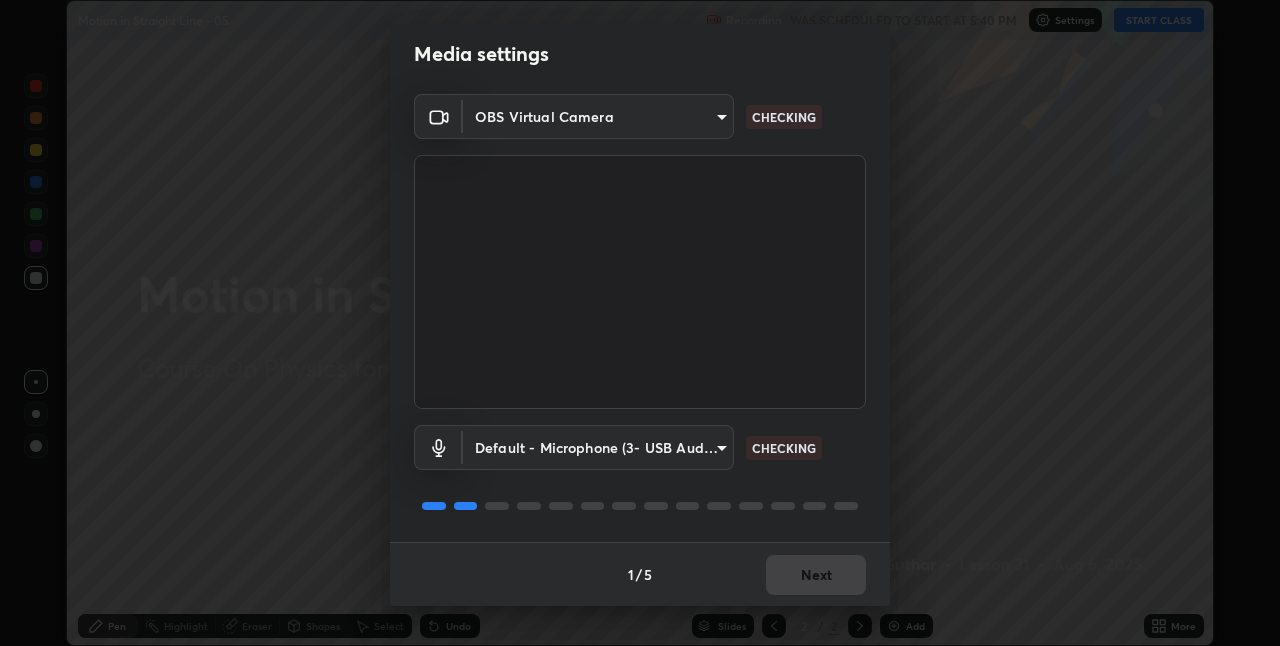 click on "1 / 5 Next" at bounding box center (640, 574) 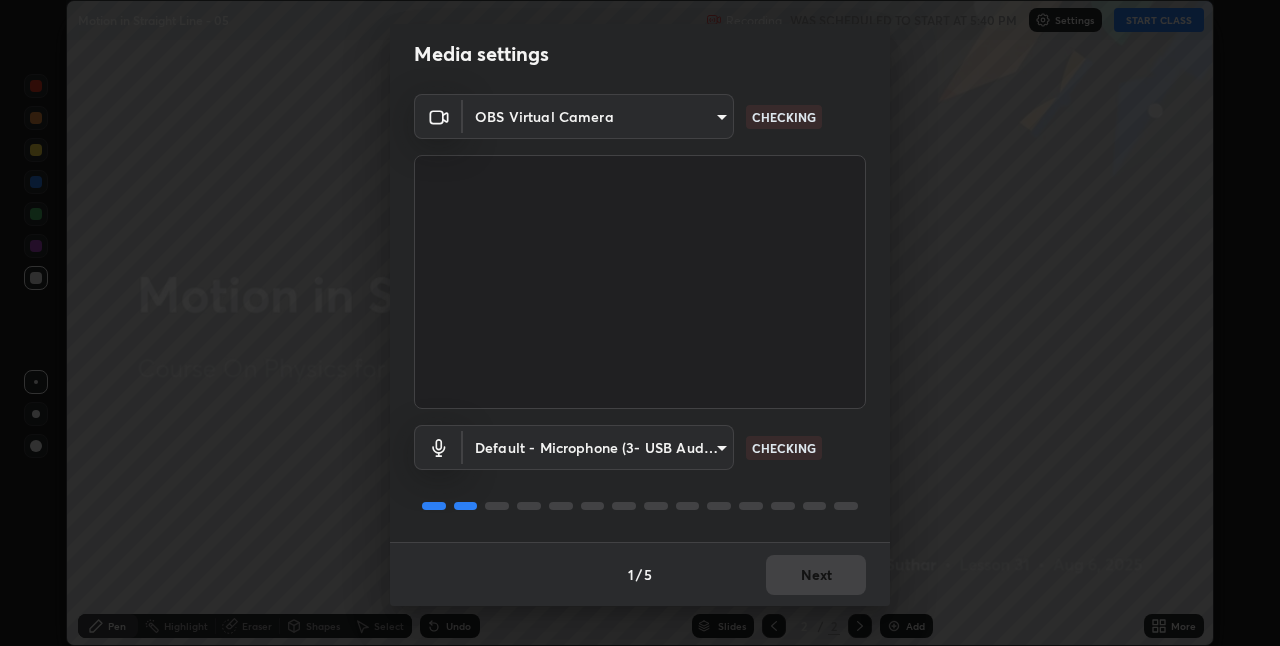 click on "1 / 5 Next" at bounding box center [640, 574] 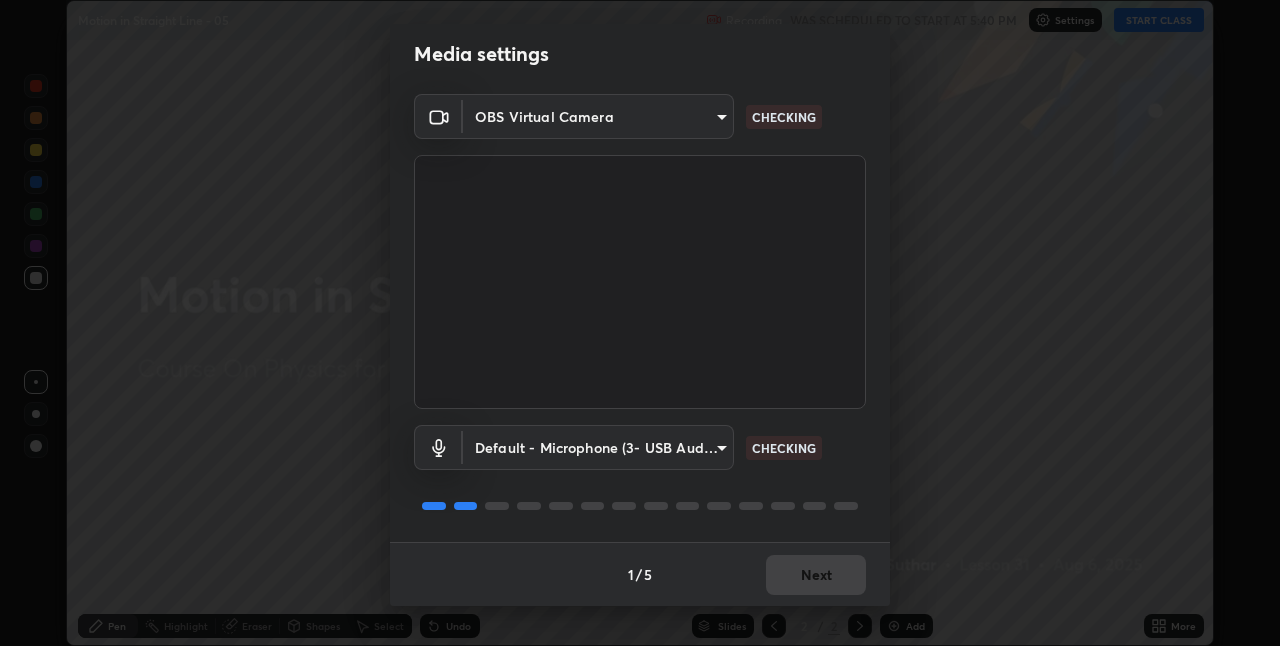 click on "1 / 5 Next" at bounding box center (640, 574) 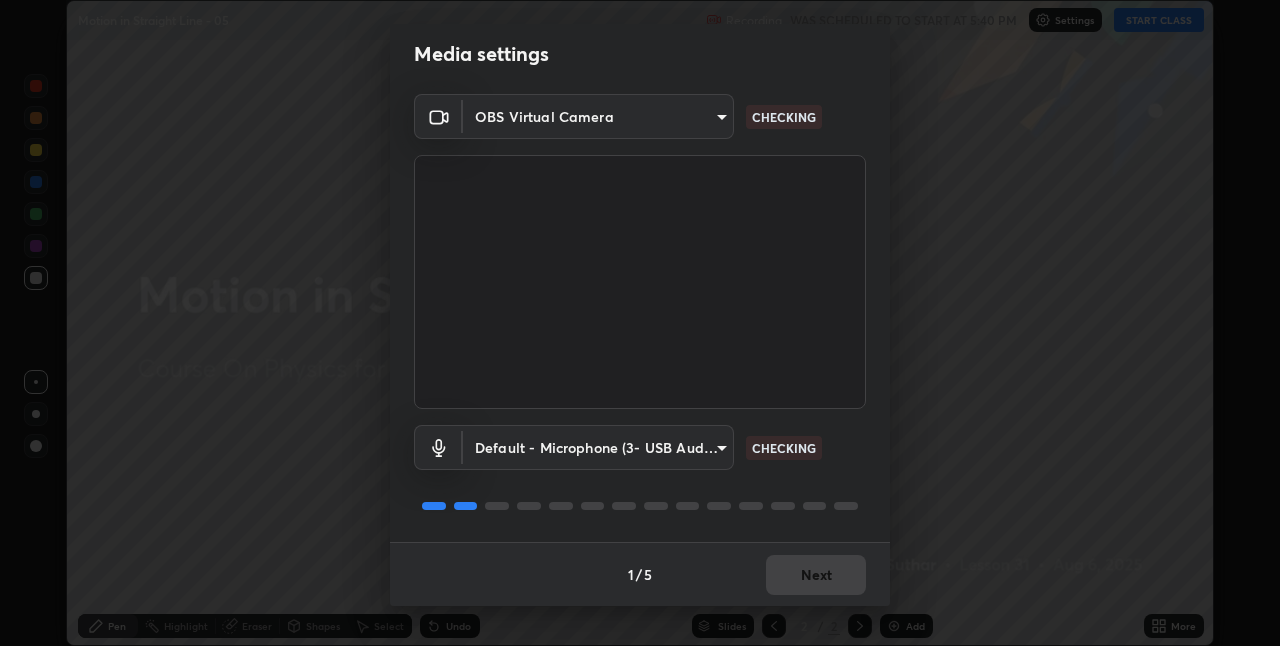 click on "1 / 5 Next" at bounding box center (640, 574) 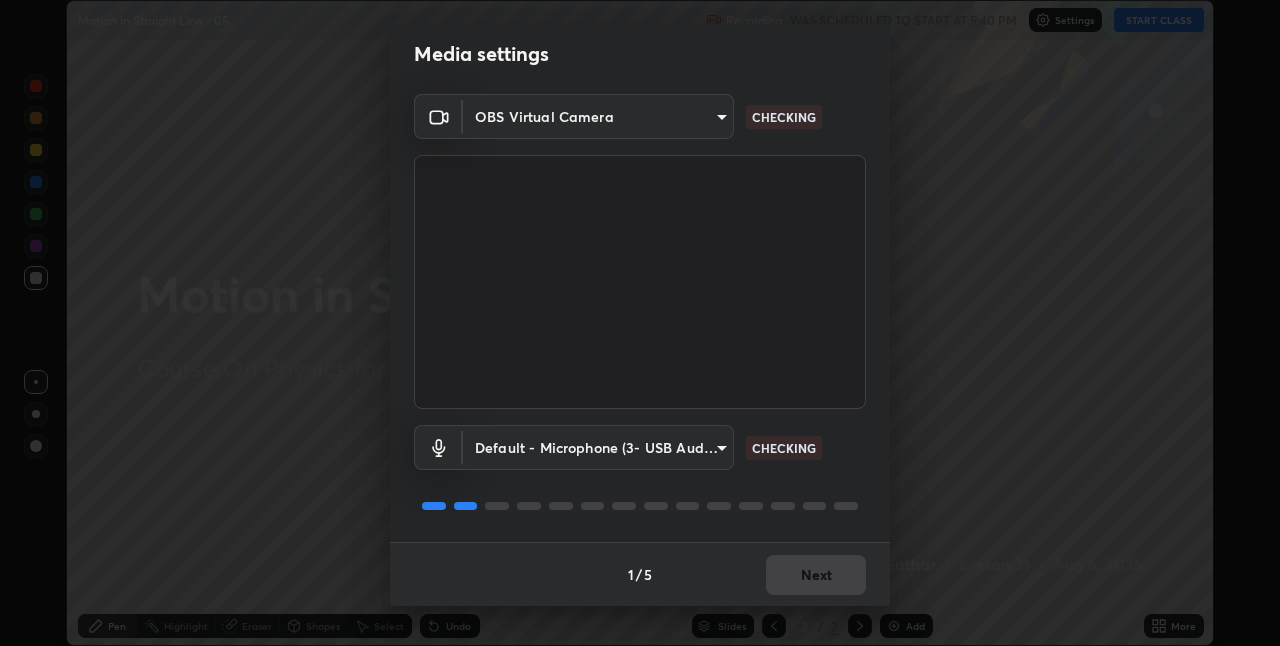 click on "1 / 5 Next" at bounding box center [640, 574] 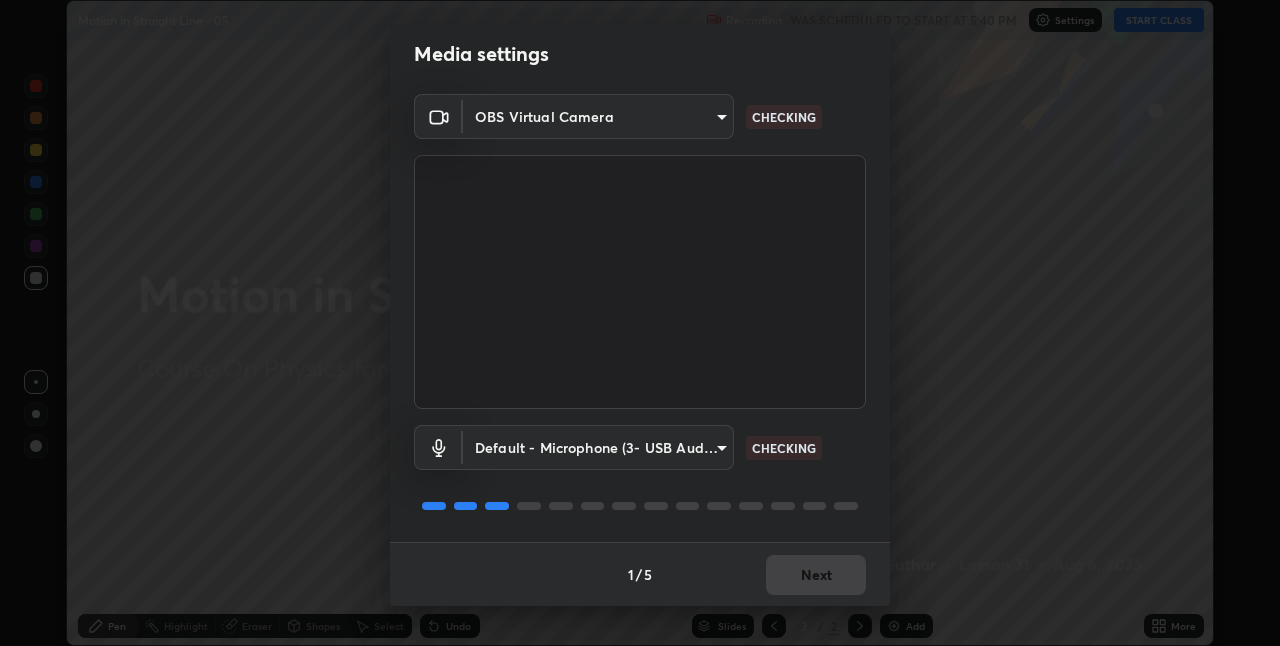 click on "1 / 5 Next" at bounding box center (640, 574) 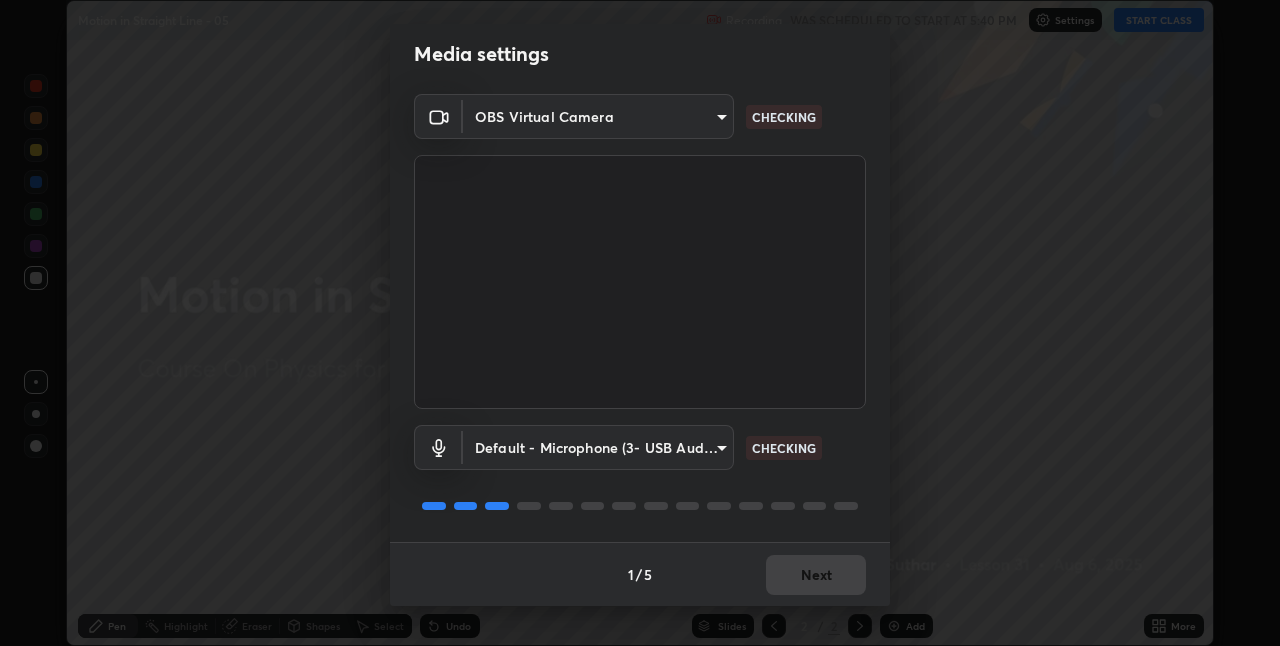 click on "1 / 5 Next" at bounding box center [640, 574] 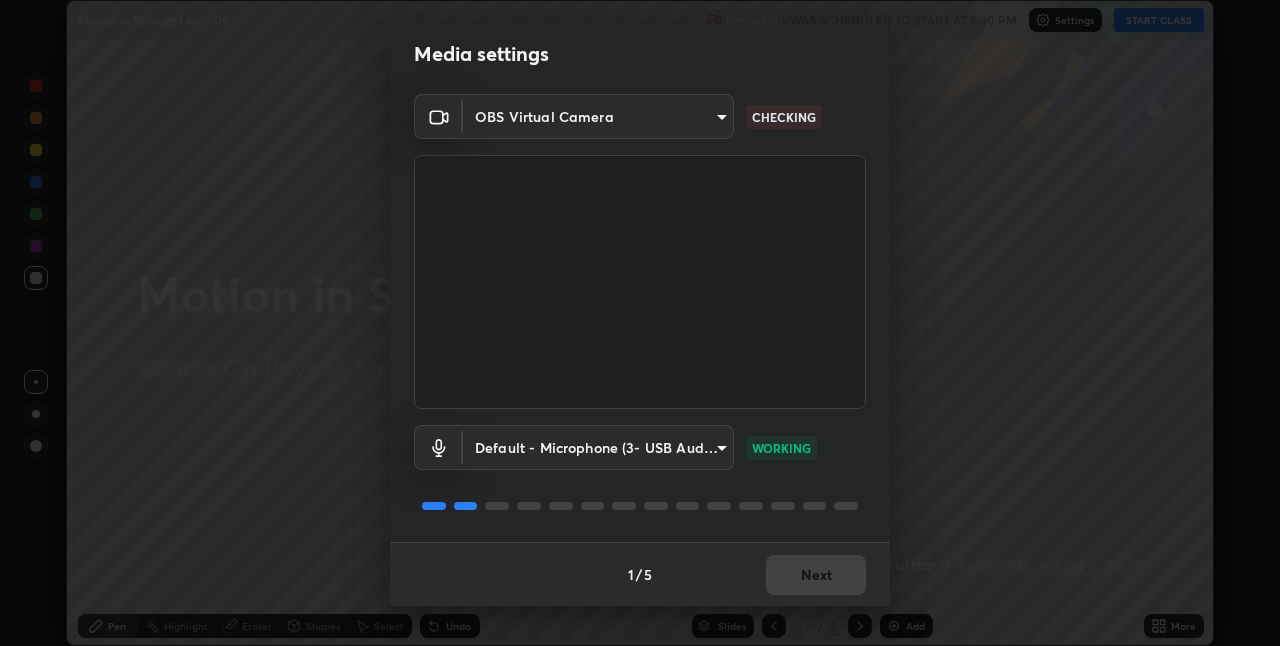 click on "1 / 5 Next" at bounding box center [640, 574] 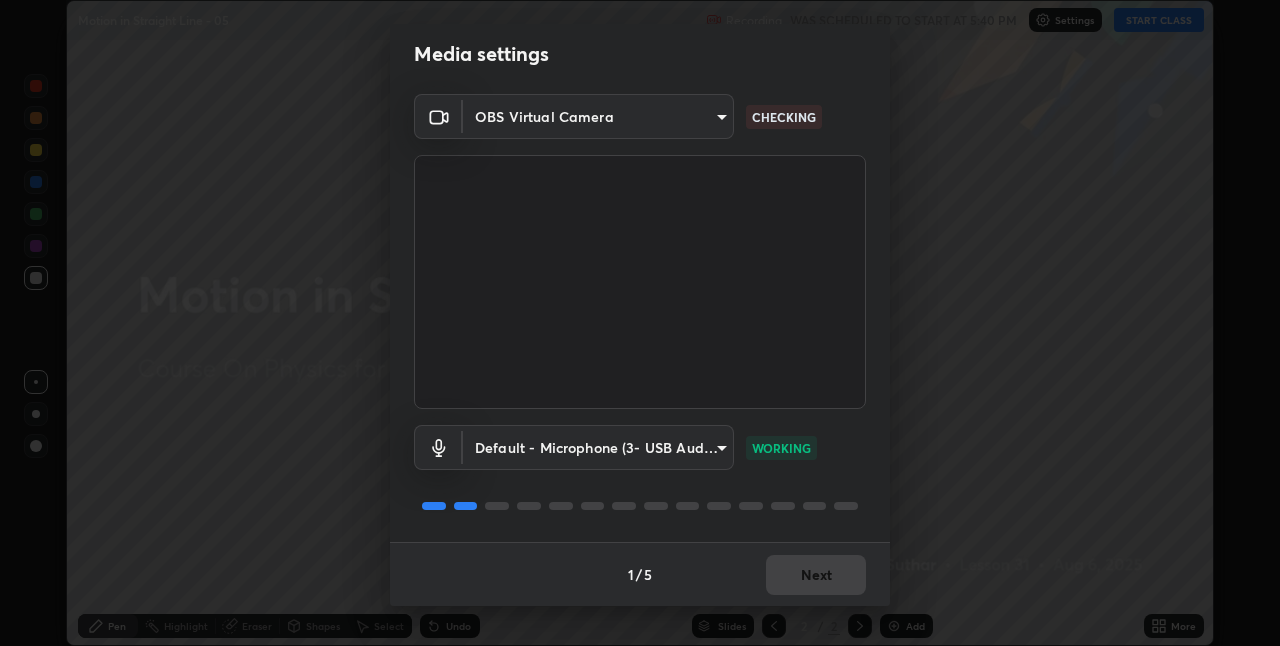 click on "1 / 5 Next" at bounding box center (640, 574) 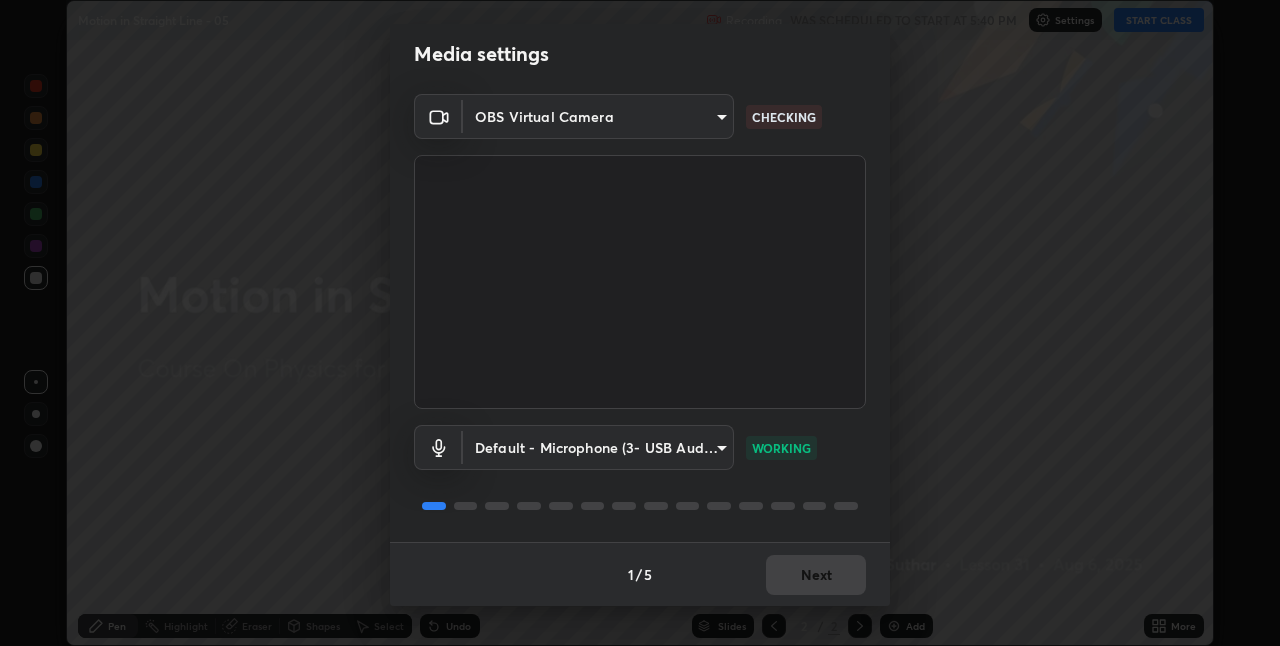 click on "1 / 5 Next" at bounding box center [640, 574] 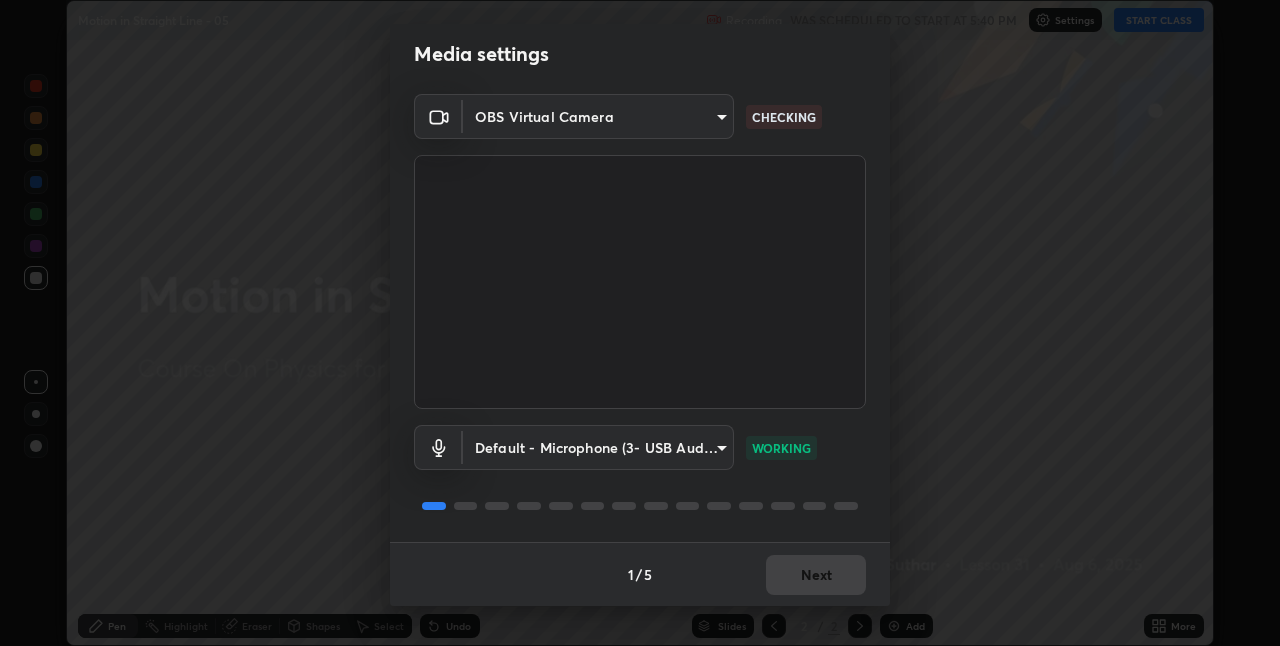 click on "1 / 5 Next" at bounding box center [640, 574] 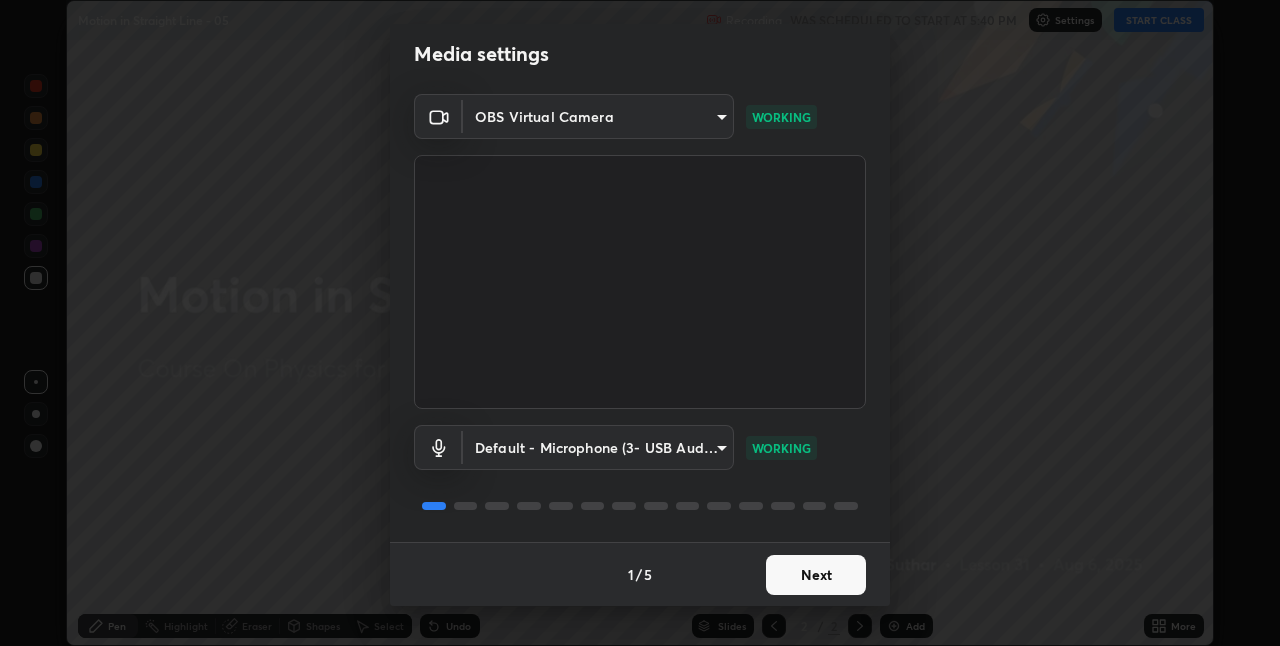 click on "Next" at bounding box center (816, 575) 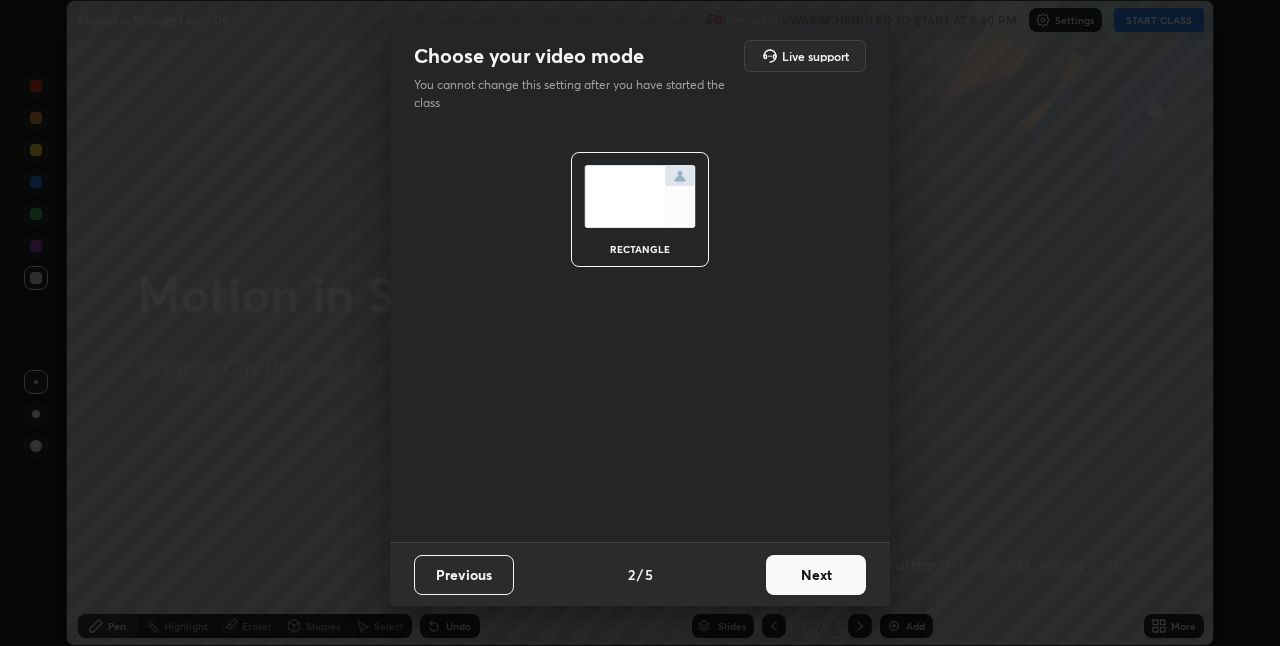scroll, scrollTop: 0, scrollLeft: 0, axis: both 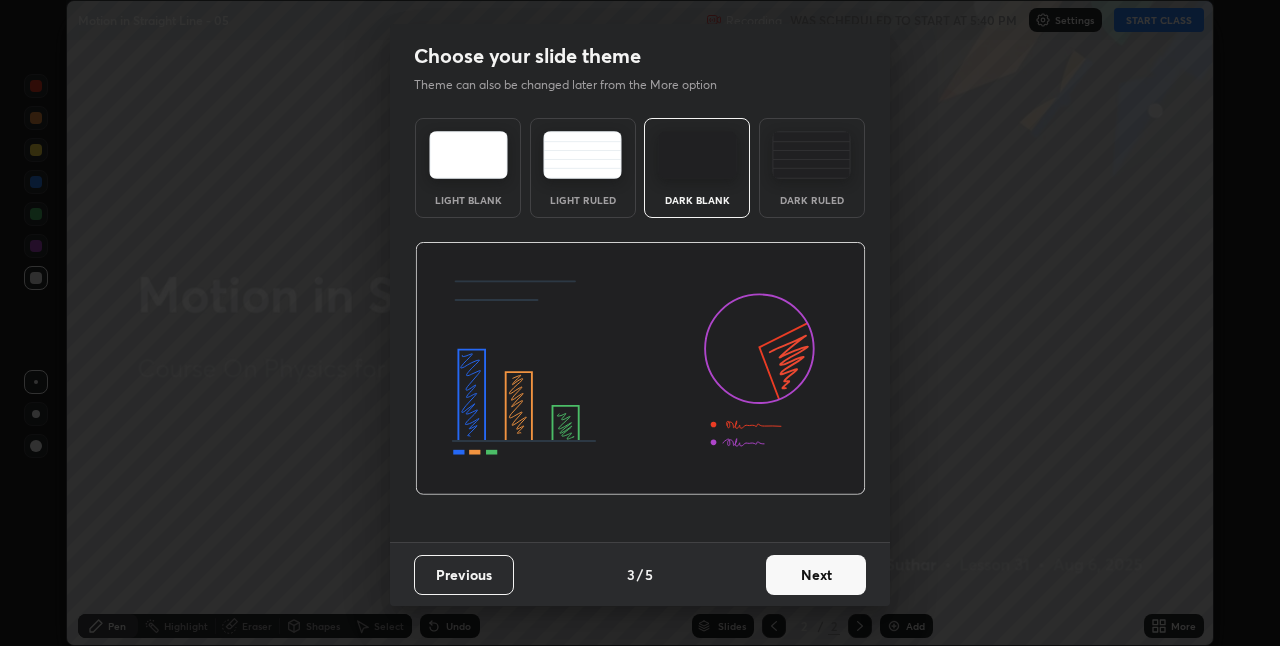 click on "Next" at bounding box center [816, 575] 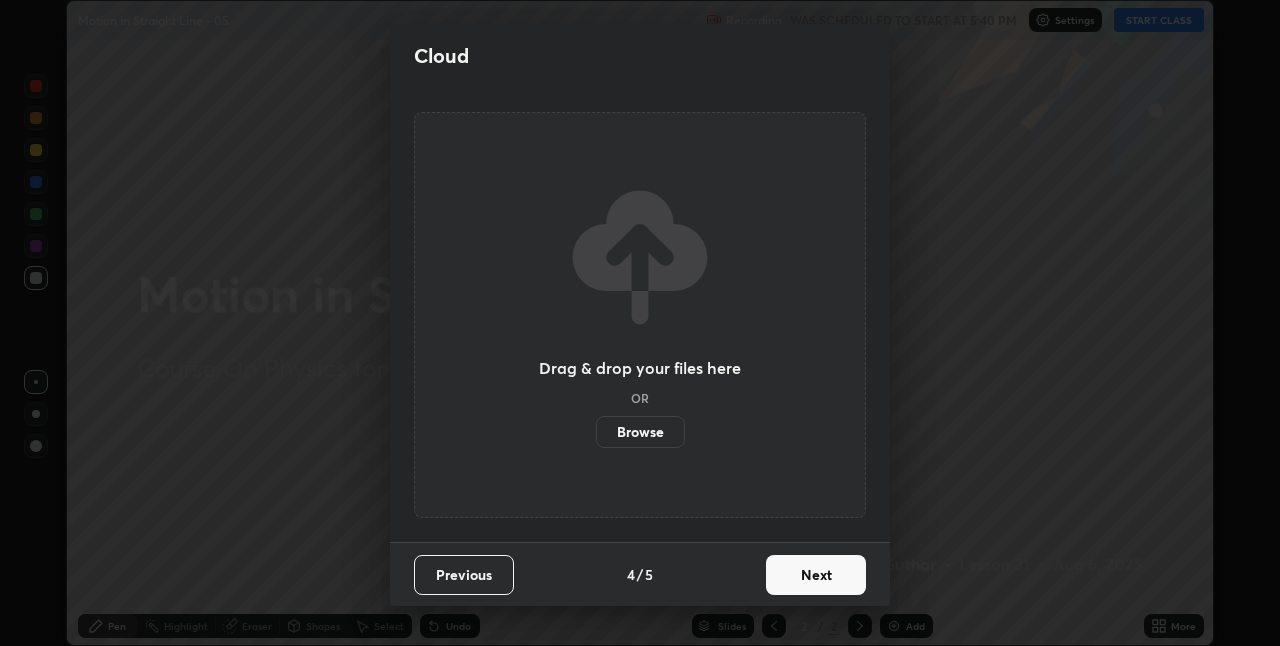 click on "Next" at bounding box center (816, 575) 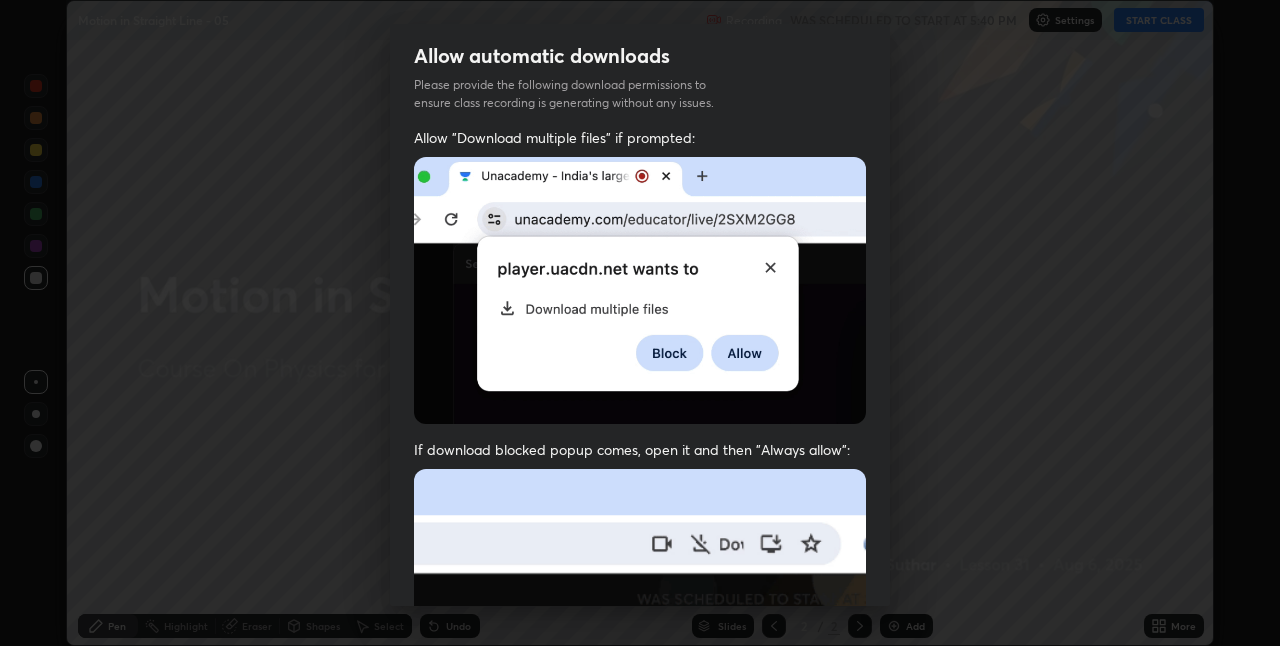 click at bounding box center (640, 687) 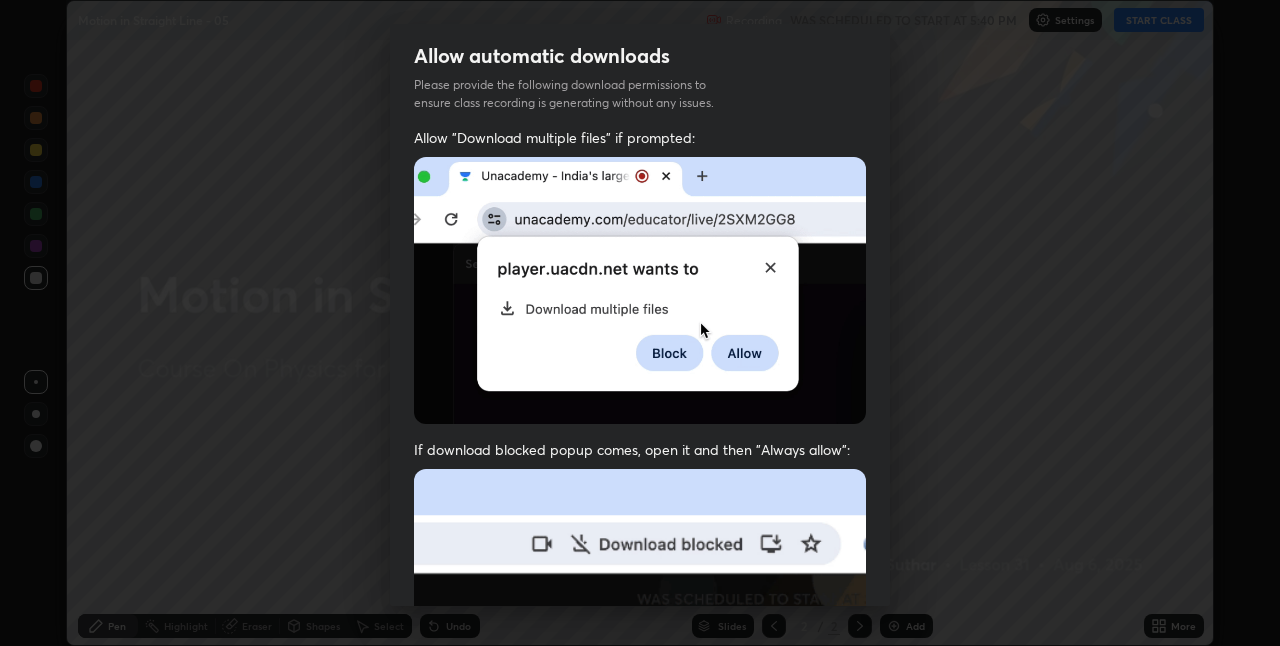 click at bounding box center [640, 687] 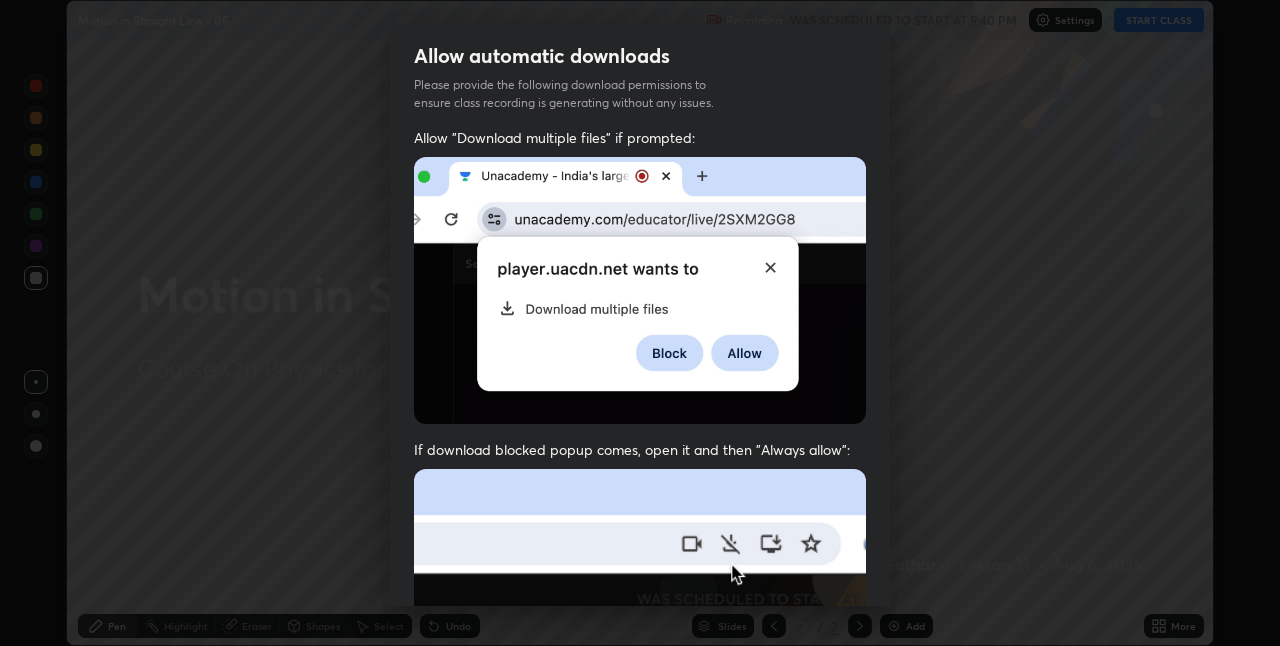 click on "Allow "Download multiple files" if prompted: If download blocked popup comes, open it and then "Always allow": I agree that if I don't provide required permissions, class recording will not be generated" at bounding box center (640, 549) 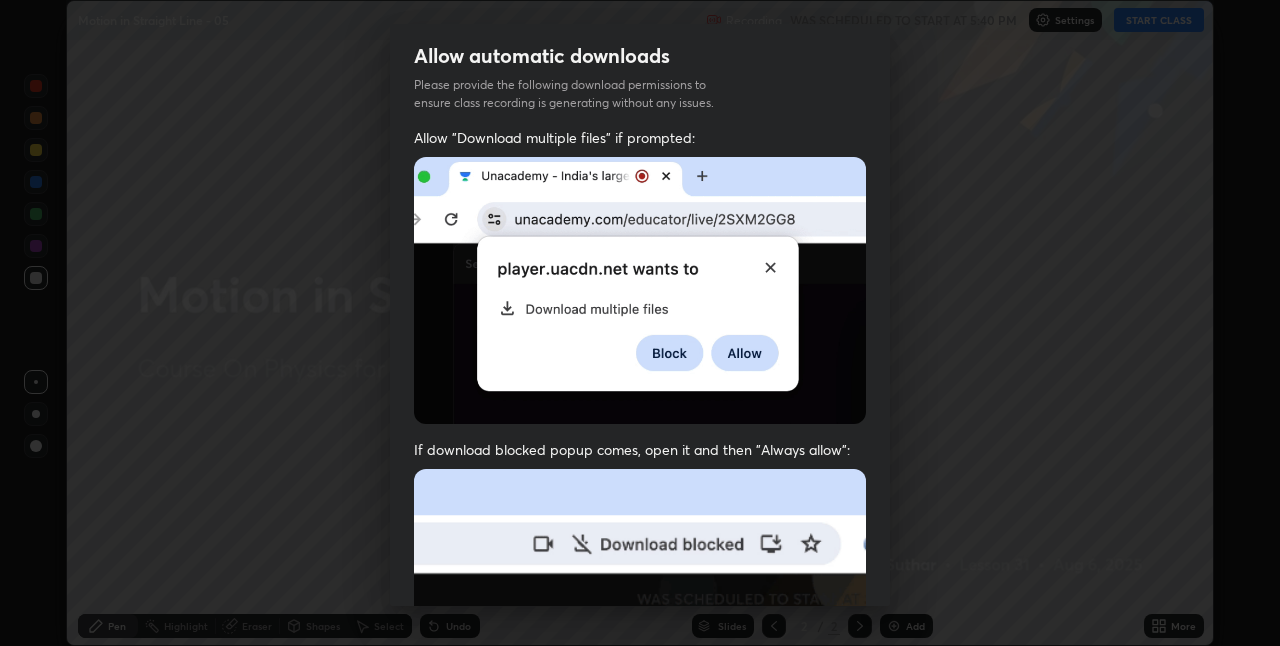 click at bounding box center (640, 687) 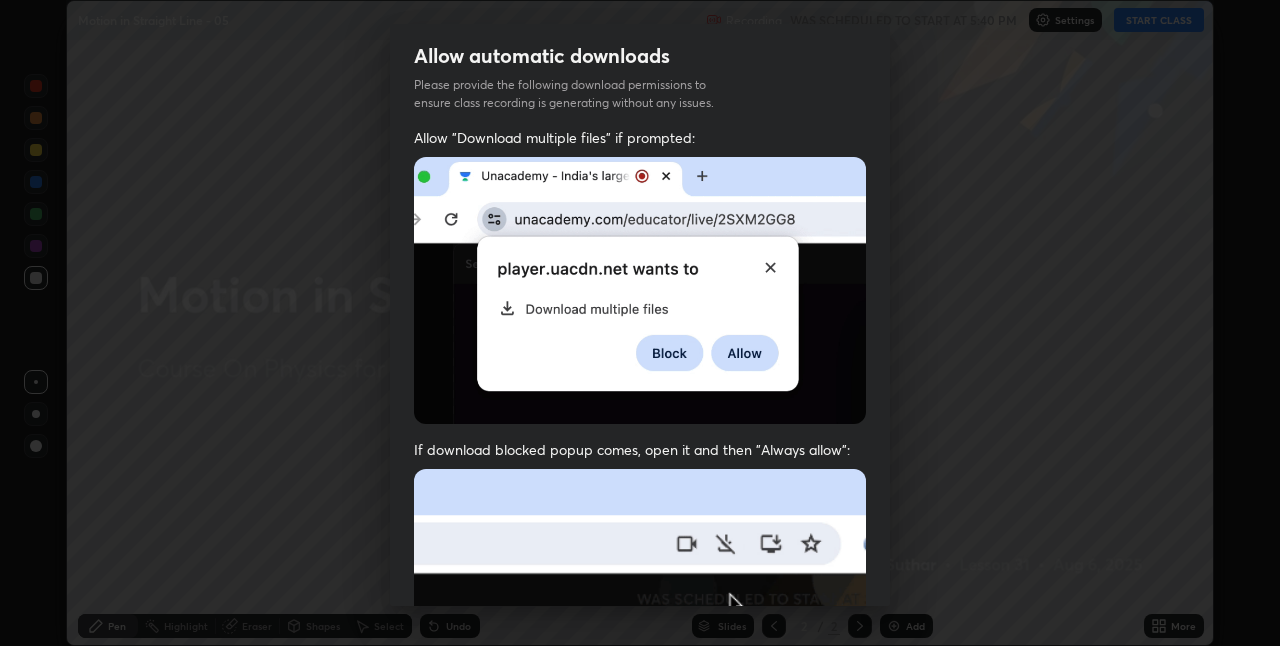 click at bounding box center [640, 687] 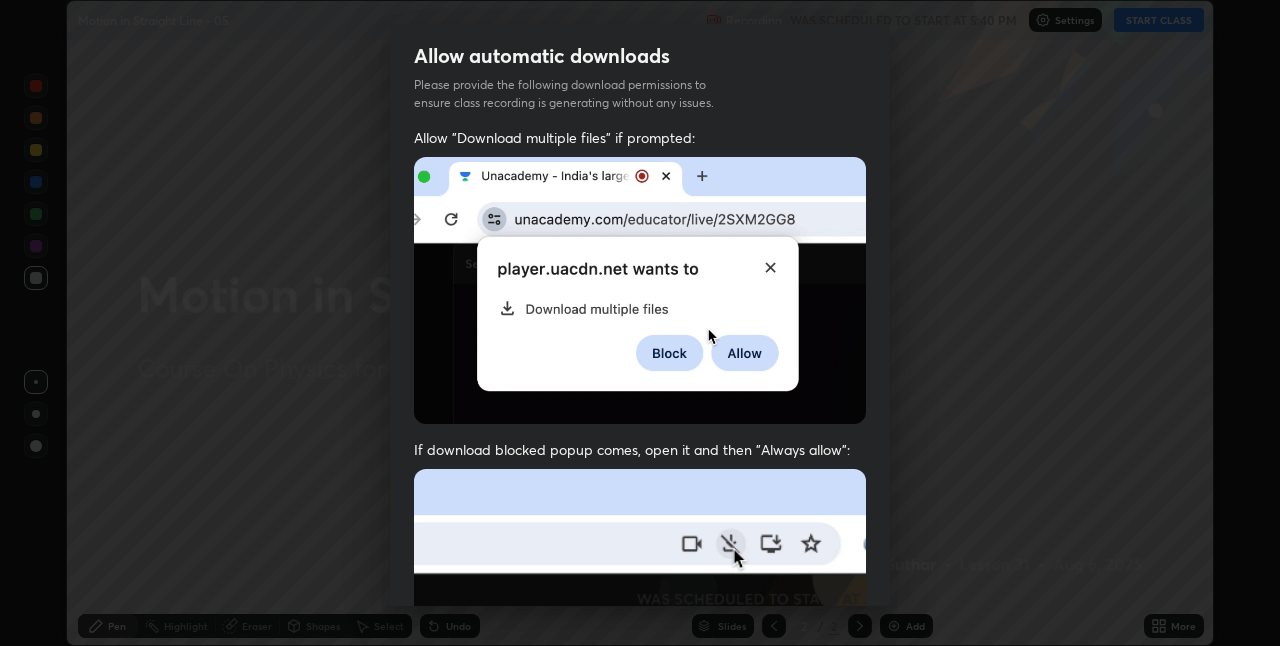 click at bounding box center [640, 687] 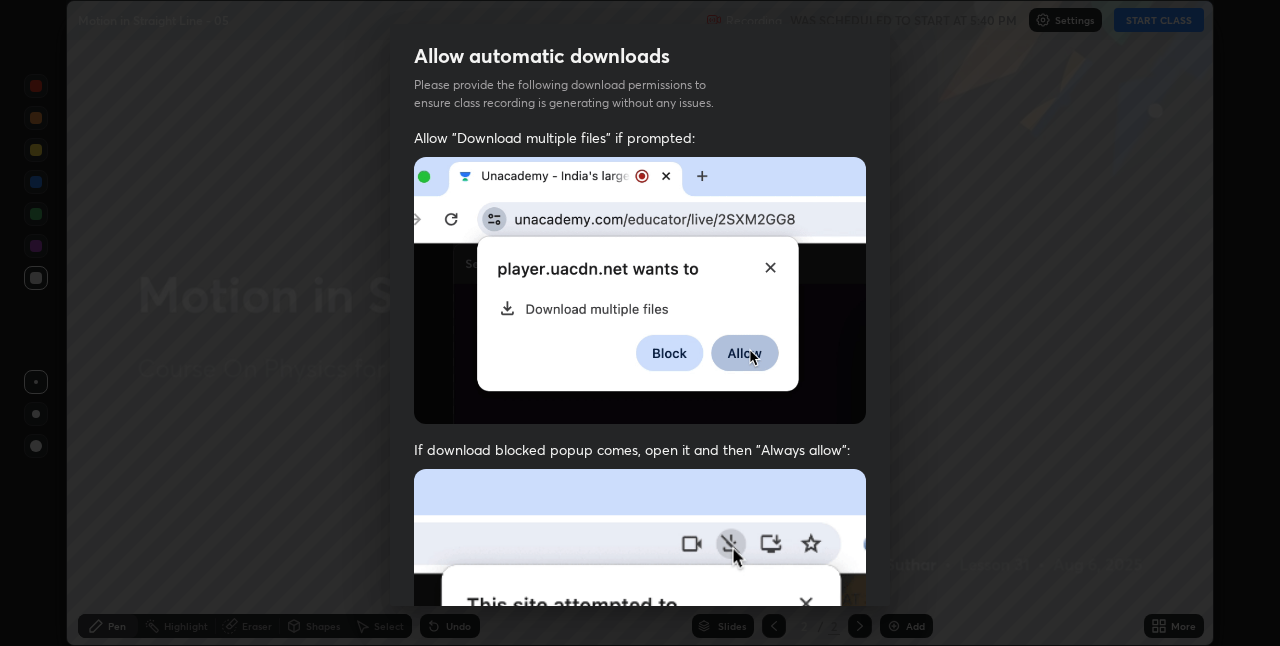 click at bounding box center [640, 687] 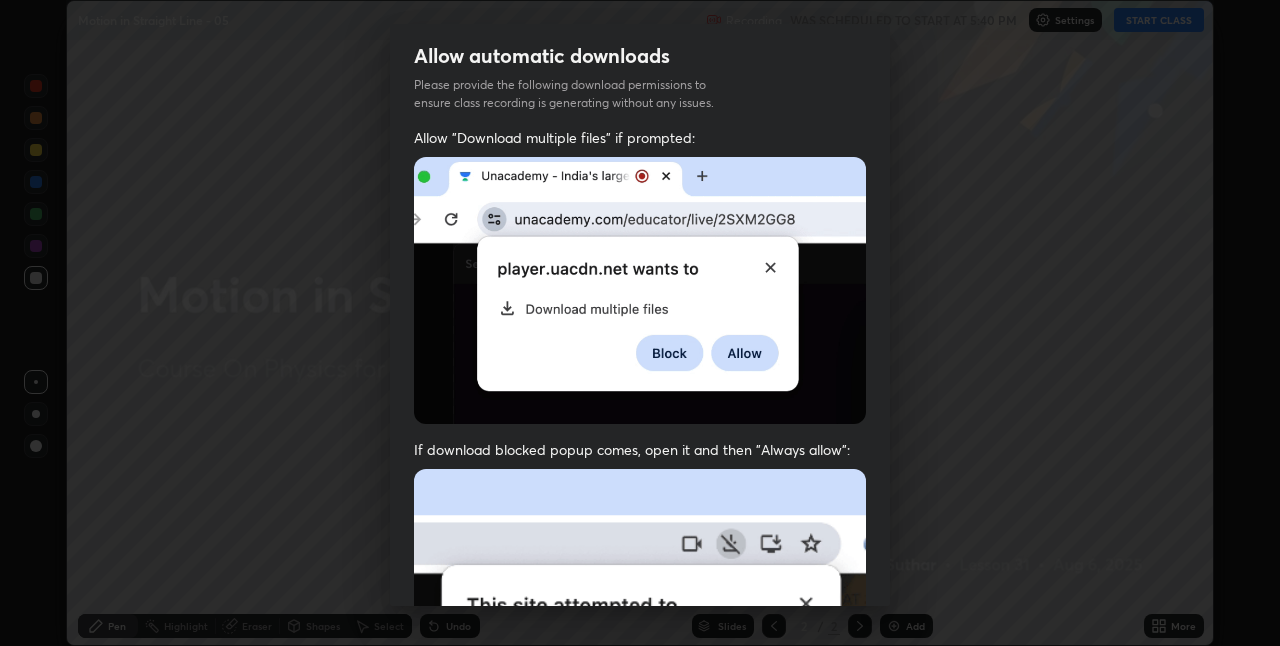click at bounding box center (640, 687) 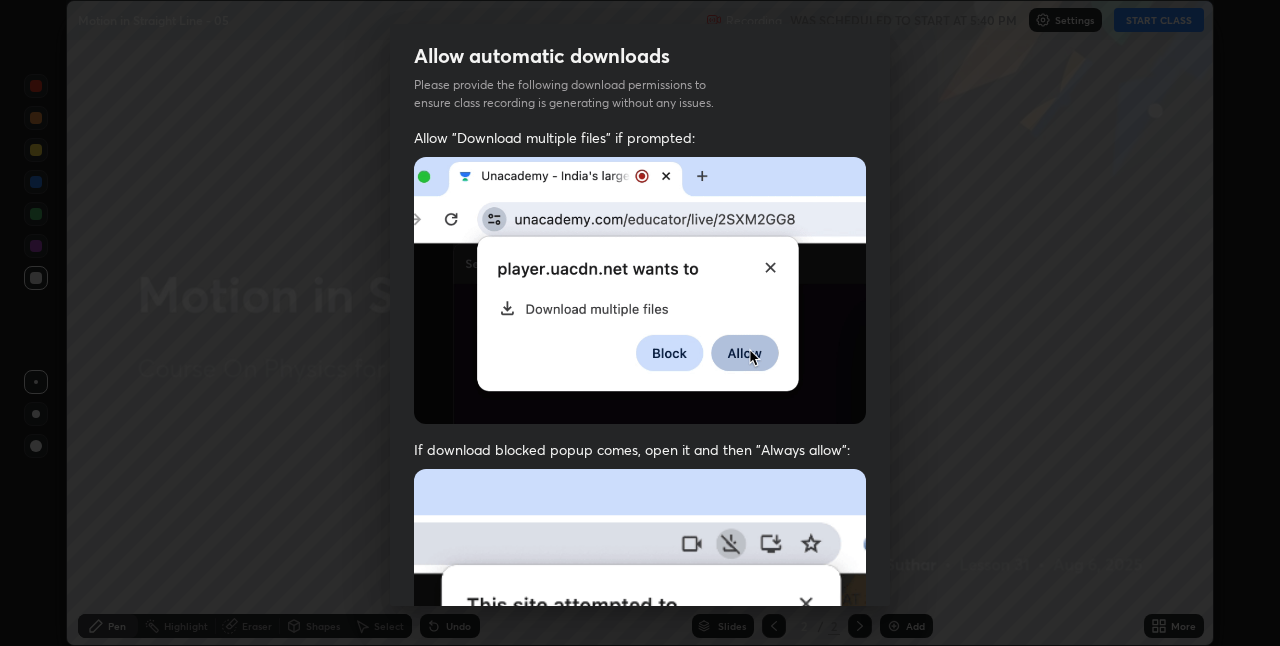 click at bounding box center [640, 687] 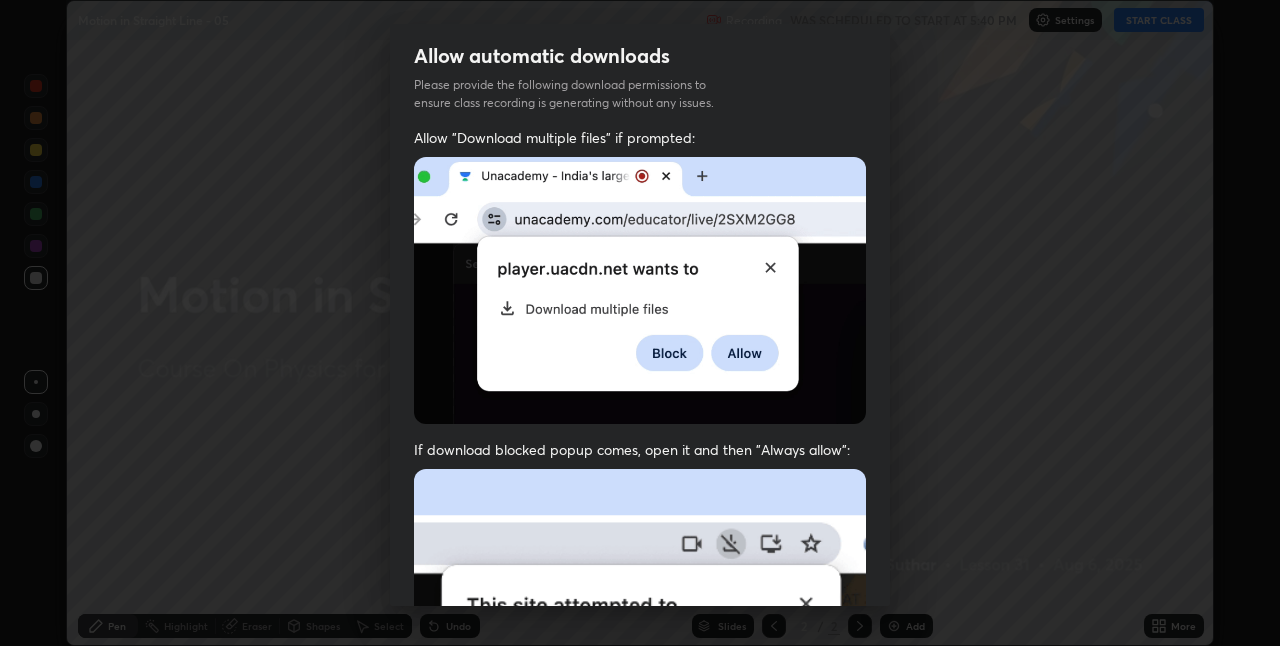 click at bounding box center [640, 687] 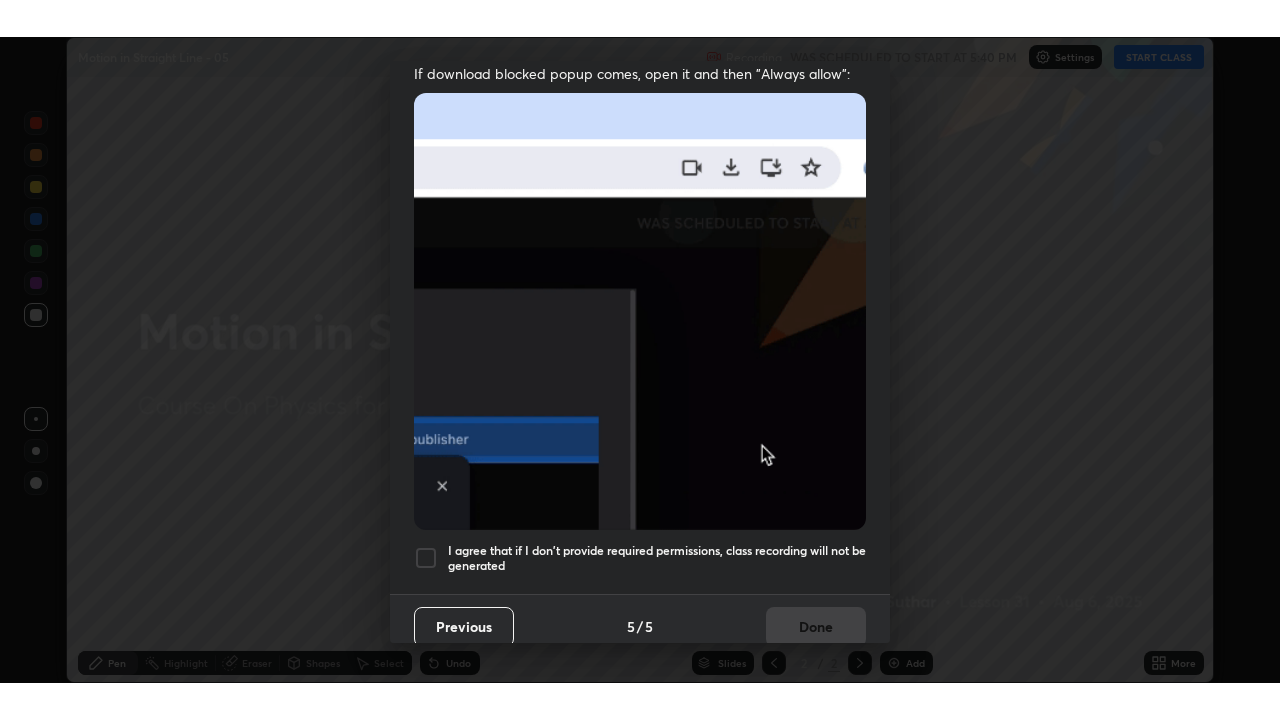 scroll, scrollTop: 418, scrollLeft: 0, axis: vertical 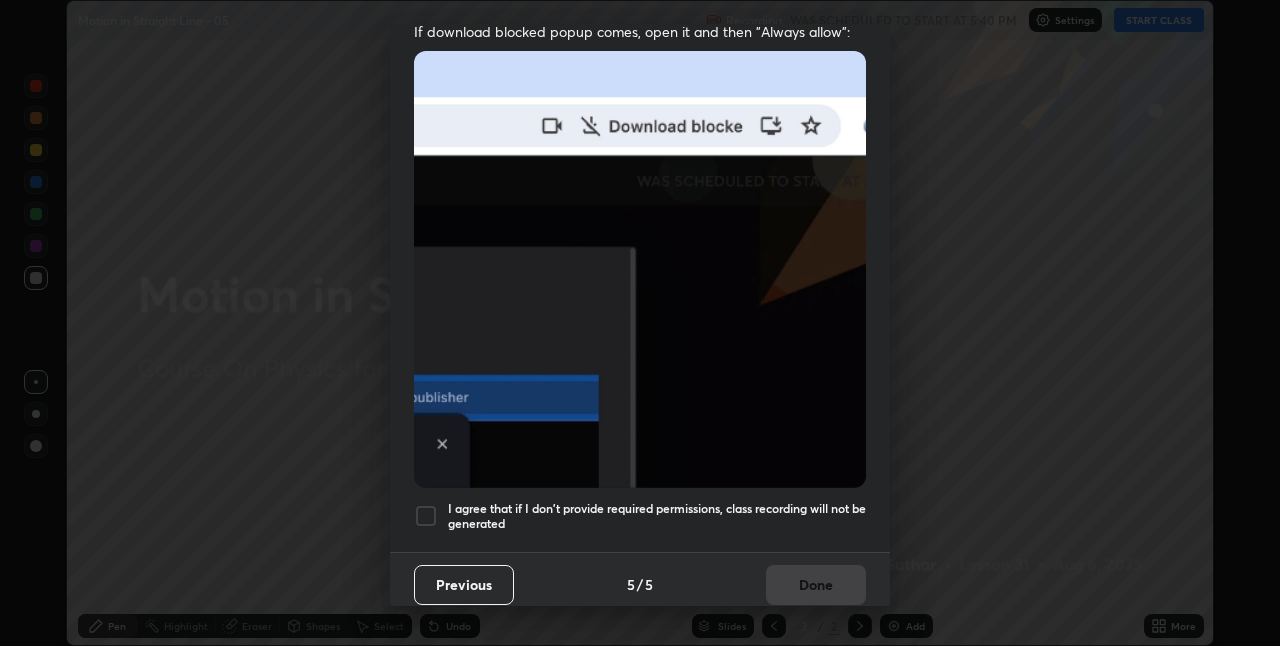 click on "I agree that if I don't provide required permissions, class recording will not be generated" at bounding box center [657, 516] 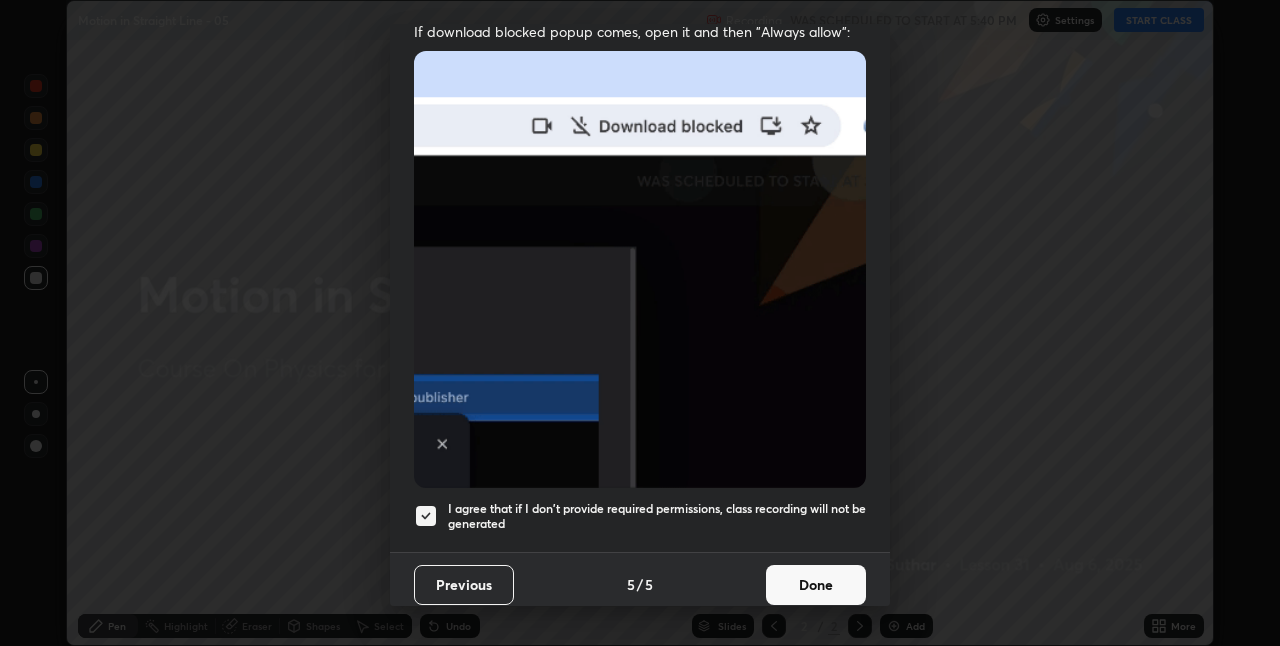 click on "Done" at bounding box center (816, 585) 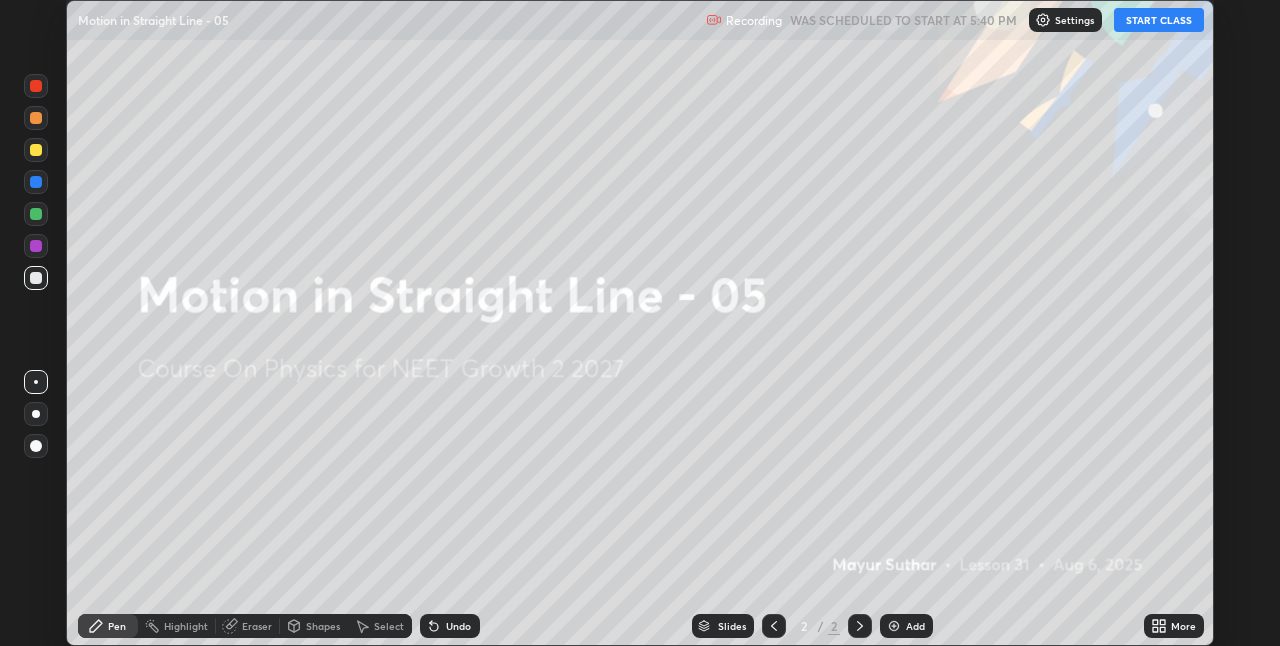 click on "More" at bounding box center [1183, 626] 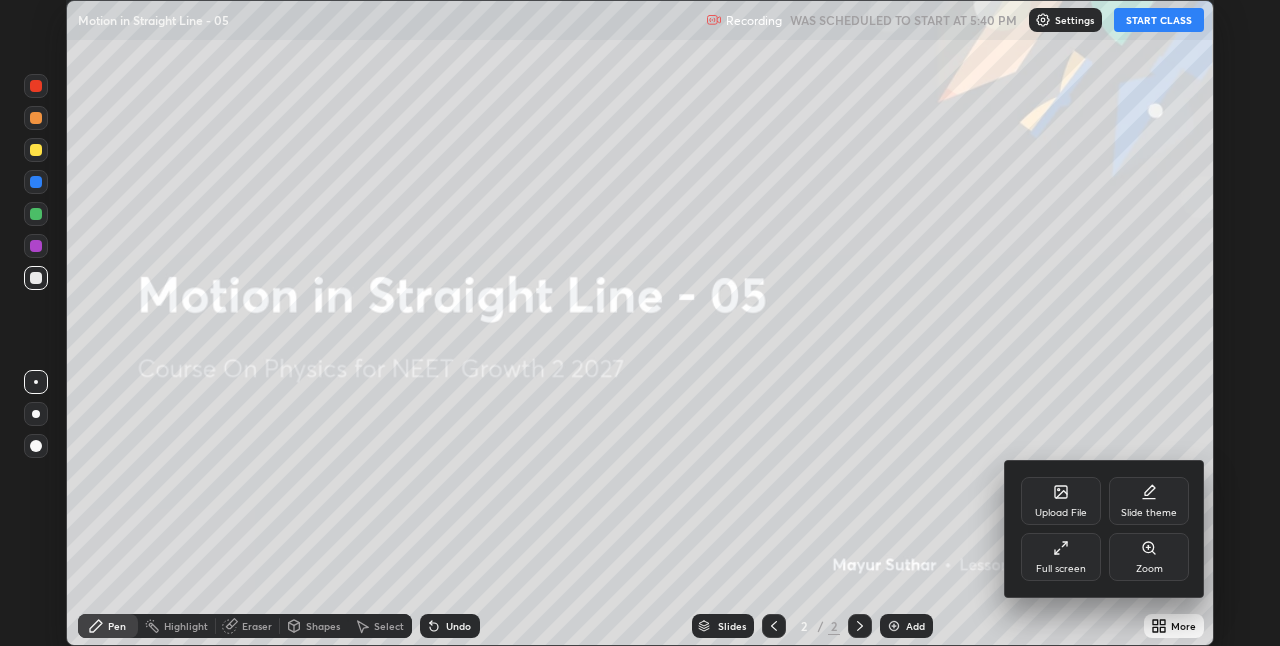 click on "Full screen" at bounding box center (1061, 569) 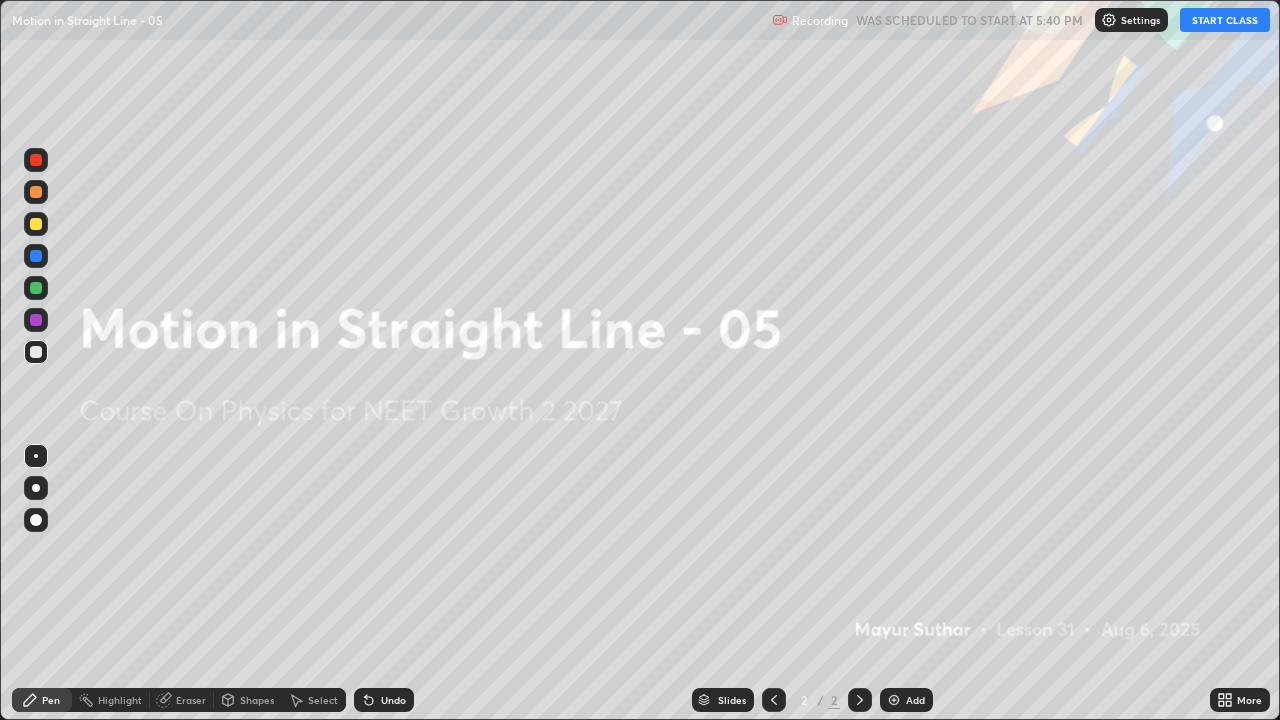 scroll, scrollTop: 99280, scrollLeft: 98720, axis: both 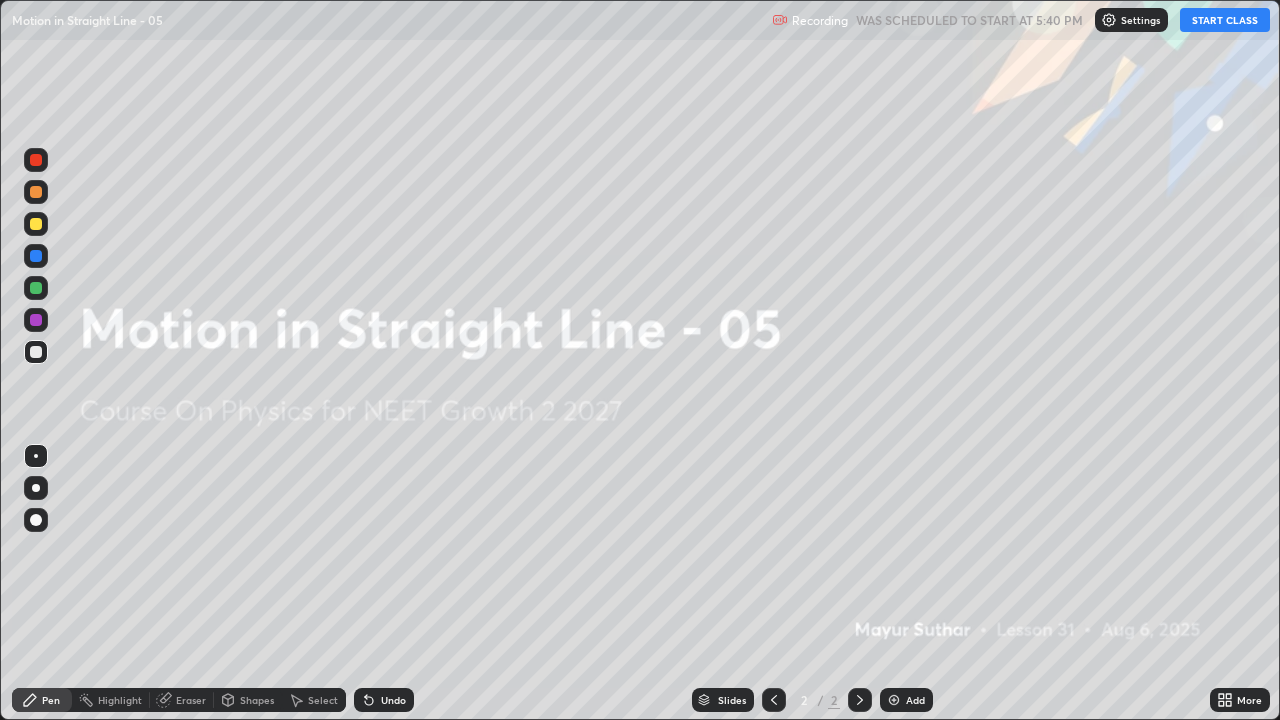 click on "START CLASS" at bounding box center (1225, 20) 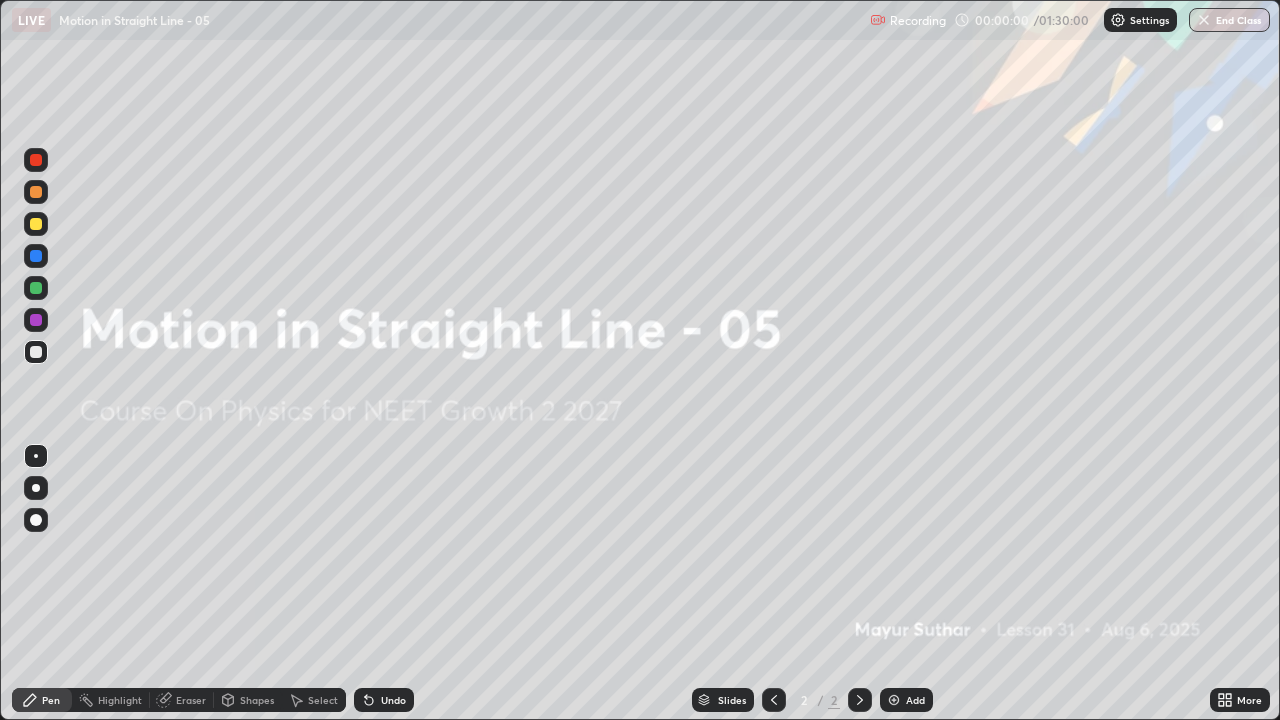click at bounding box center (36, 520) 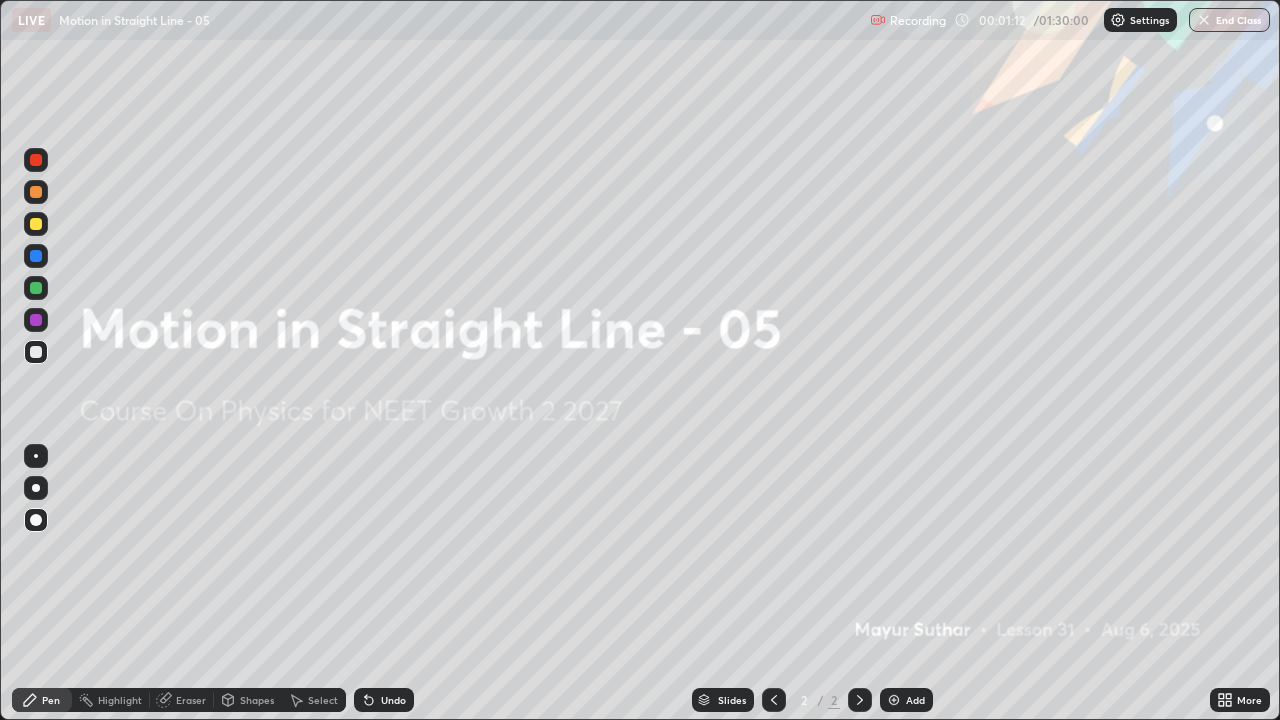 click at bounding box center [36, 520] 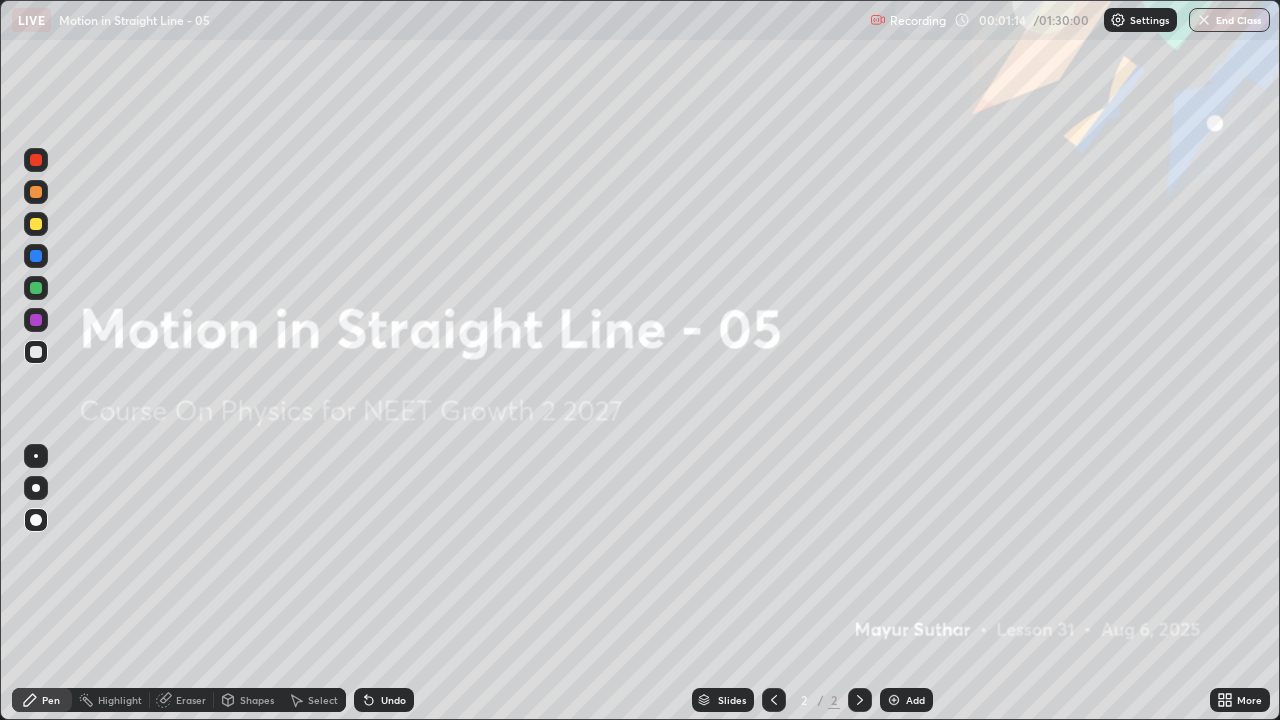 click at bounding box center [894, 700] 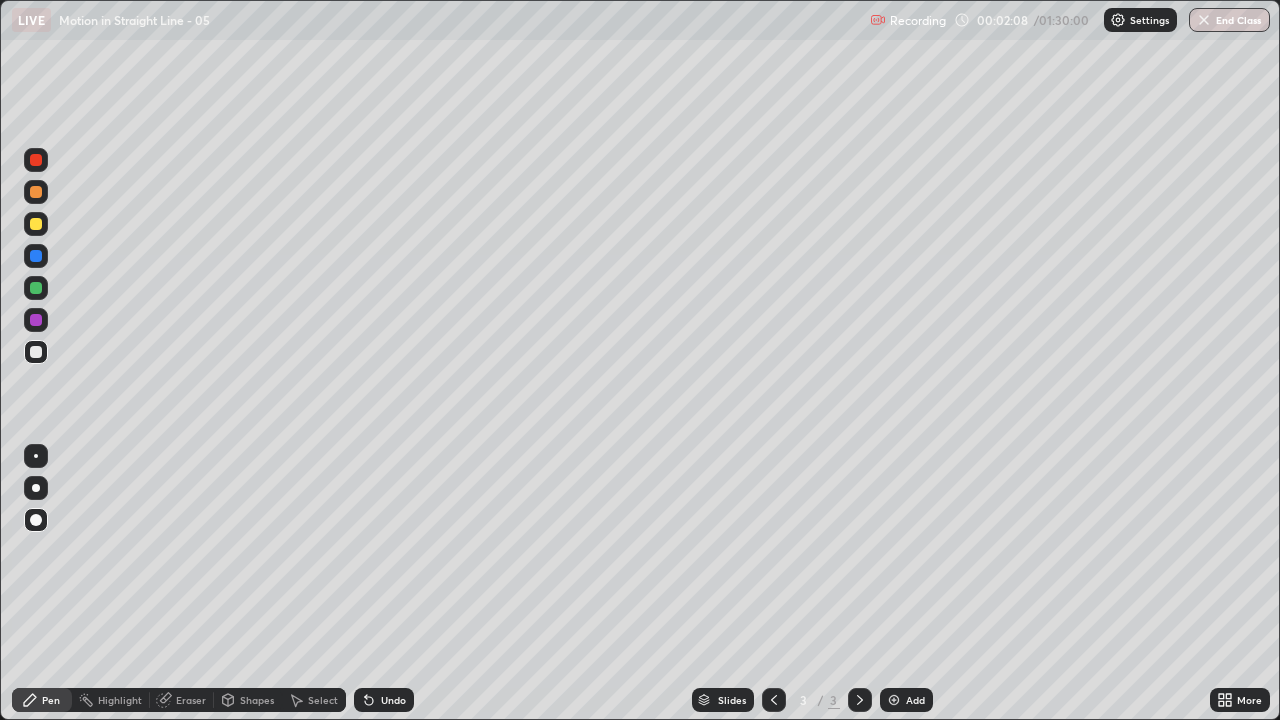 click on "Undo" at bounding box center (393, 700) 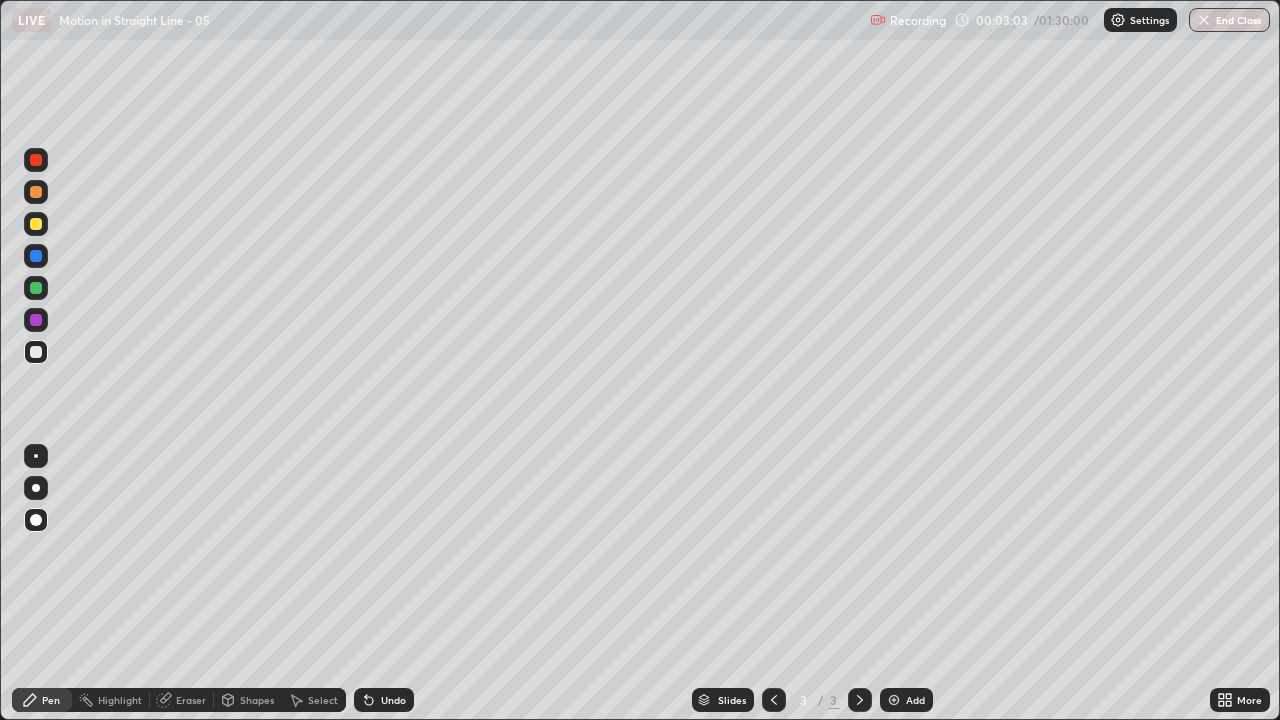 click on "Undo" at bounding box center (393, 700) 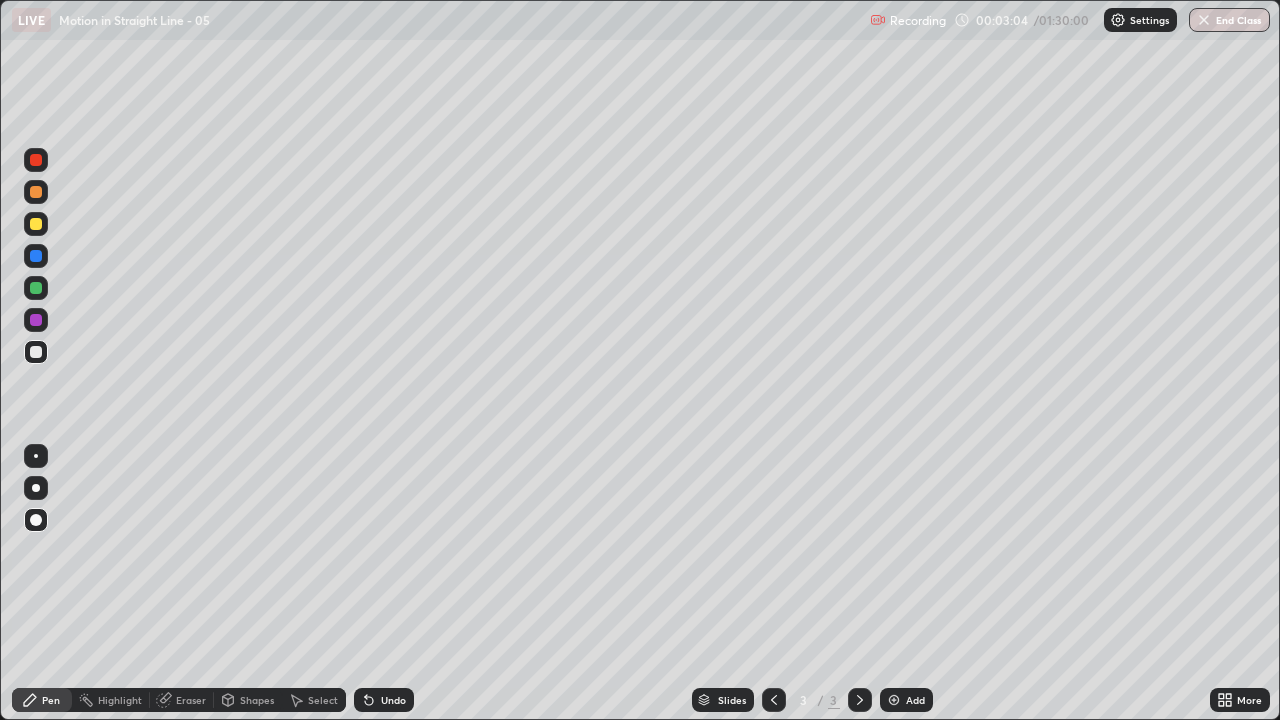 click on "Undo" at bounding box center [393, 700] 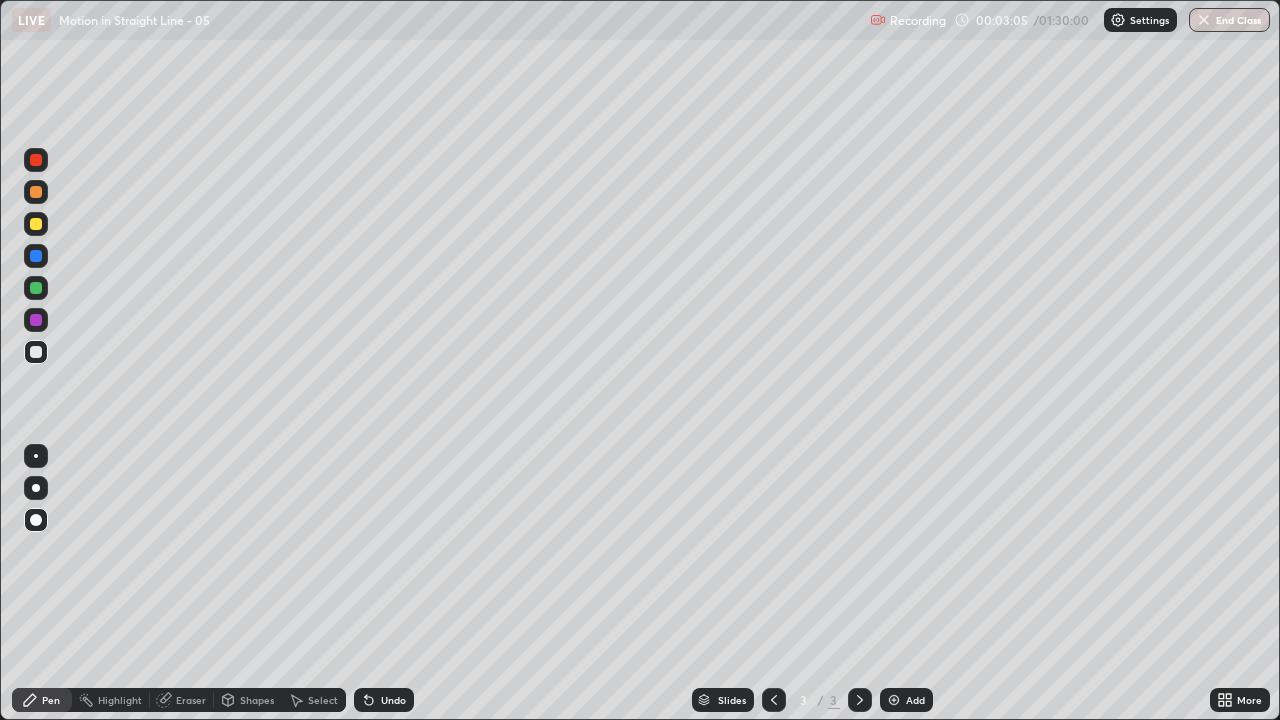 click on "Undo" at bounding box center [384, 700] 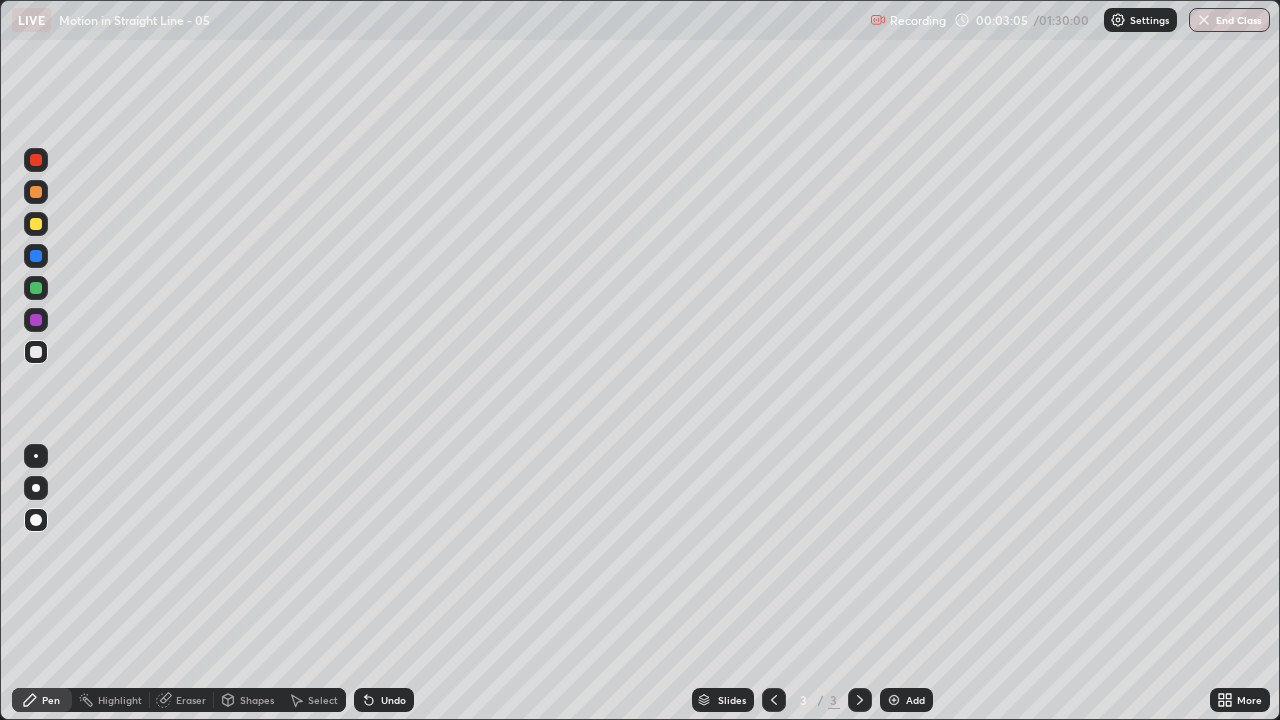 click on "Undo" at bounding box center [384, 700] 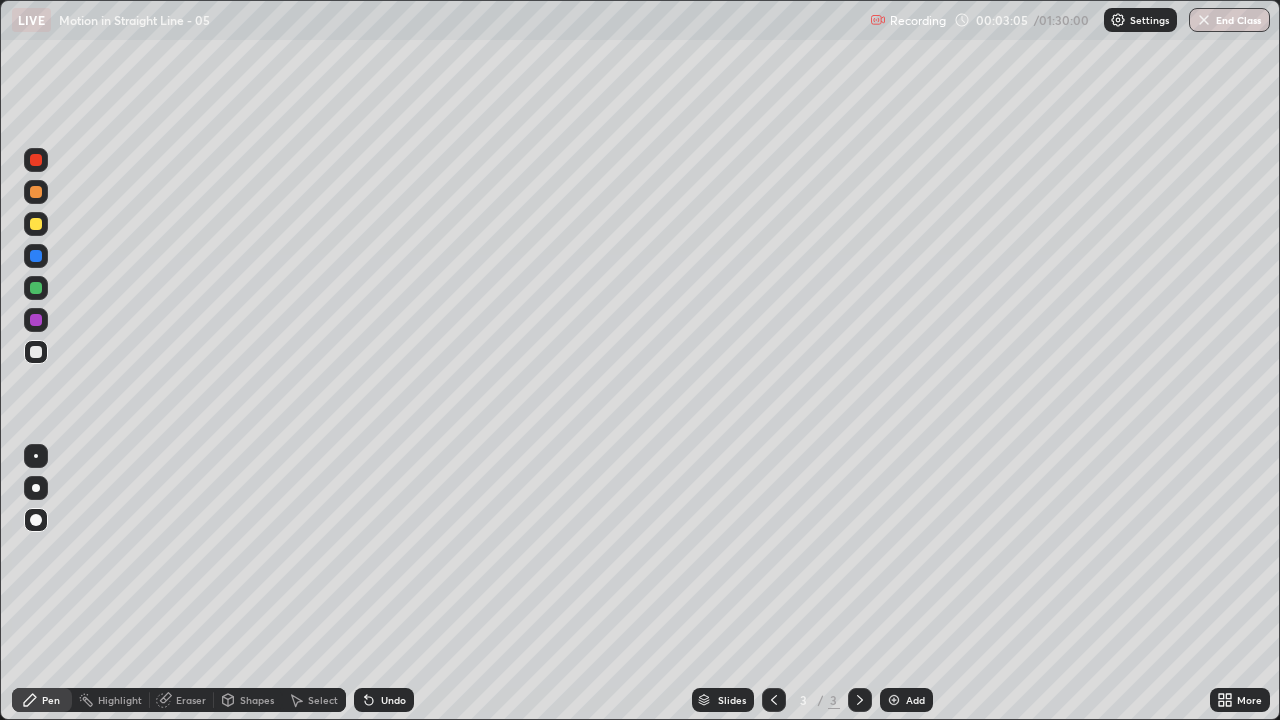 click on "Undo" at bounding box center [384, 700] 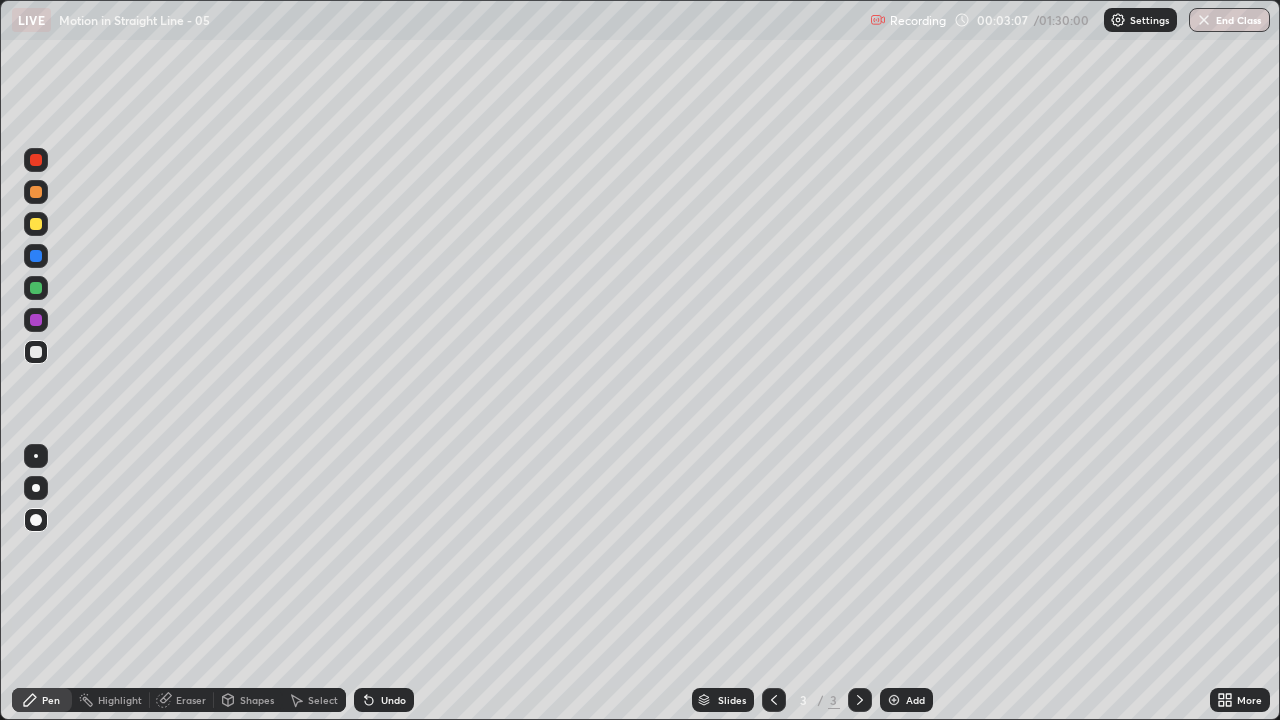 click on "Undo" at bounding box center (384, 700) 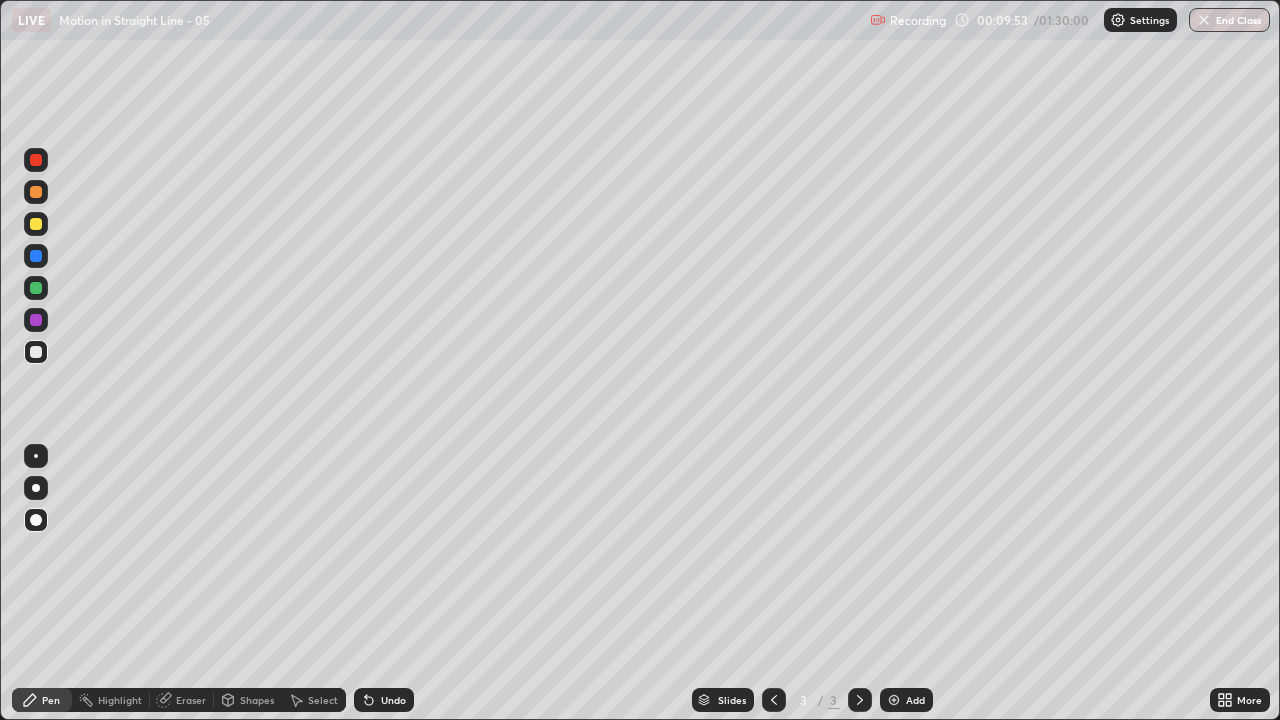 click on "Add" at bounding box center (915, 700) 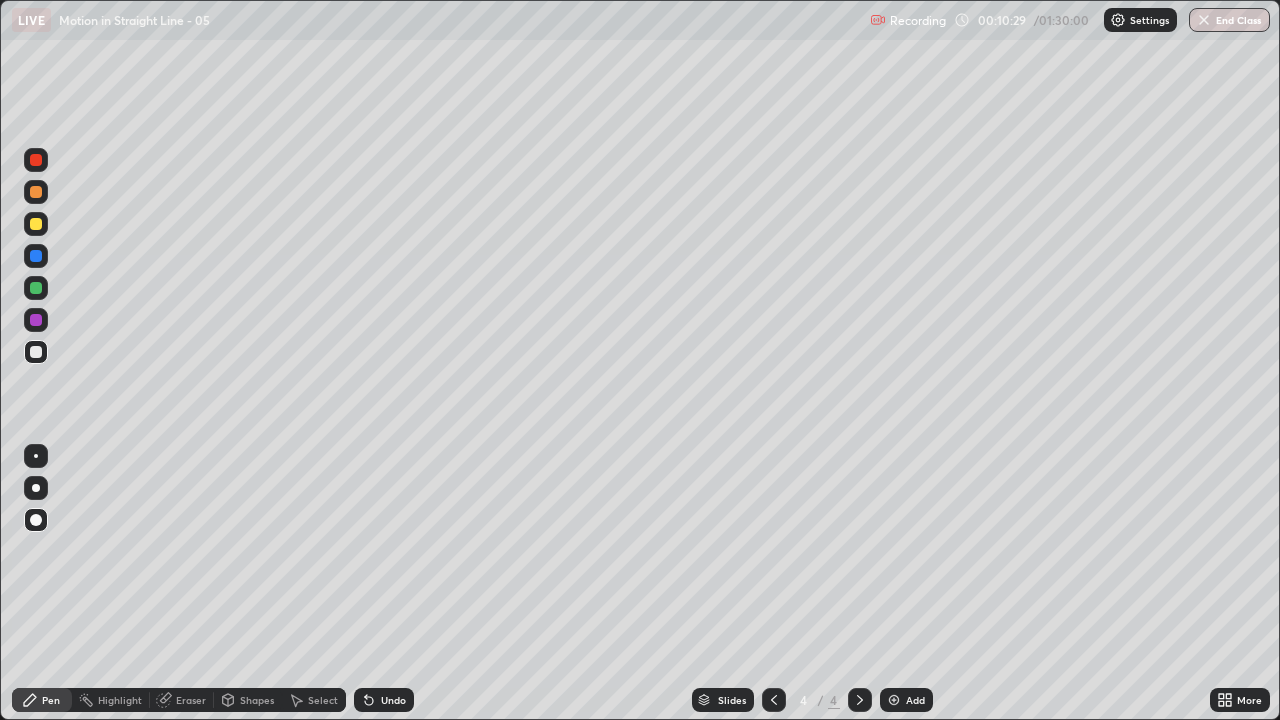 click at bounding box center [36, 352] 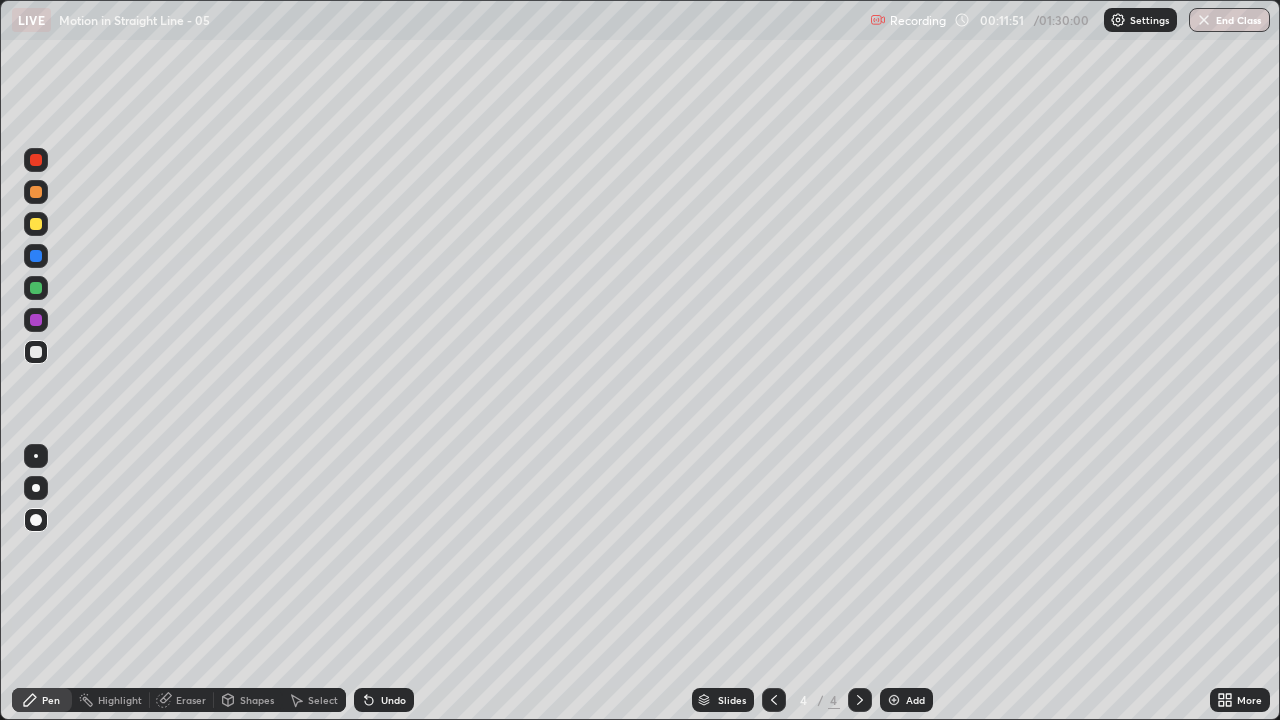 click at bounding box center (36, 320) 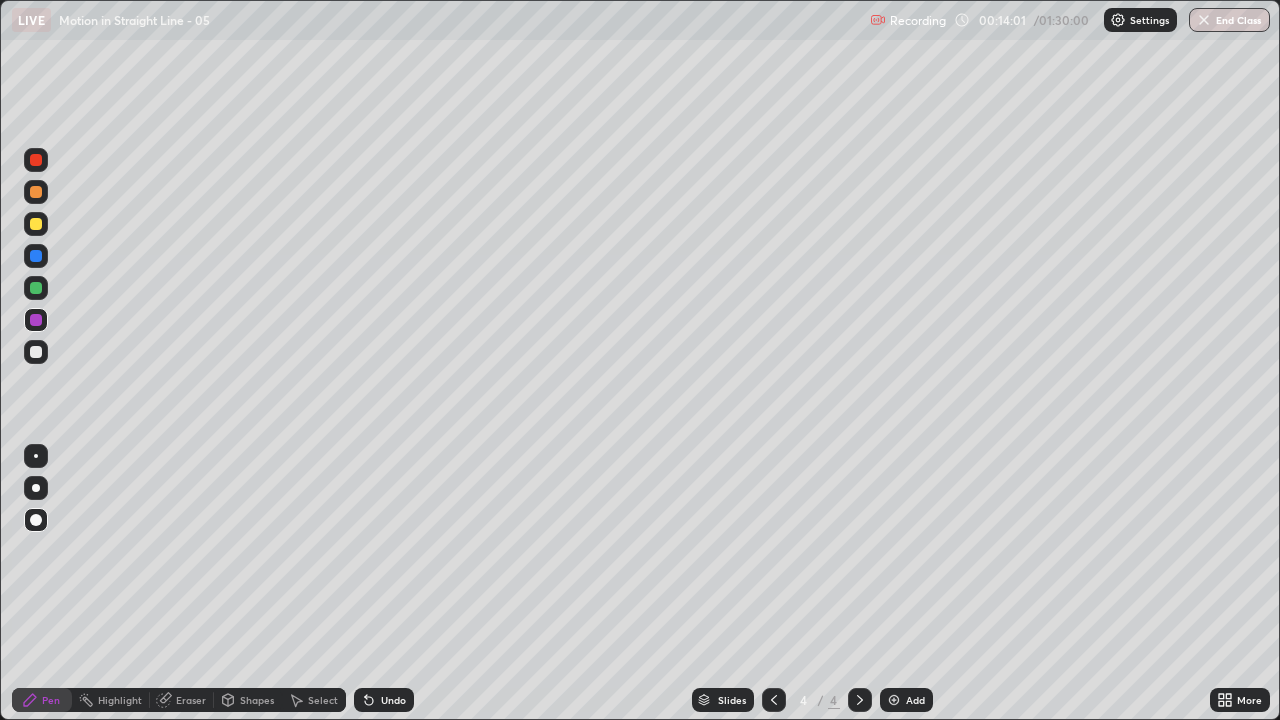 click at bounding box center [36, 352] 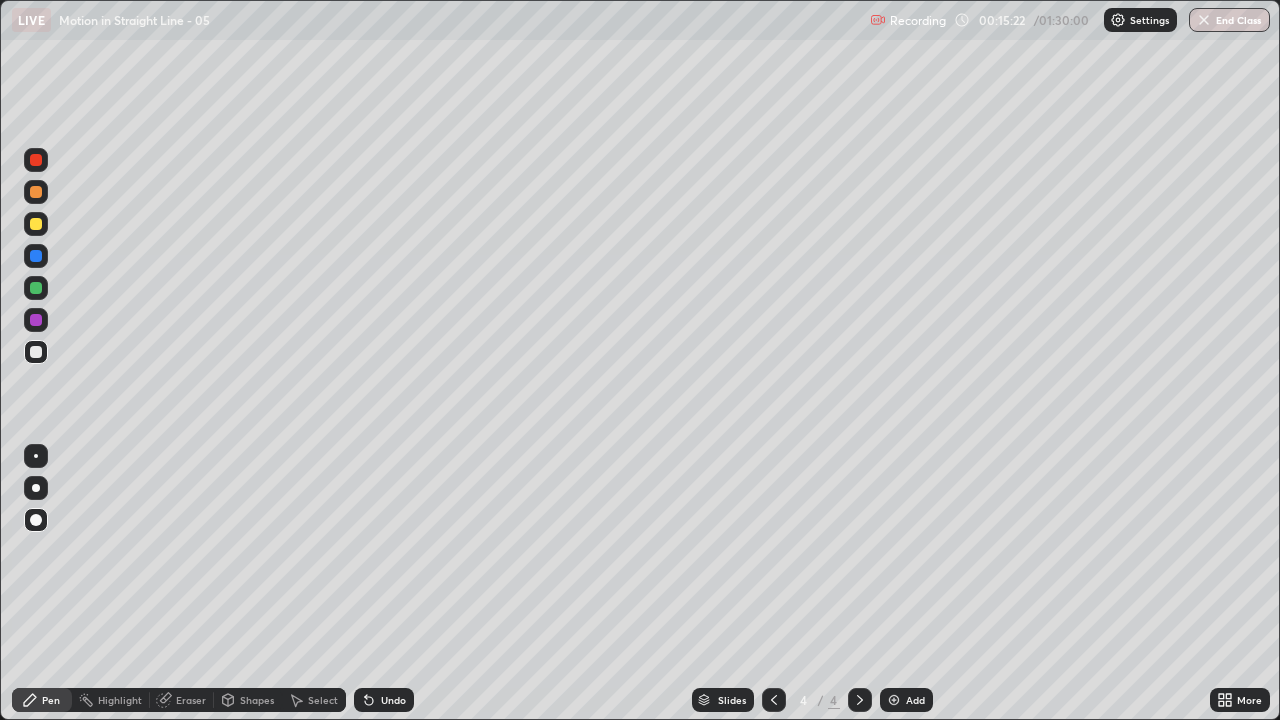click on "Add" at bounding box center (915, 700) 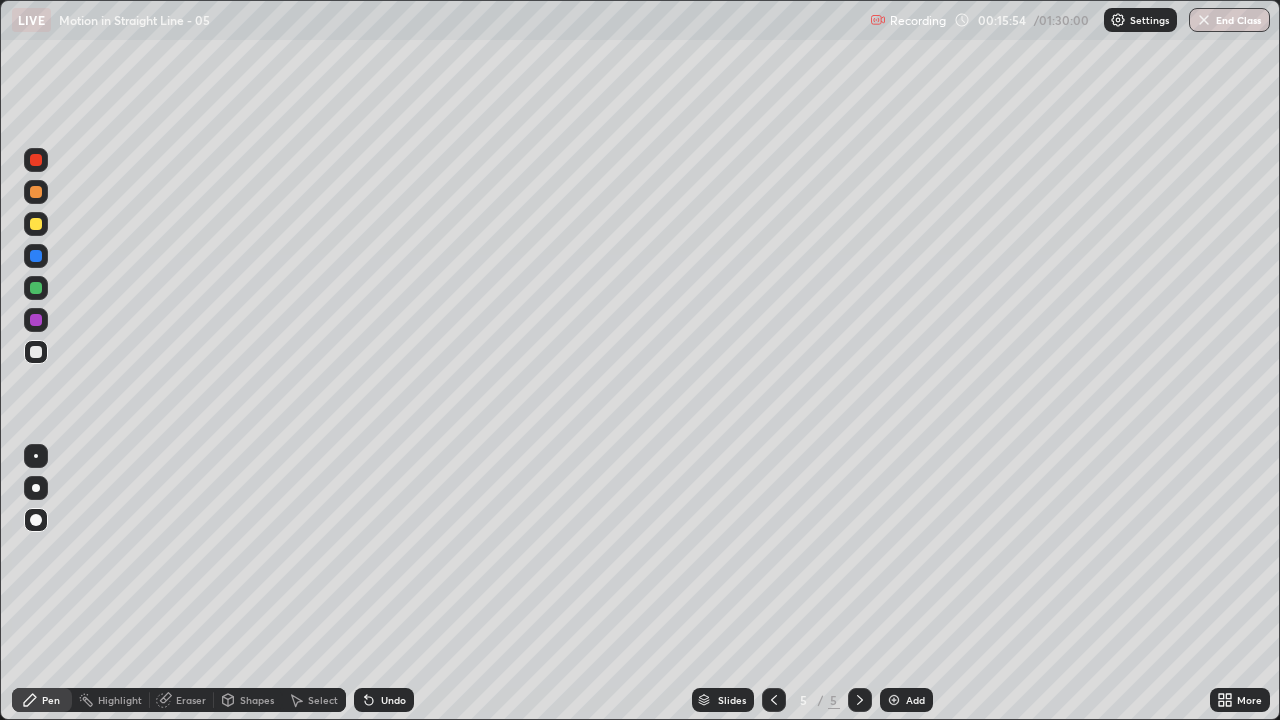 click at bounding box center (36, 256) 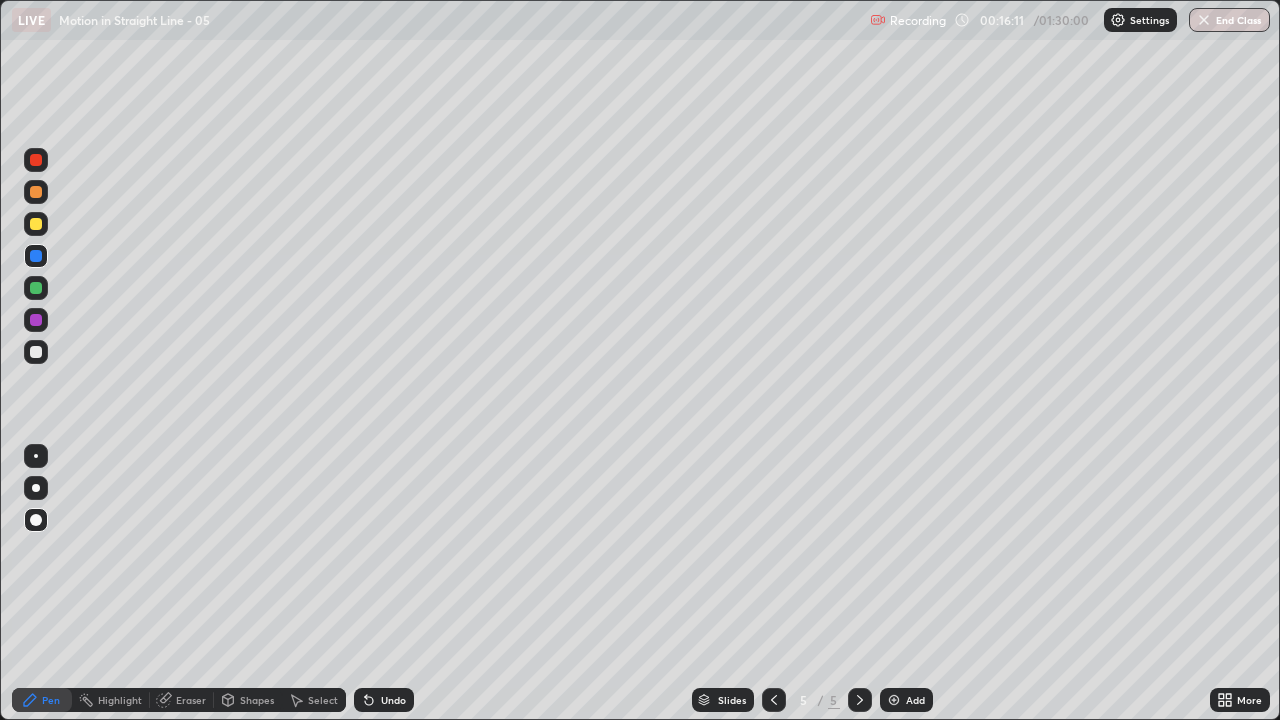 click on "Eraser" at bounding box center (191, 700) 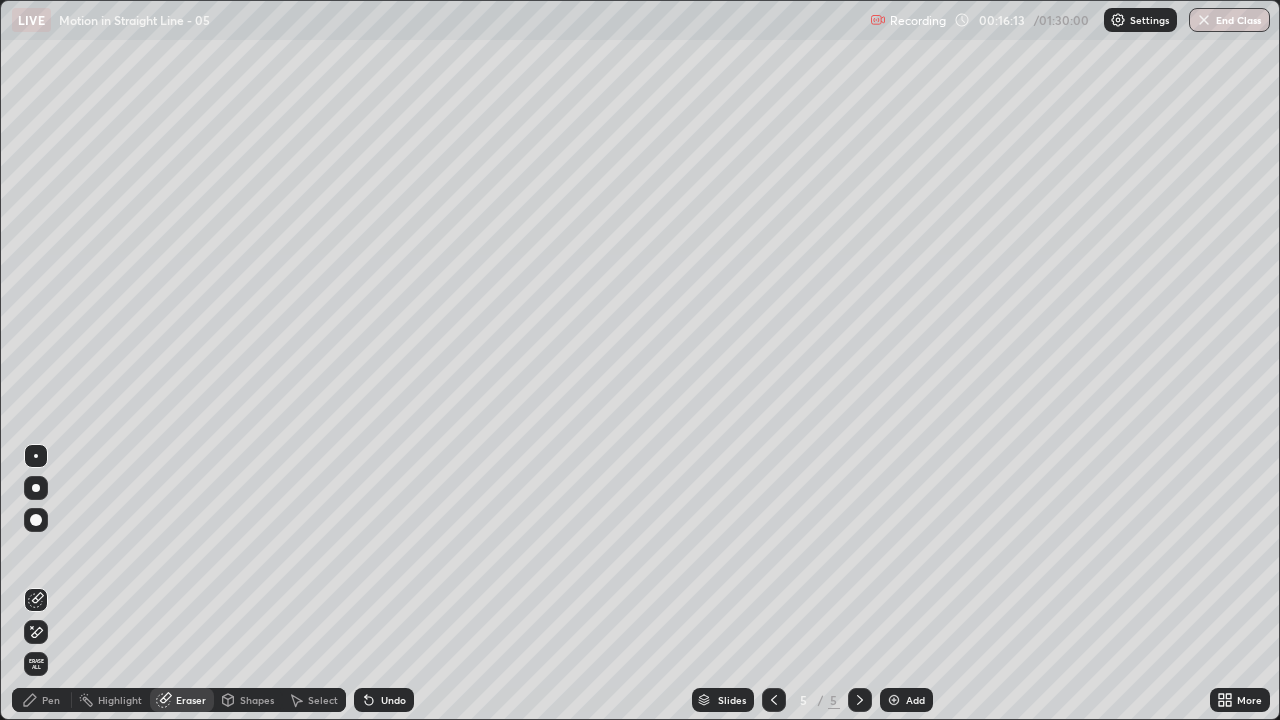 click on "Pen" at bounding box center (42, 700) 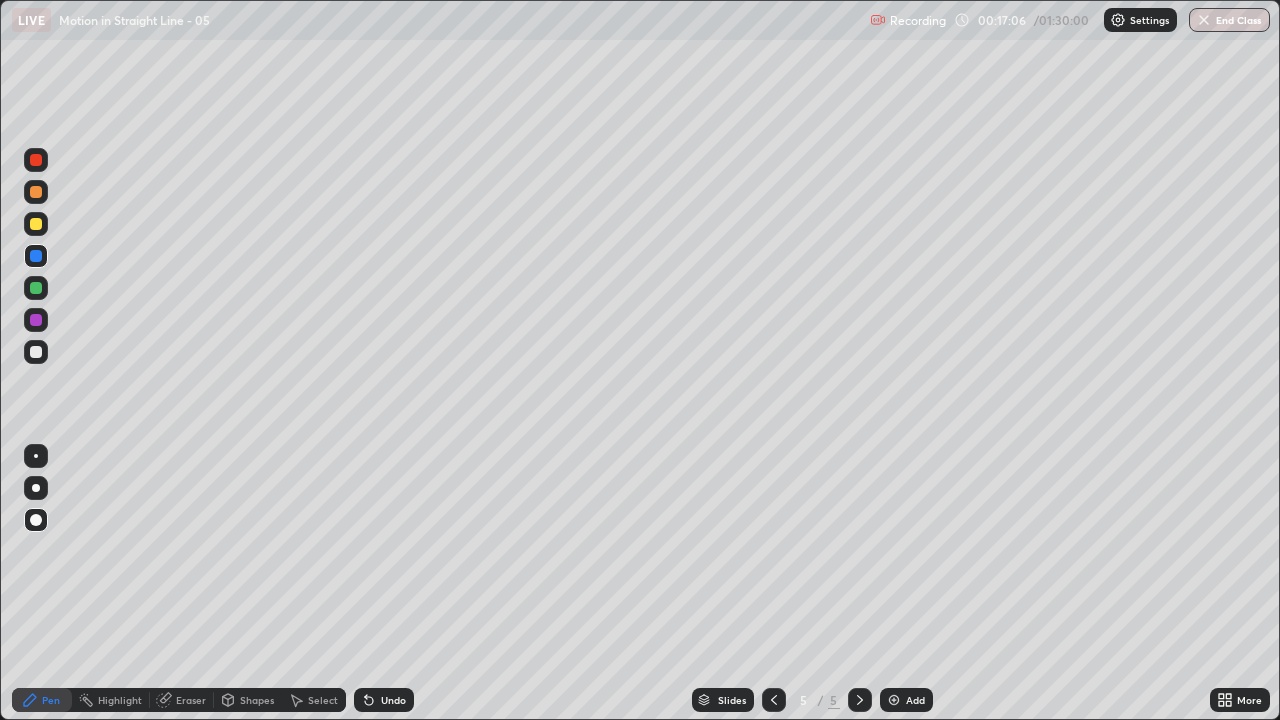 click at bounding box center [774, 700] 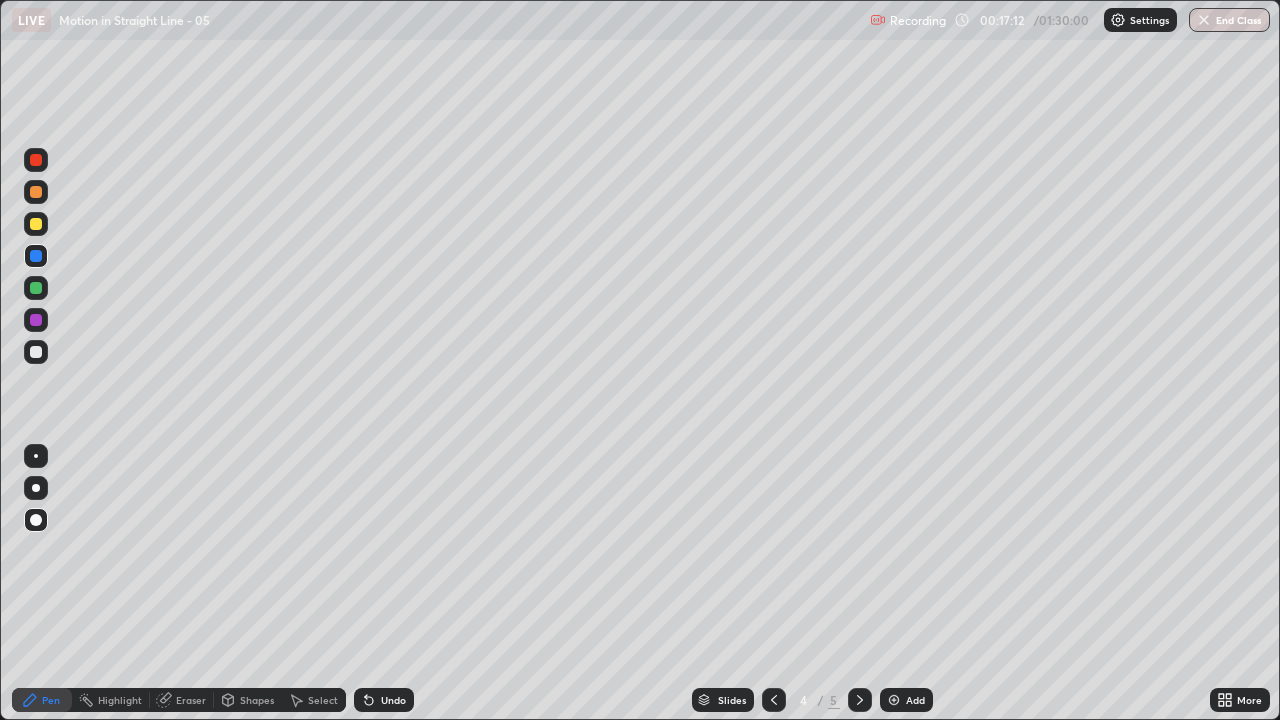 click at bounding box center (860, 700) 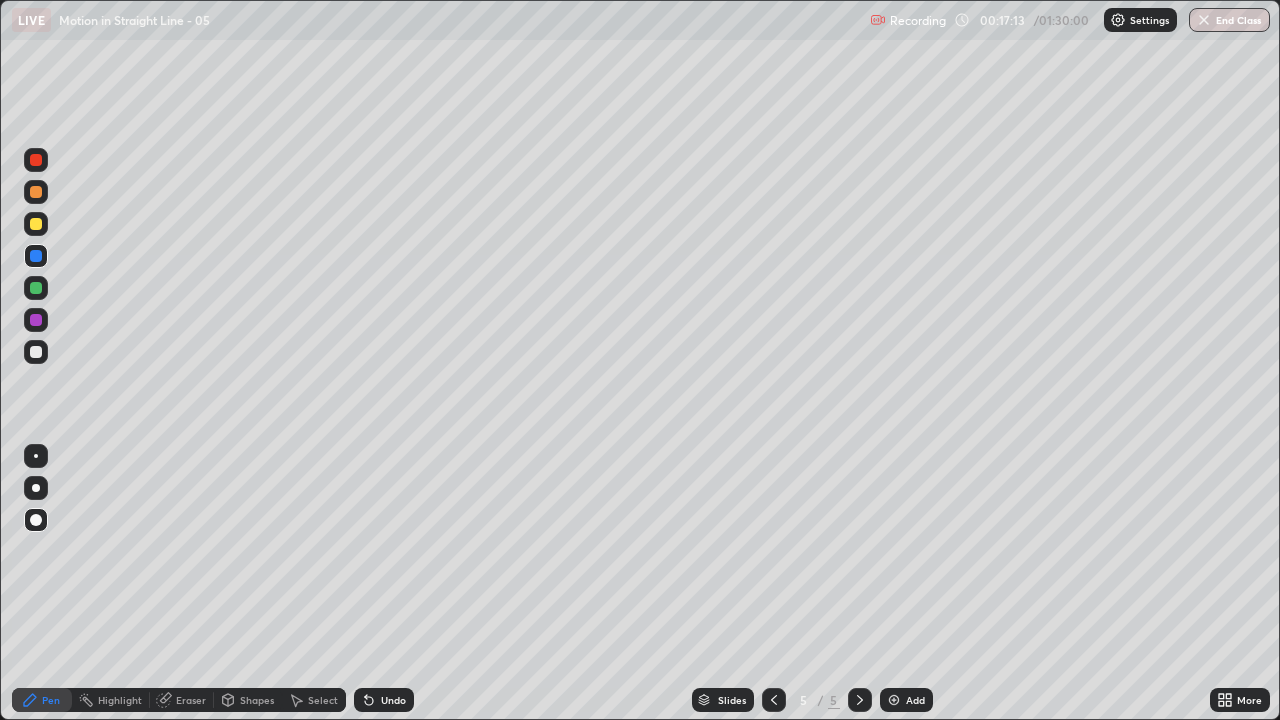 click at bounding box center (860, 700) 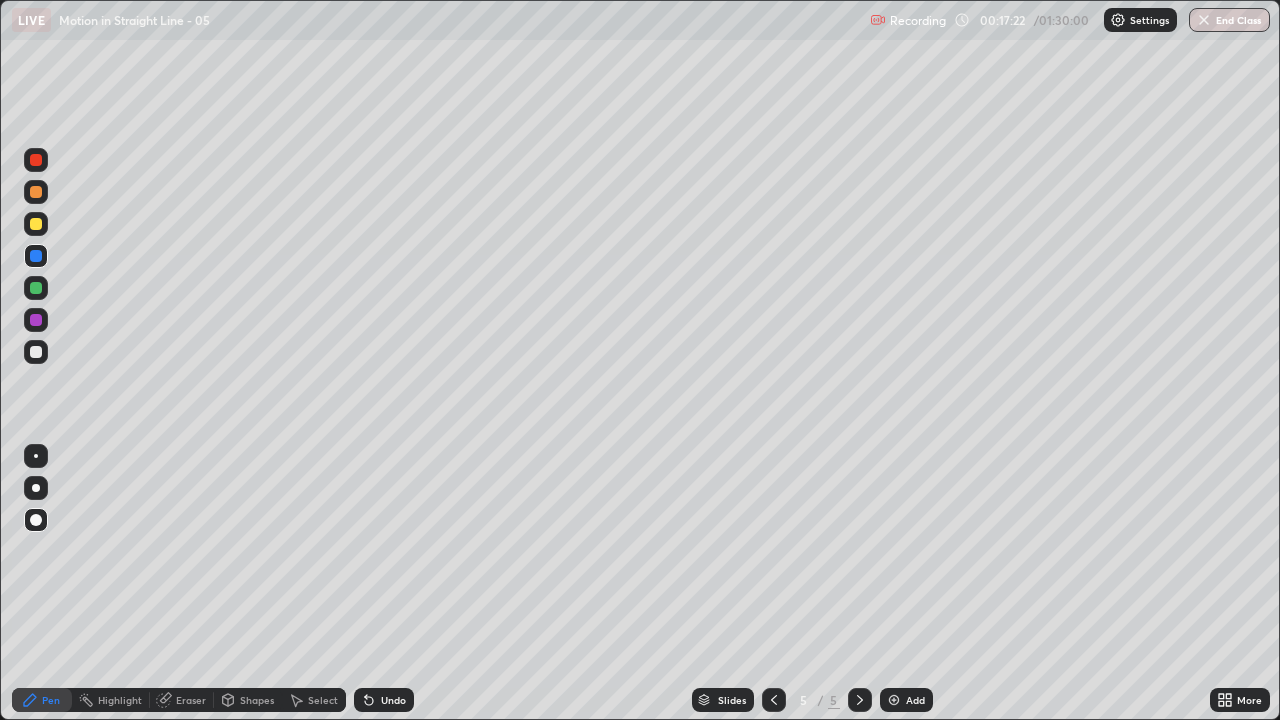 click at bounding box center (36, 352) 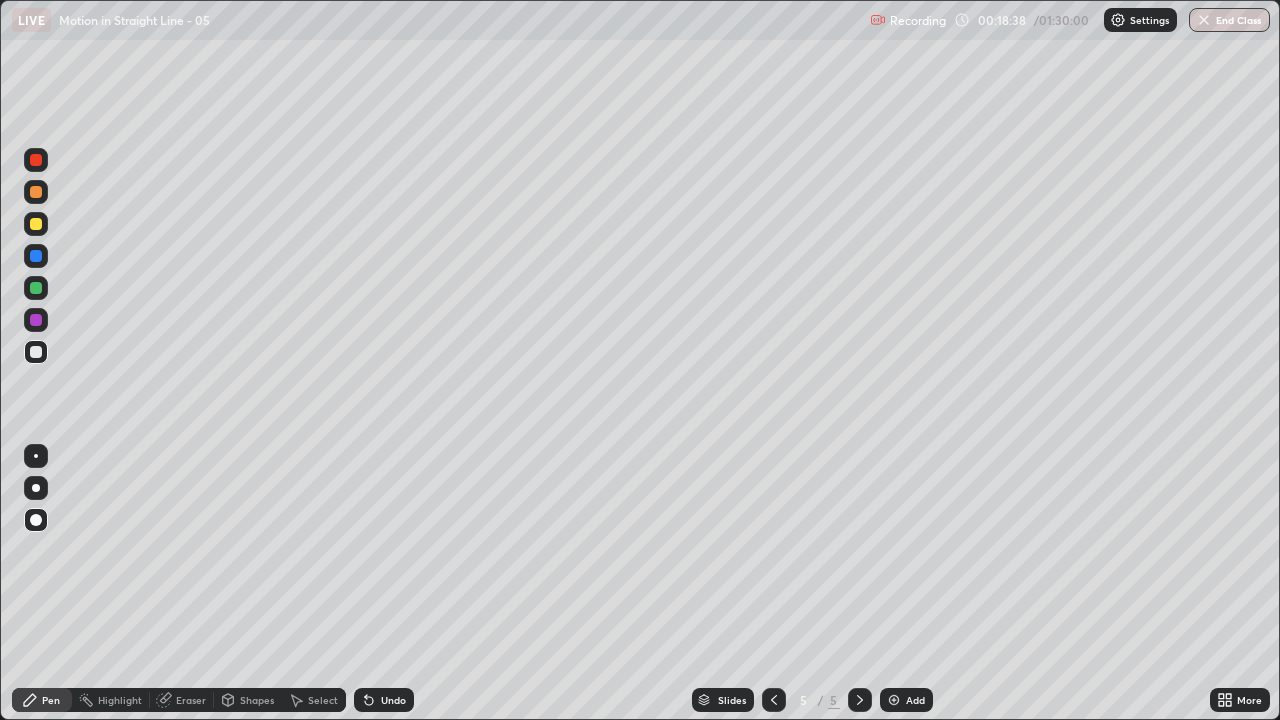 click at bounding box center (36, 352) 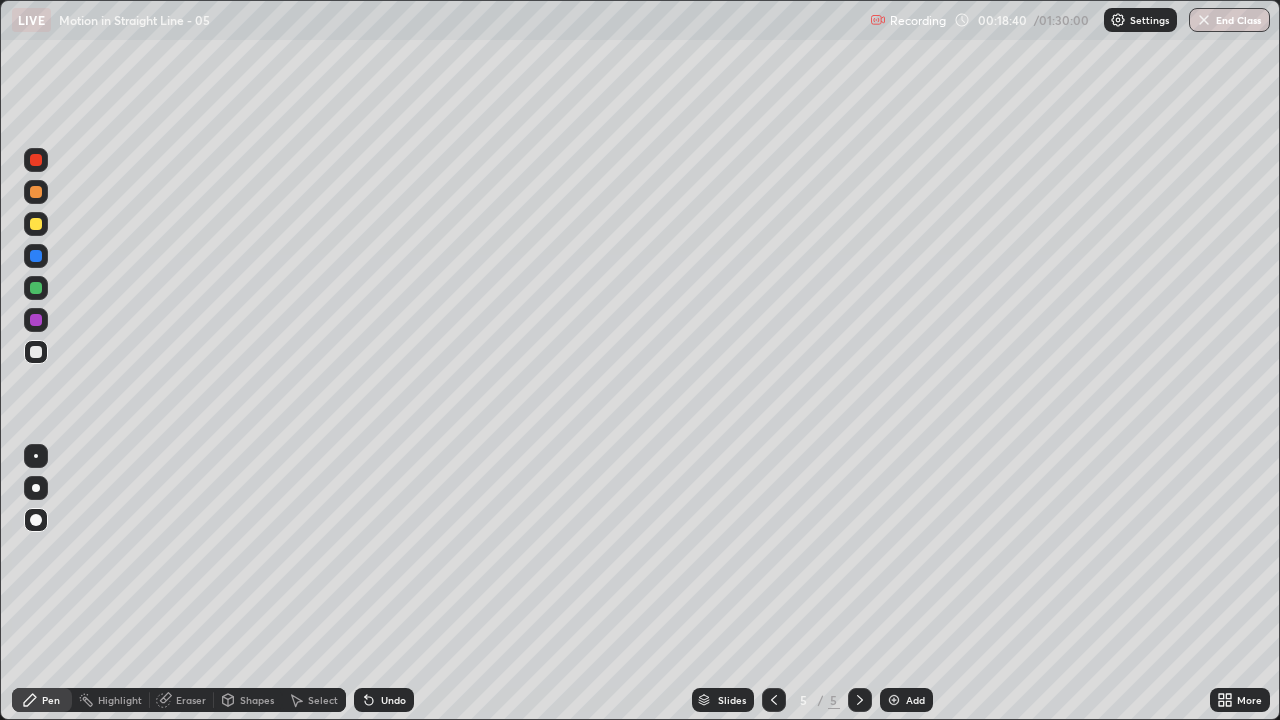 click on "Undo" at bounding box center (393, 700) 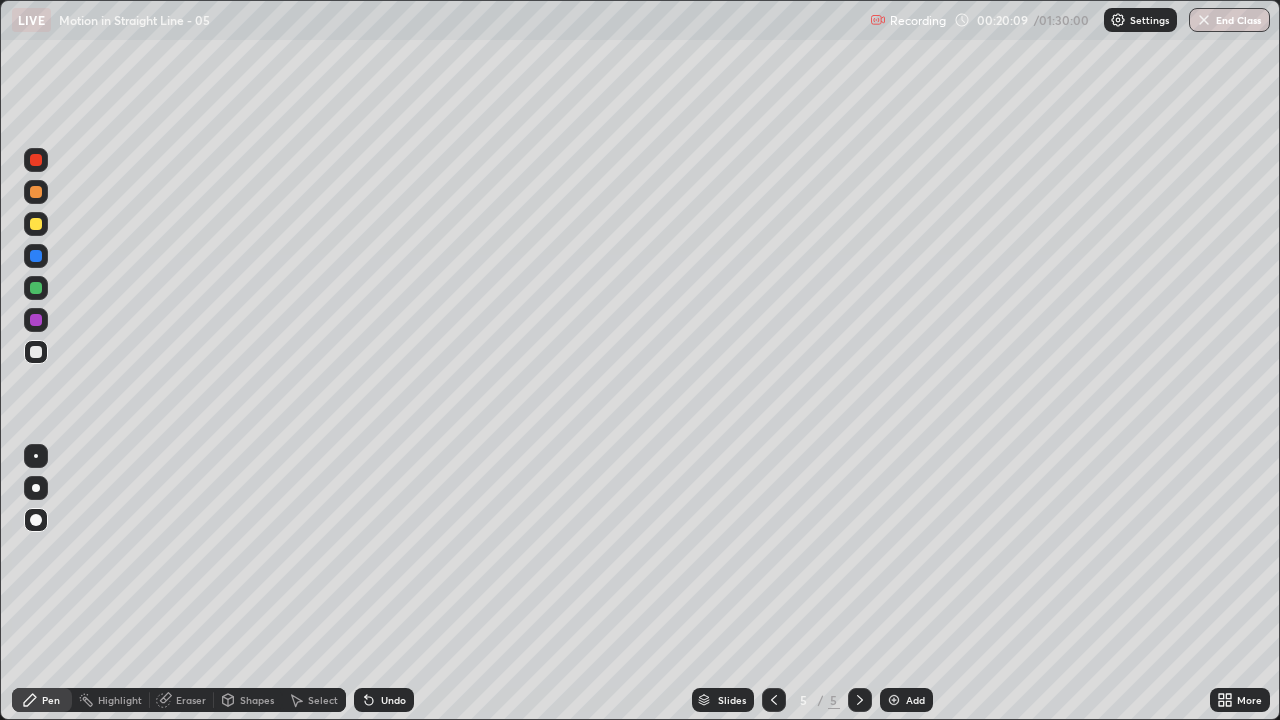 click at bounding box center [36, 320] 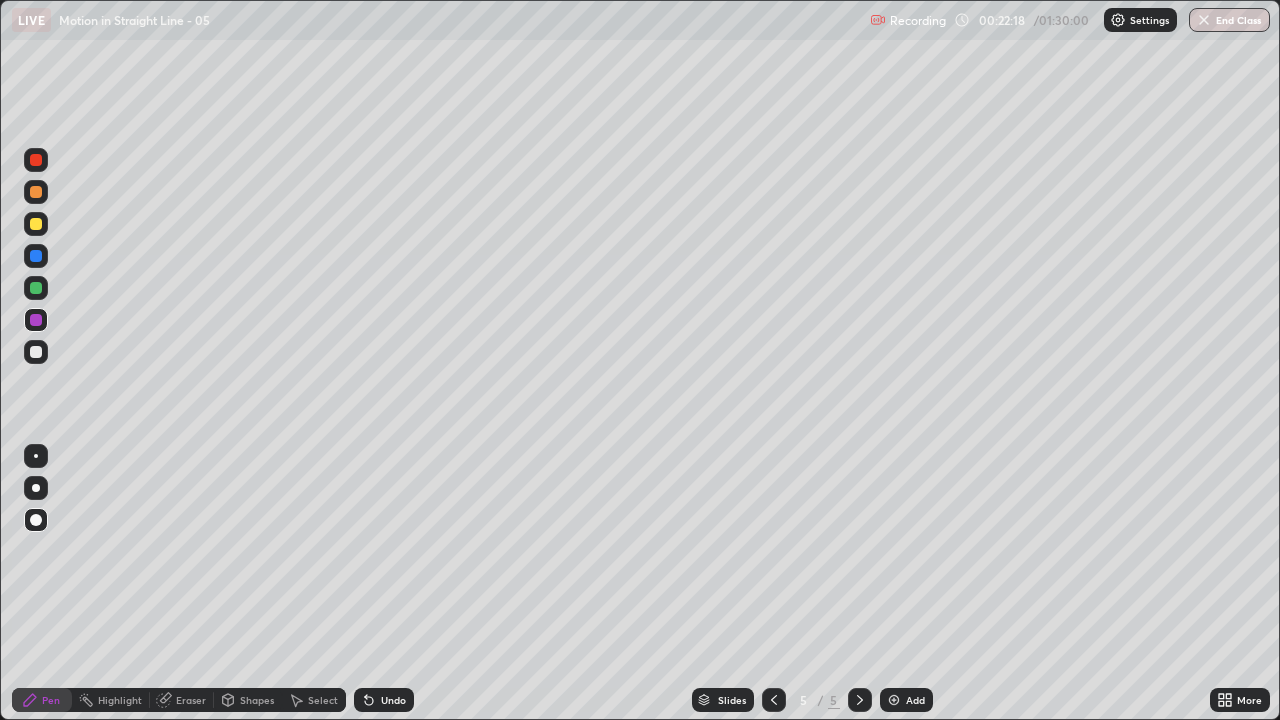click on "Add" at bounding box center (906, 700) 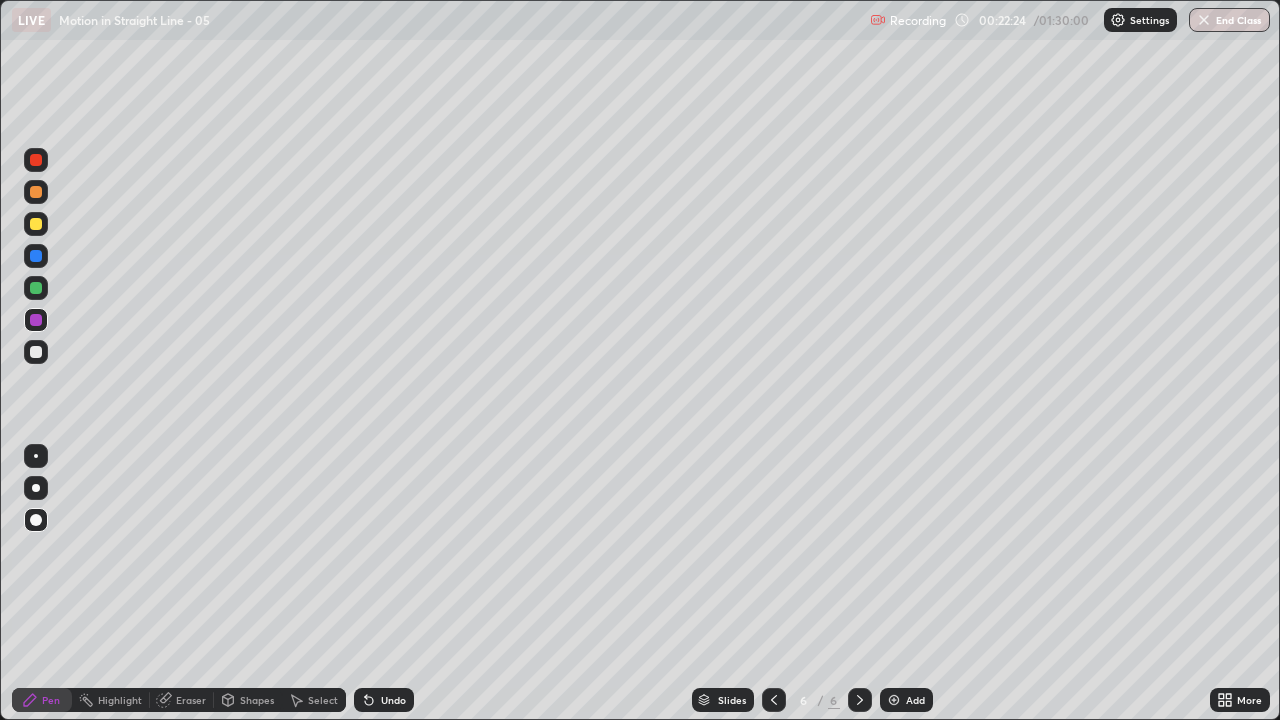 click at bounding box center [36, 288] 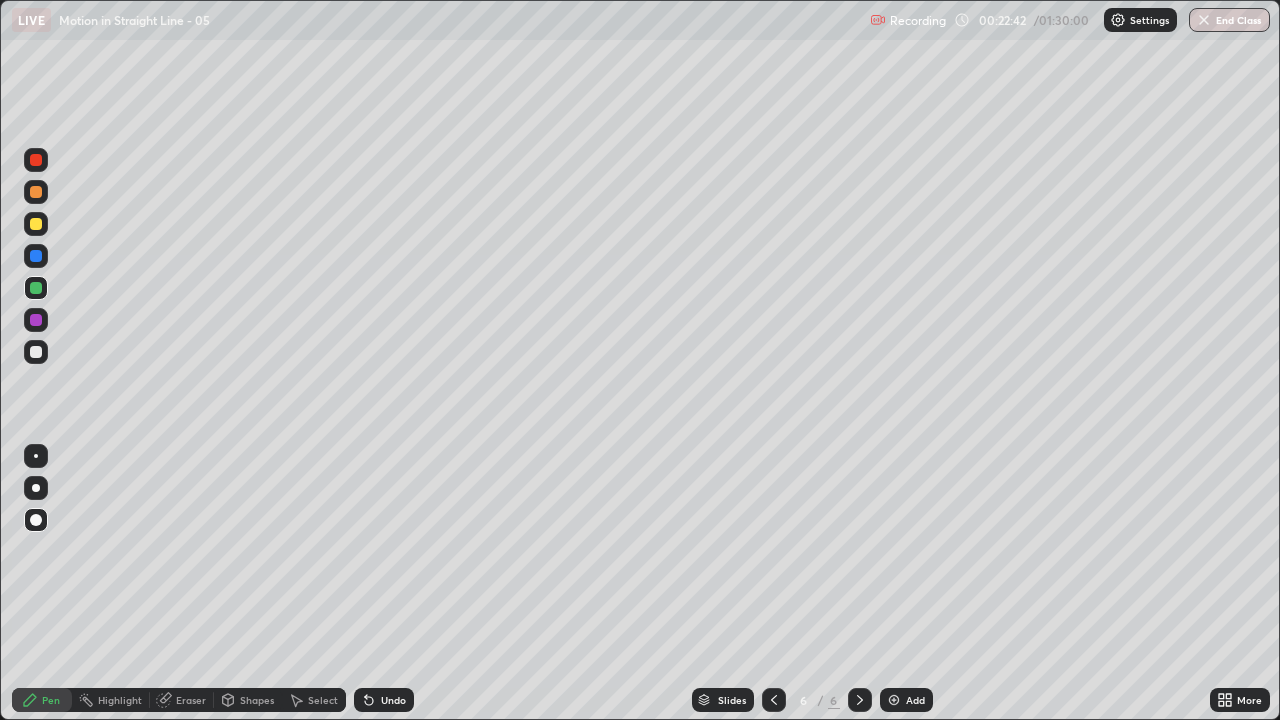 click at bounding box center (36, 160) 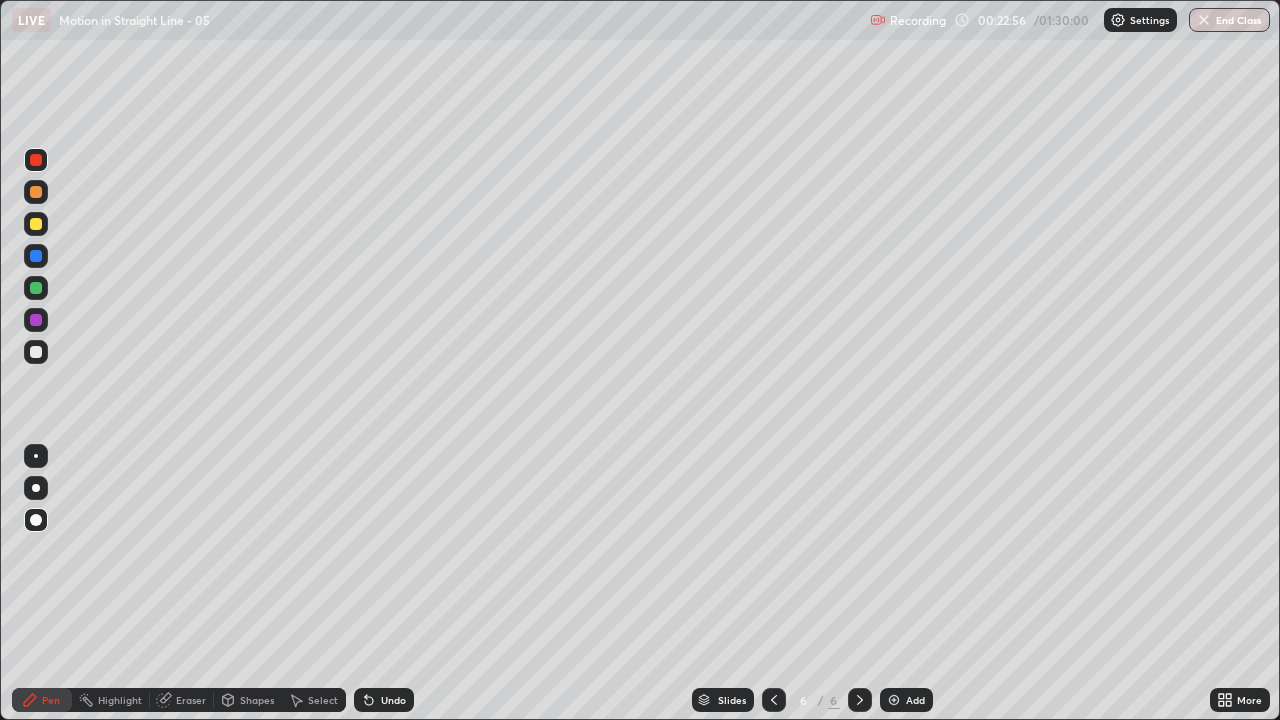 click on "Undo" at bounding box center [384, 700] 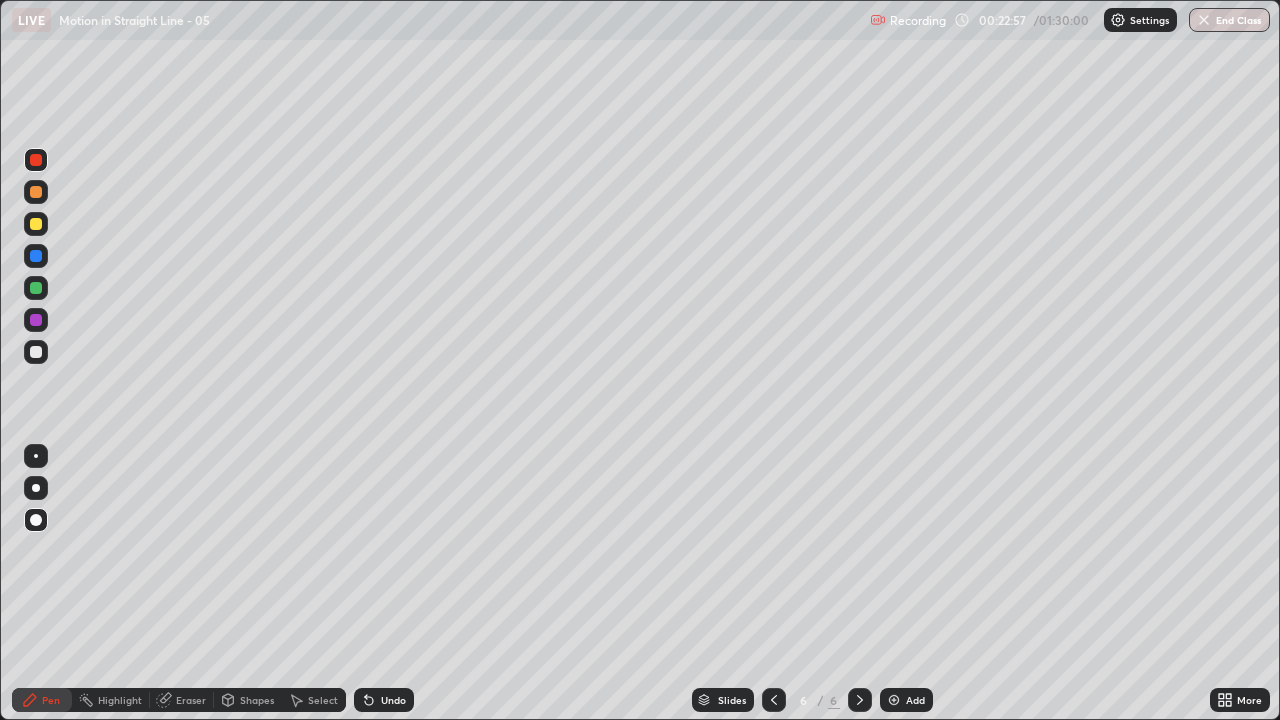 click at bounding box center (36, 256) 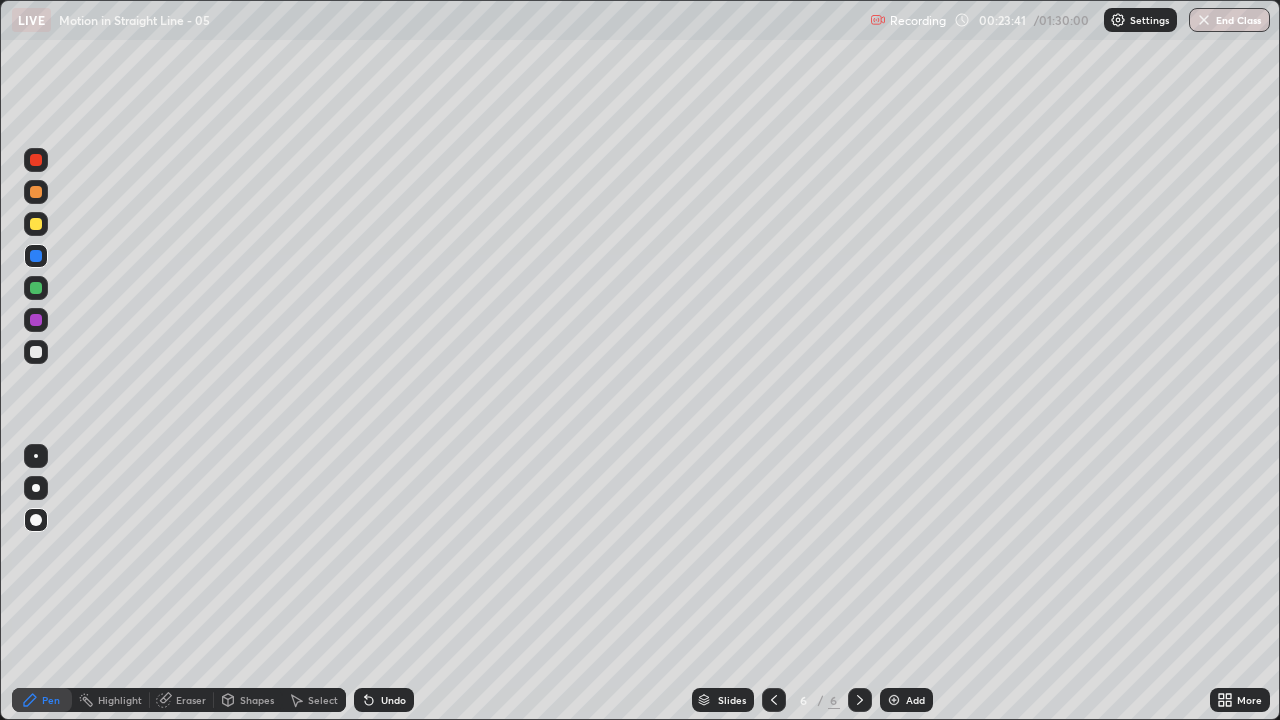click on "Undo" at bounding box center (384, 700) 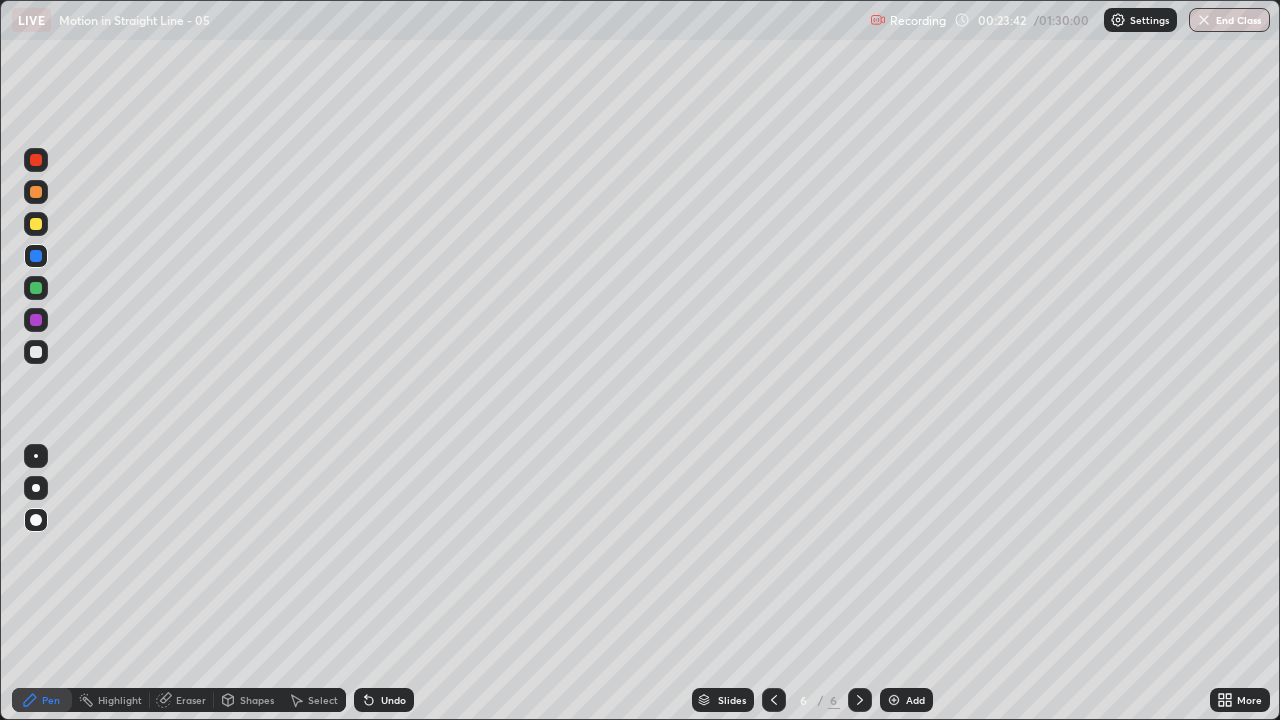 click 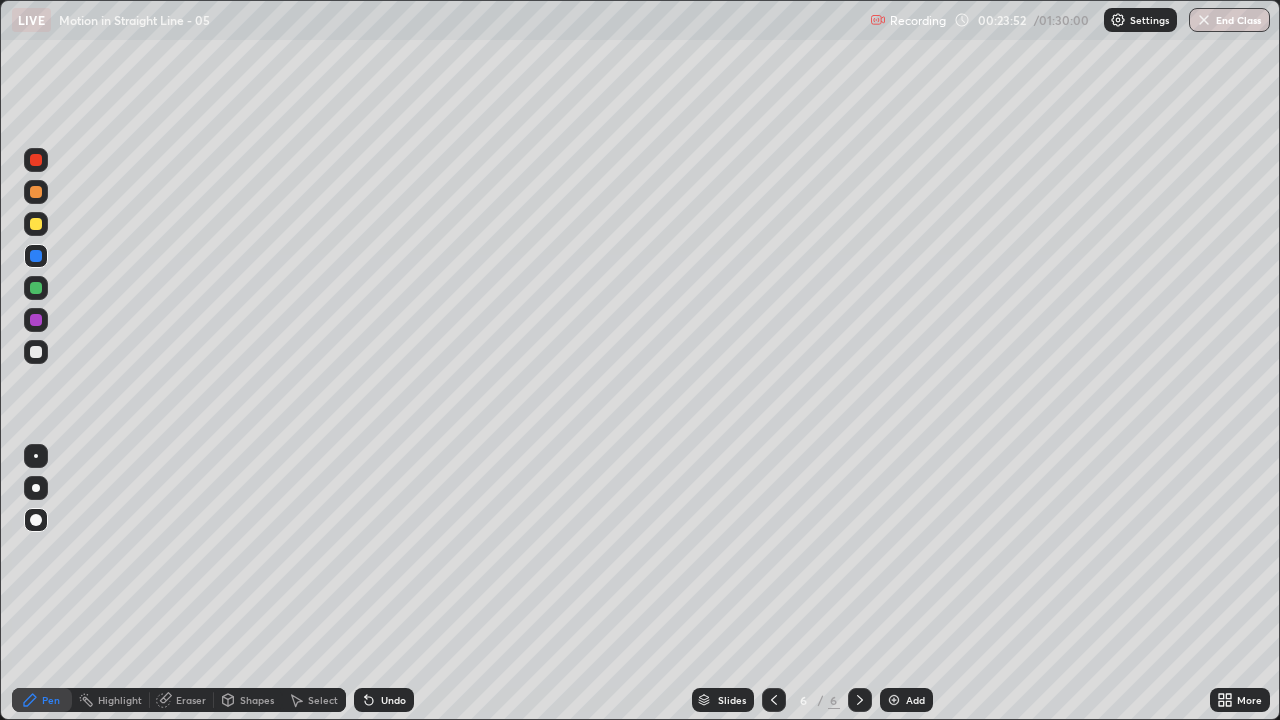 click at bounding box center (36, 160) 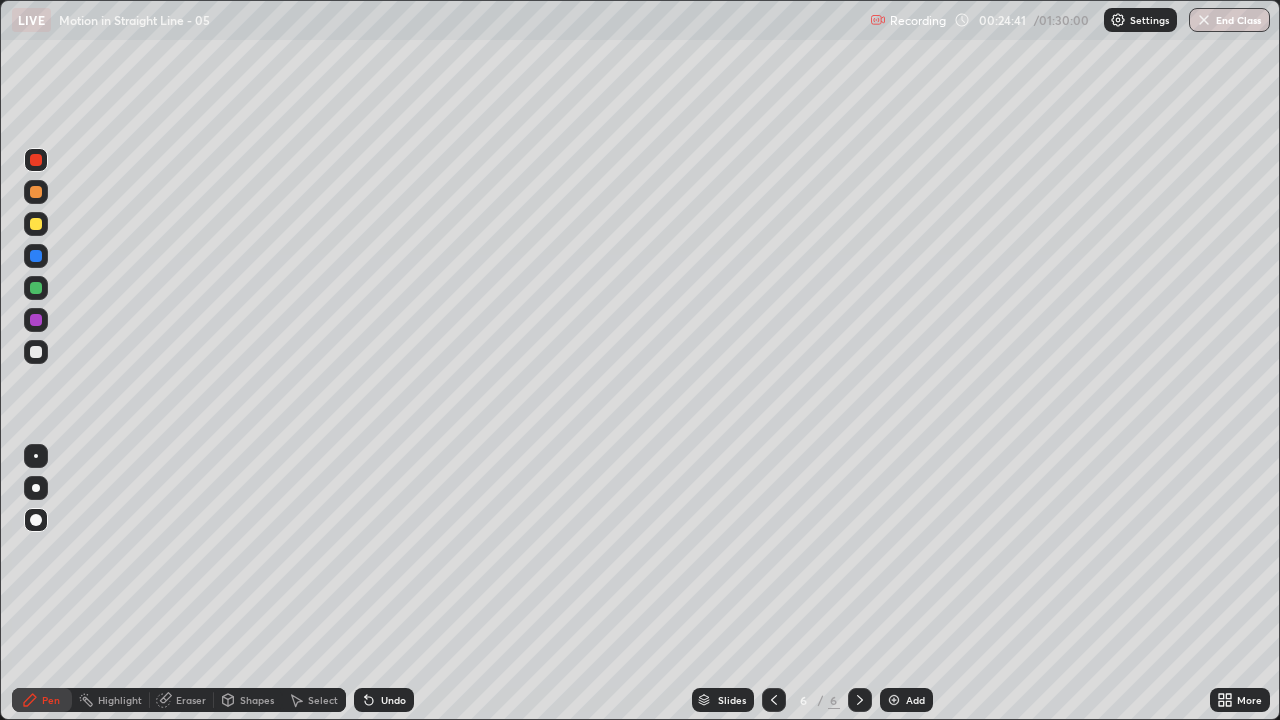 click 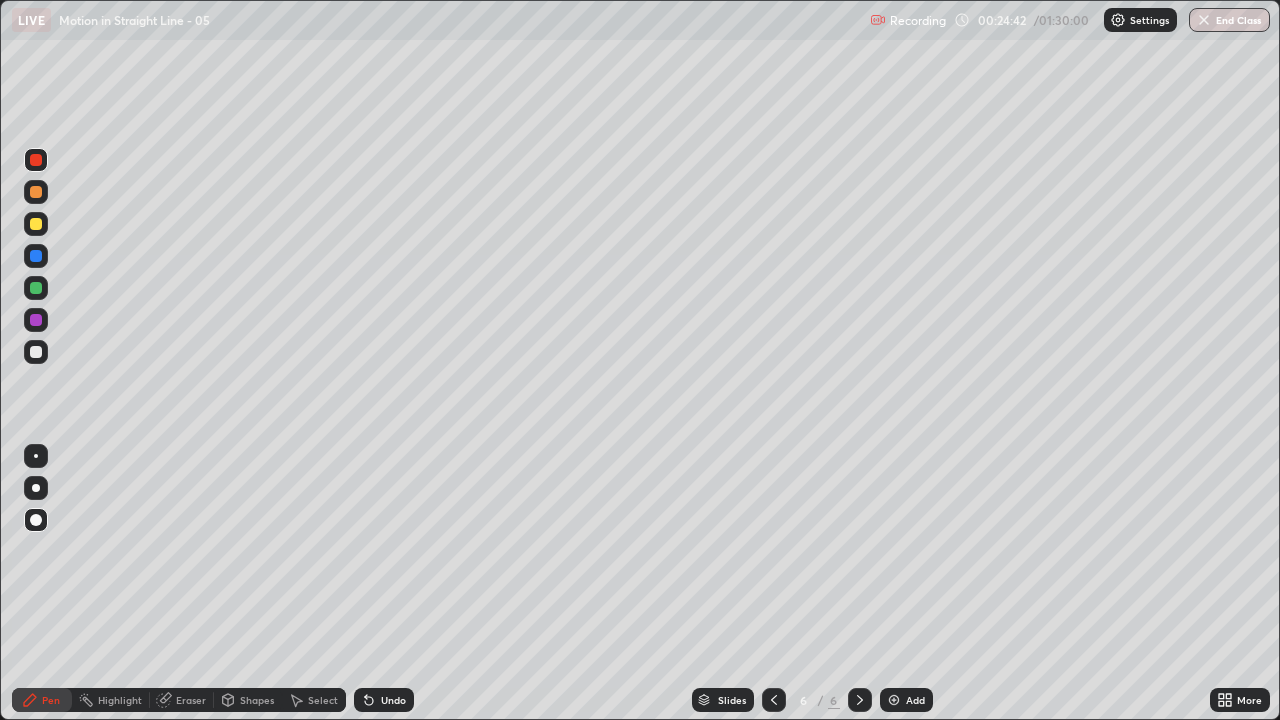 click on "Undo" at bounding box center [384, 700] 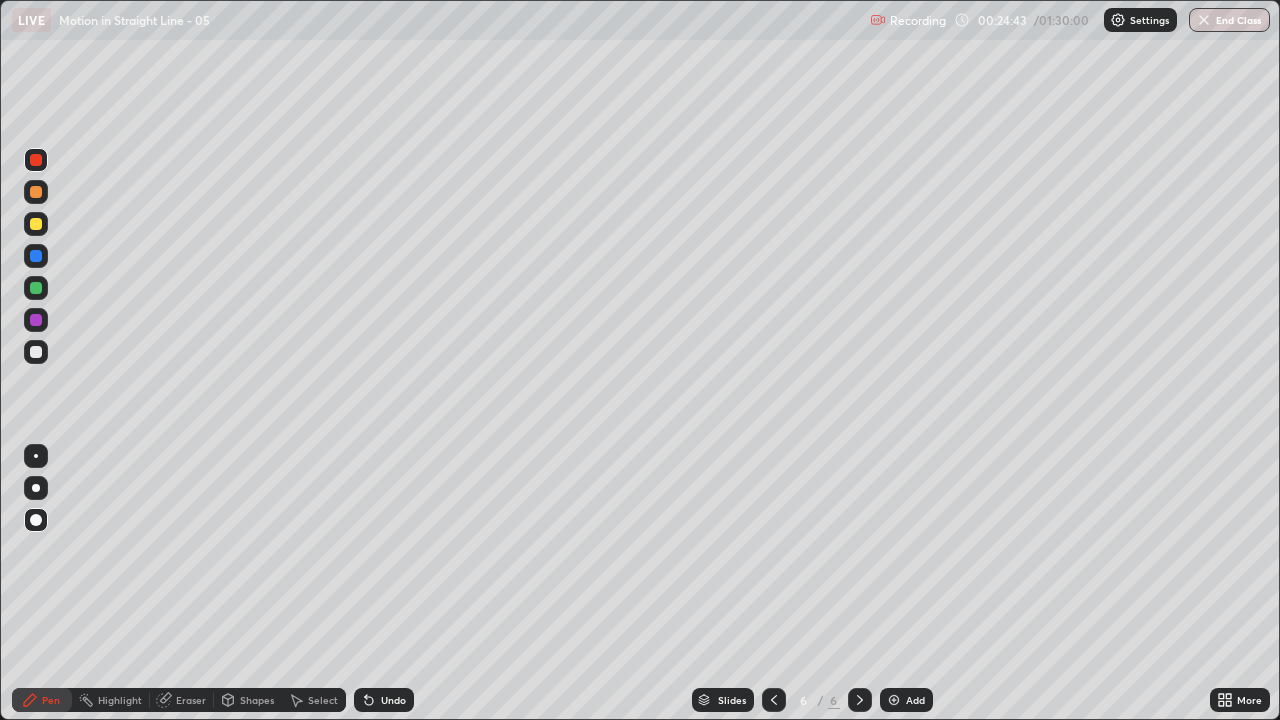 click on "Undo" at bounding box center (384, 700) 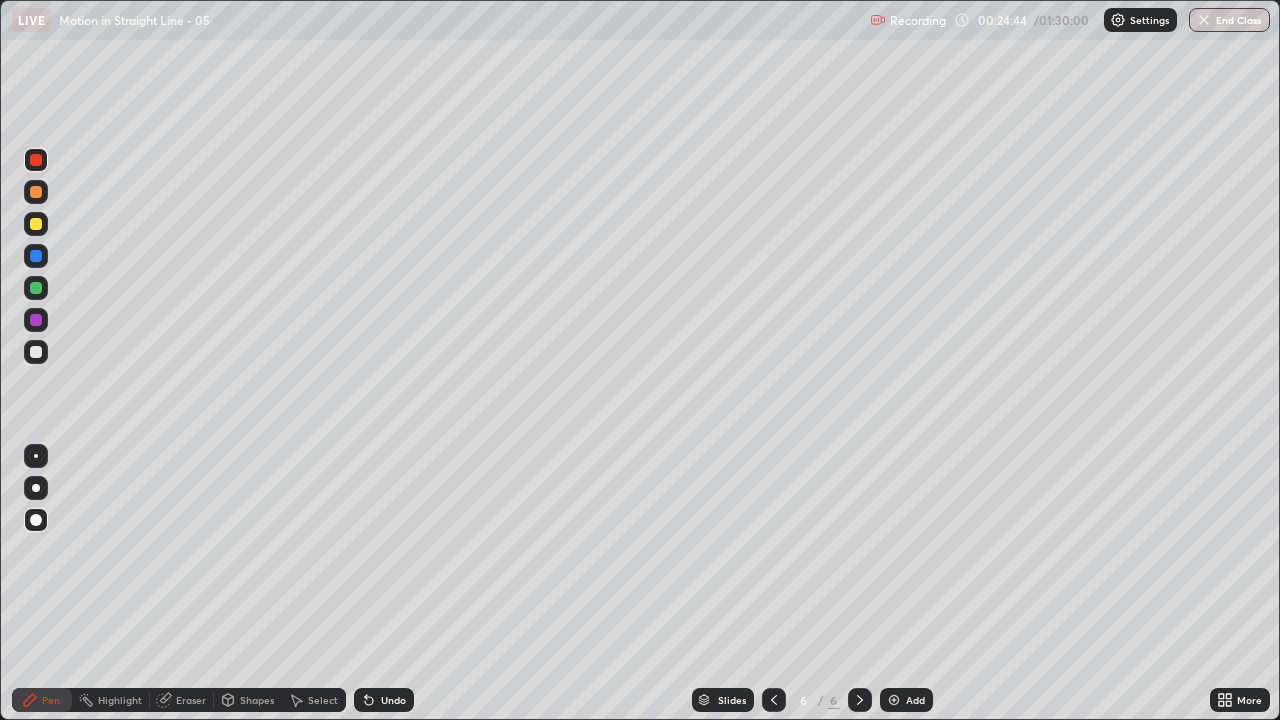 click on "Undo" at bounding box center [384, 700] 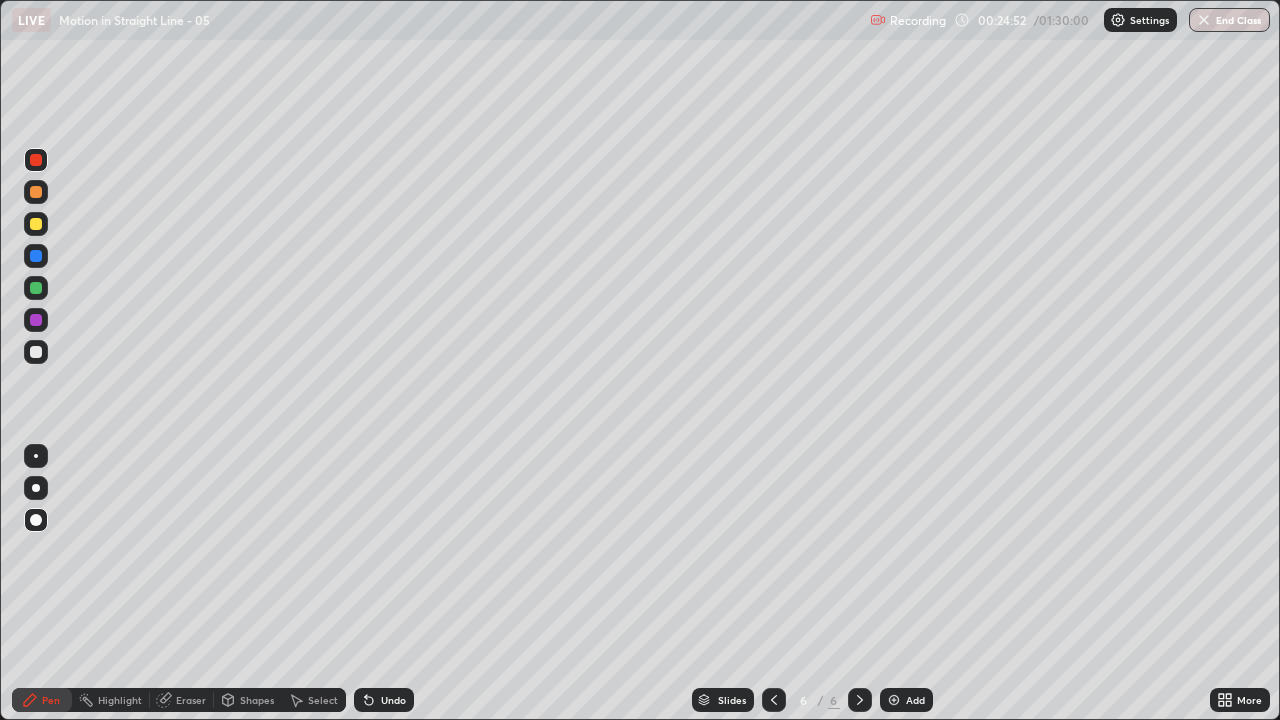 click at bounding box center (36, 288) 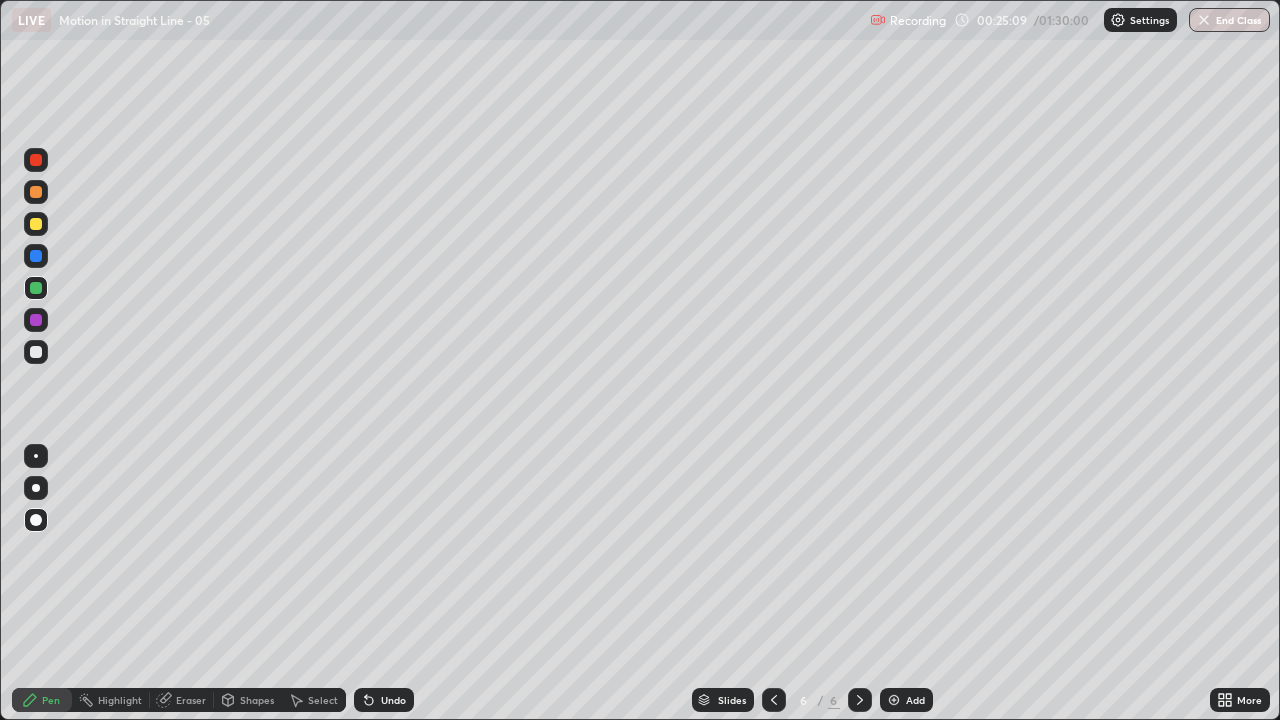 click at bounding box center [36, 160] 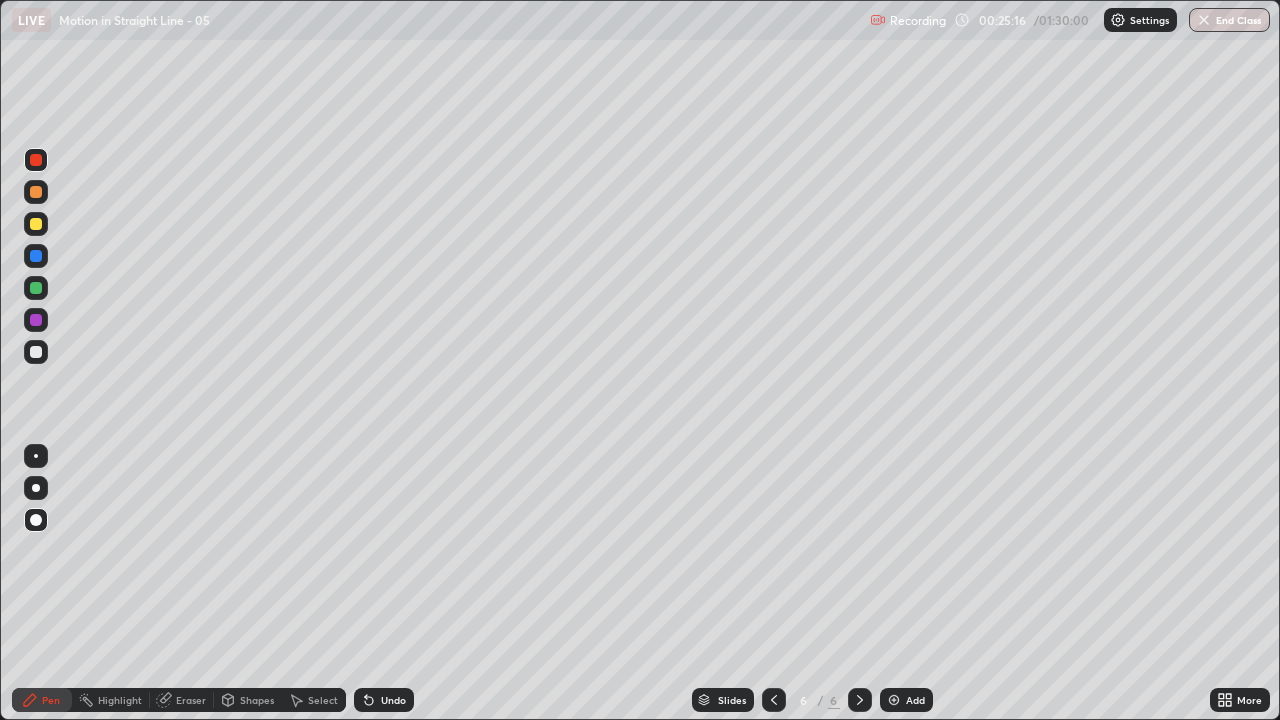 click on "Undo" at bounding box center (393, 700) 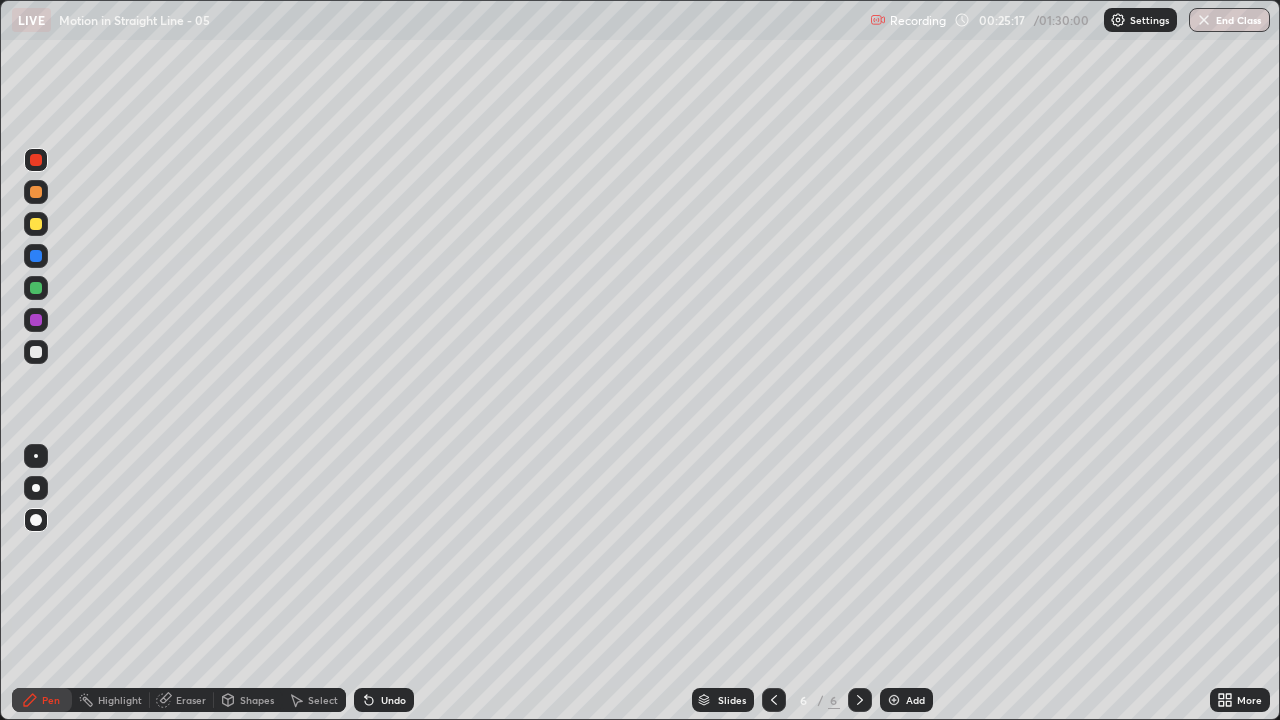 click on "Undo" at bounding box center (393, 700) 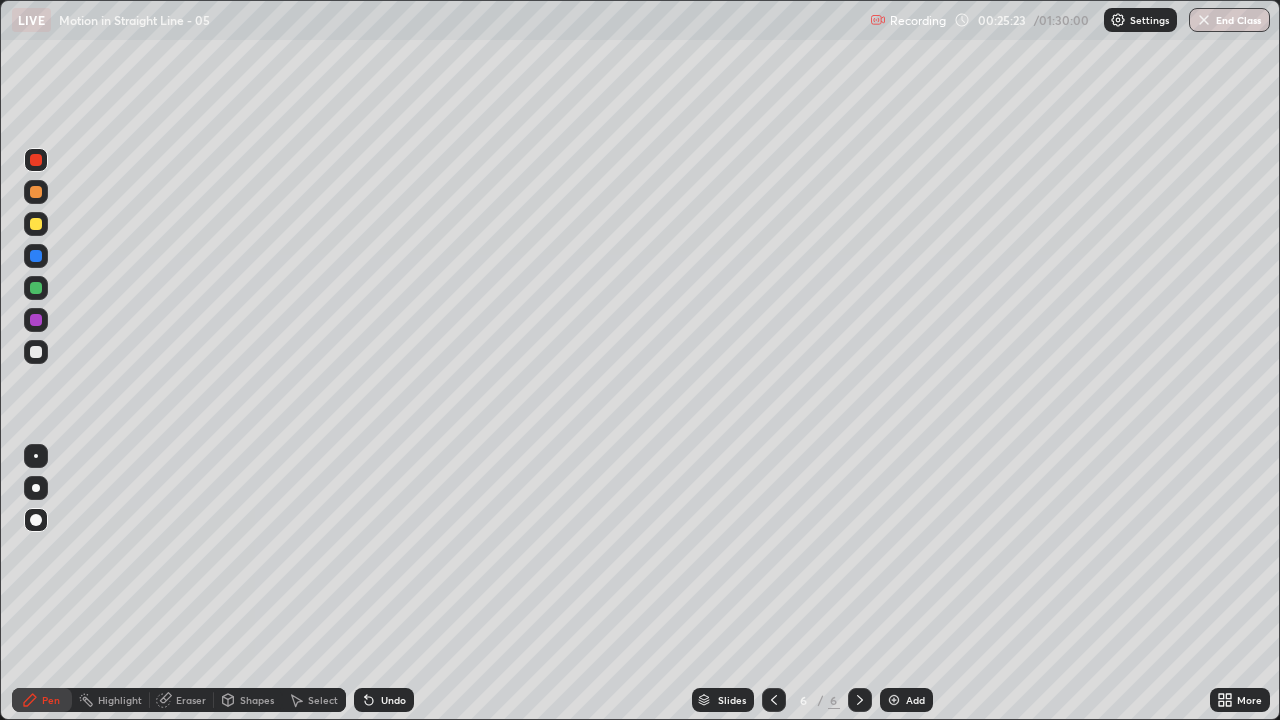 click at bounding box center [36, 224] 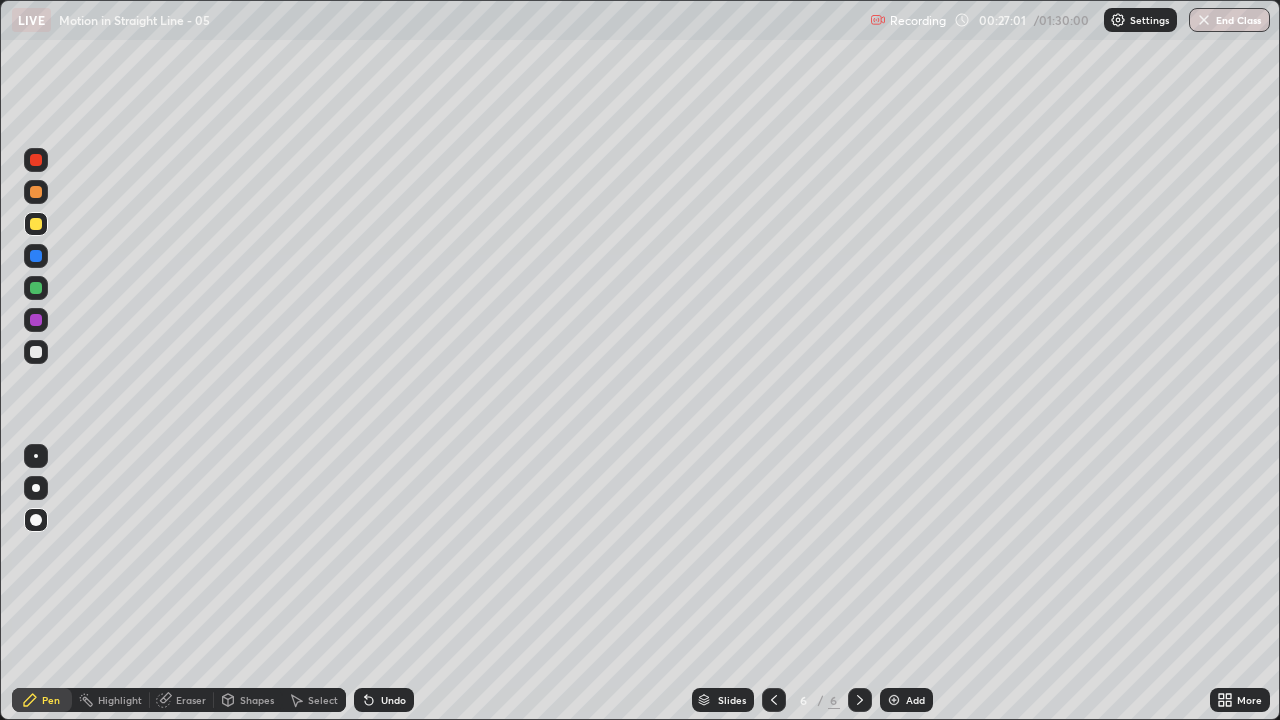 click on "Undo" at bounding box center [393, 700] 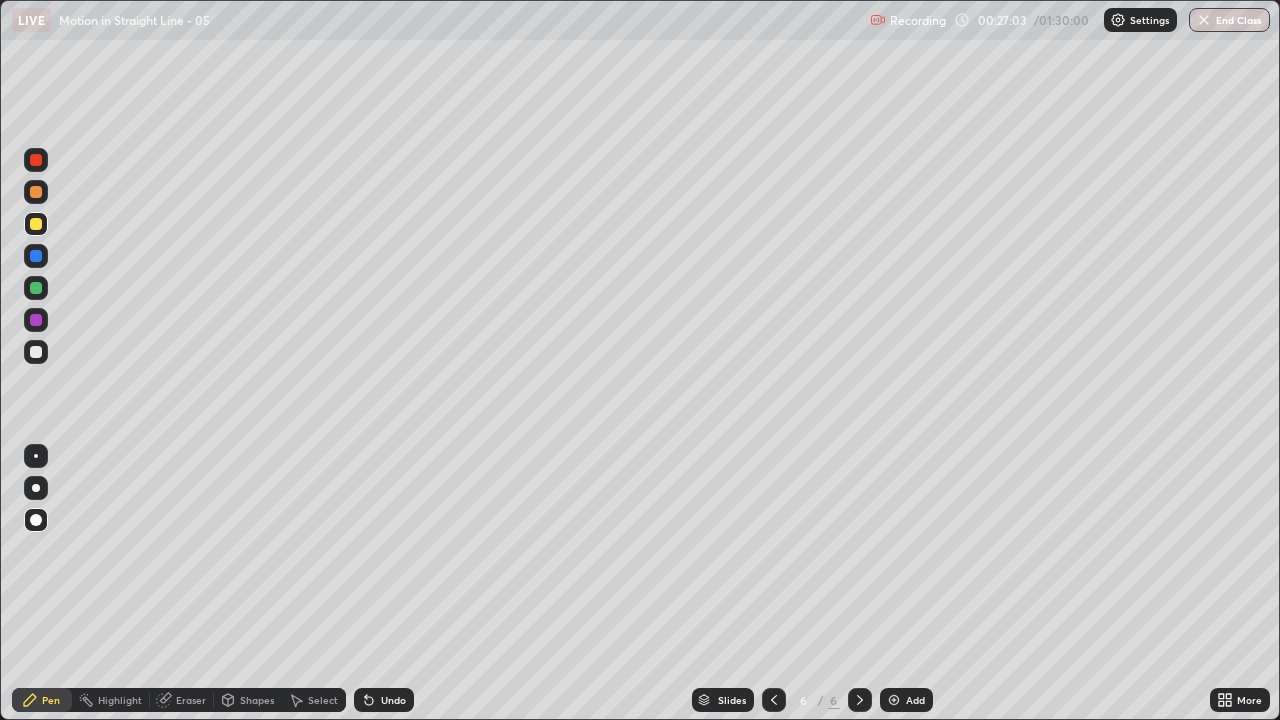 click on "Undo" at bounding box center [393, 700] 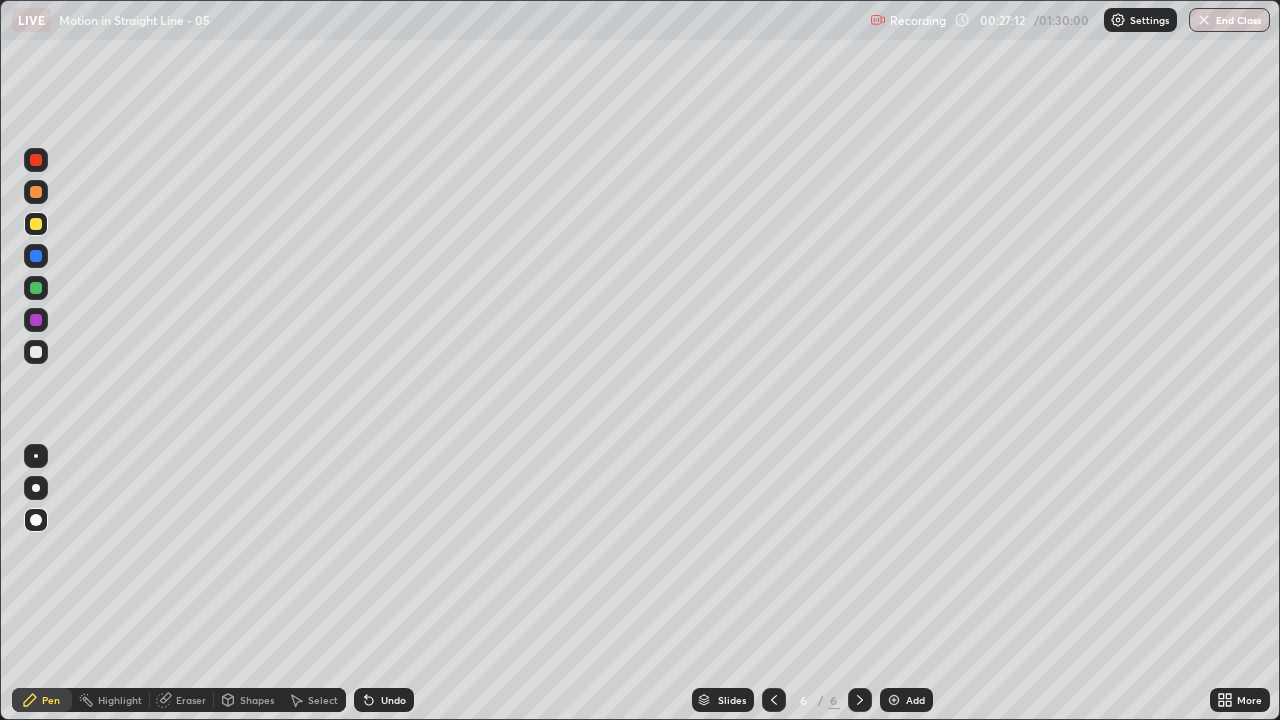 click at bounding box center [36, 288] 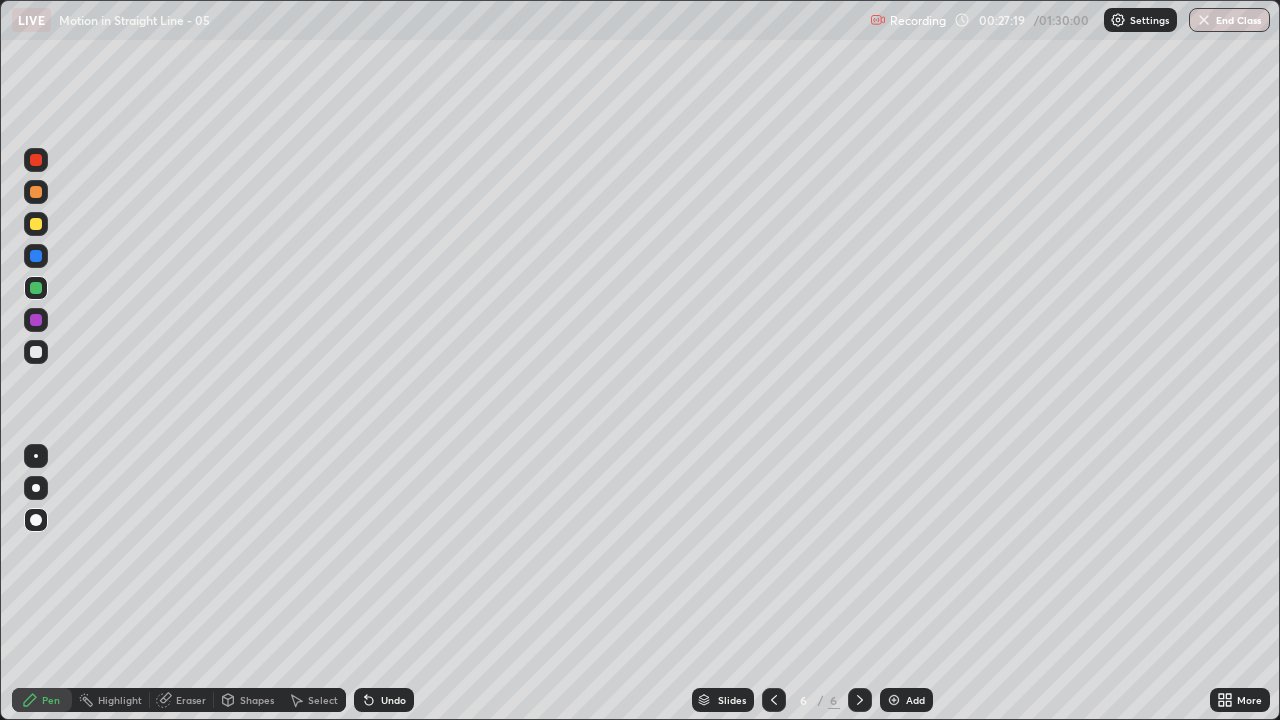 click at bounding box center [36, 160] 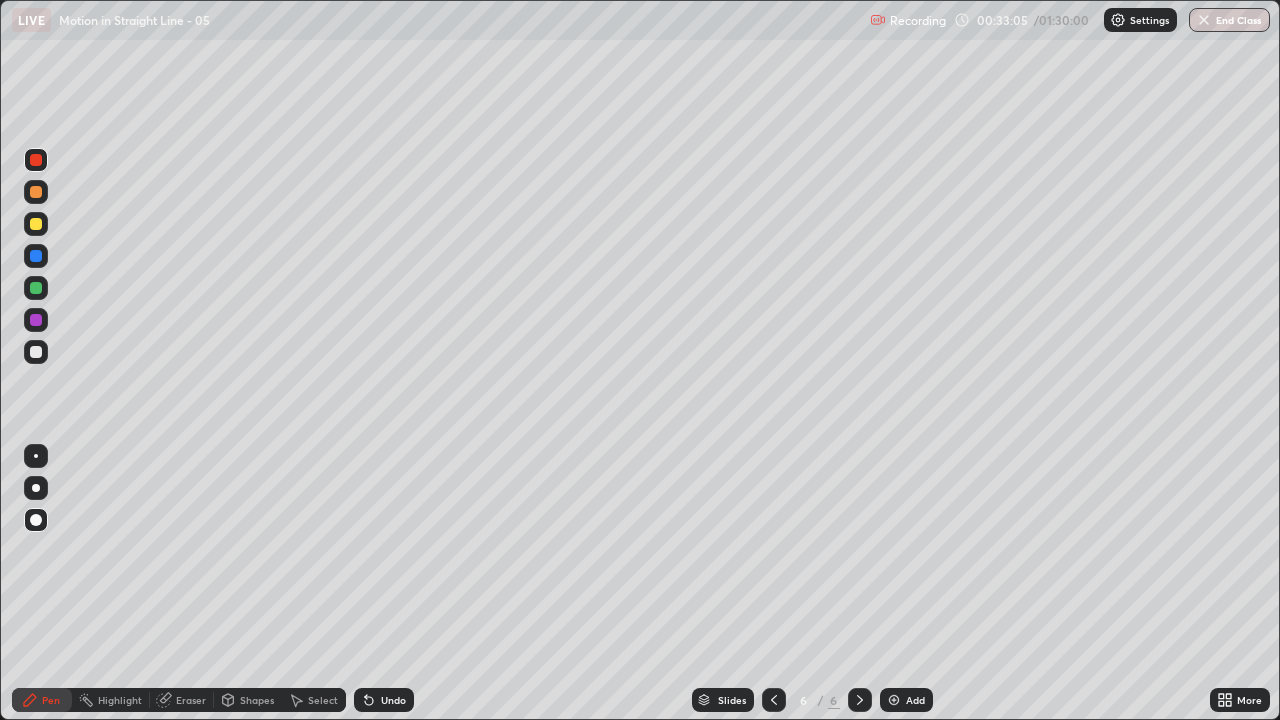 click 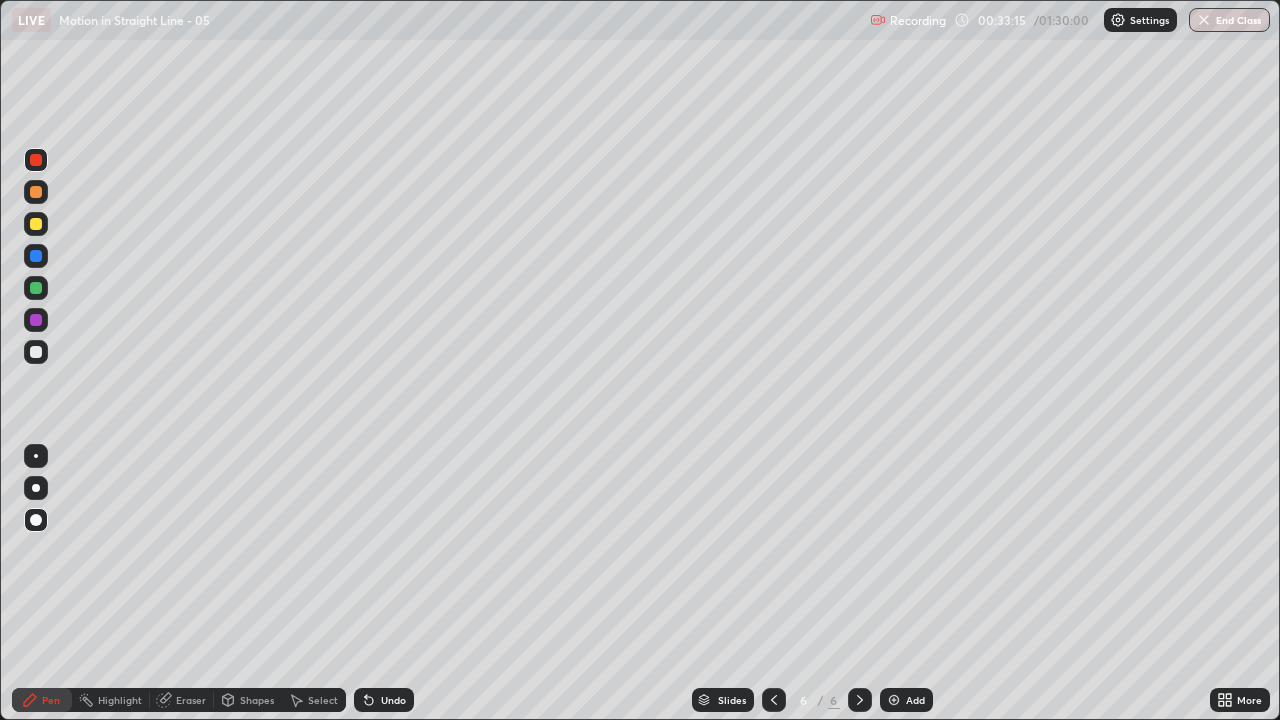 click at bounding box center [894, 700] 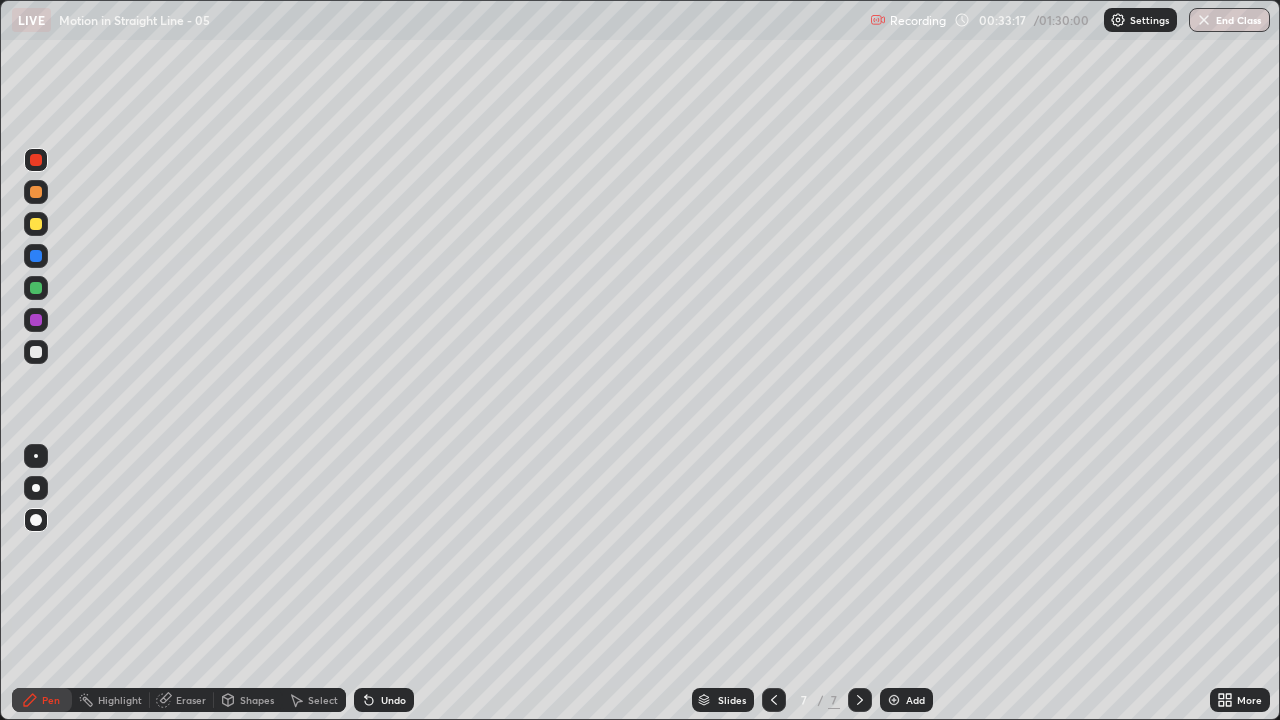 click at bounding box center (36, 352) 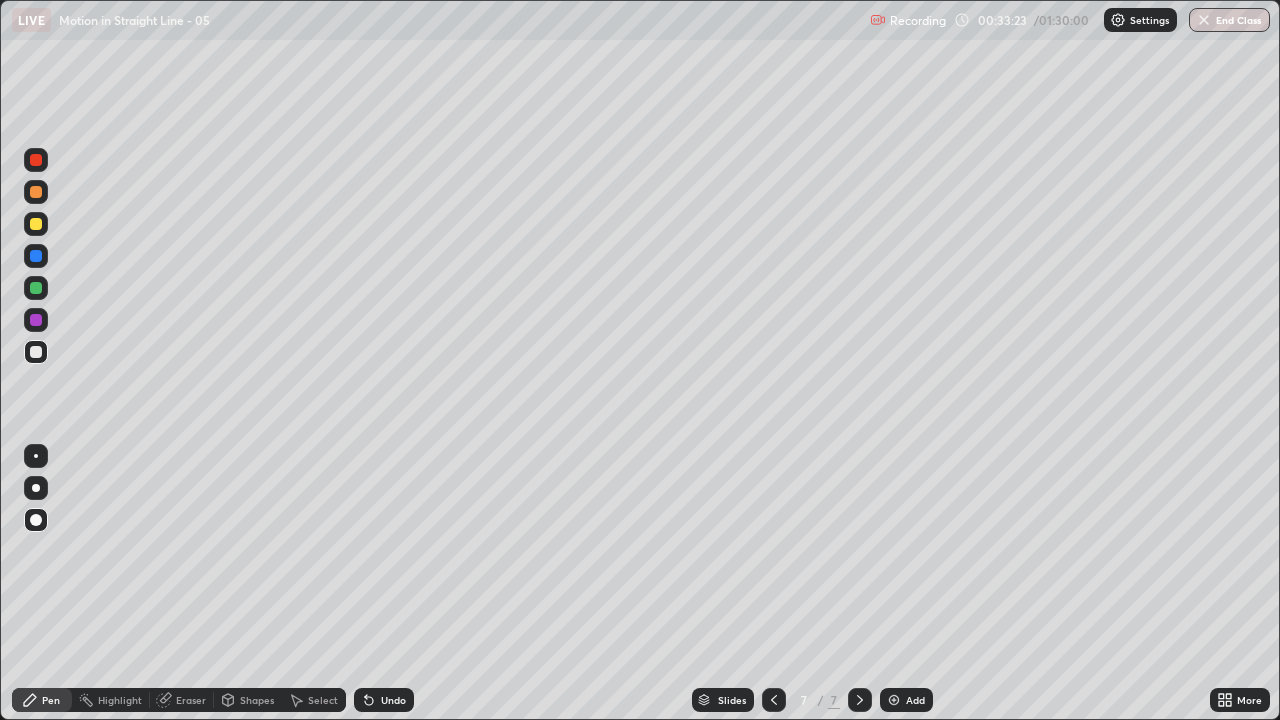 click at bounding box center (36, 224) 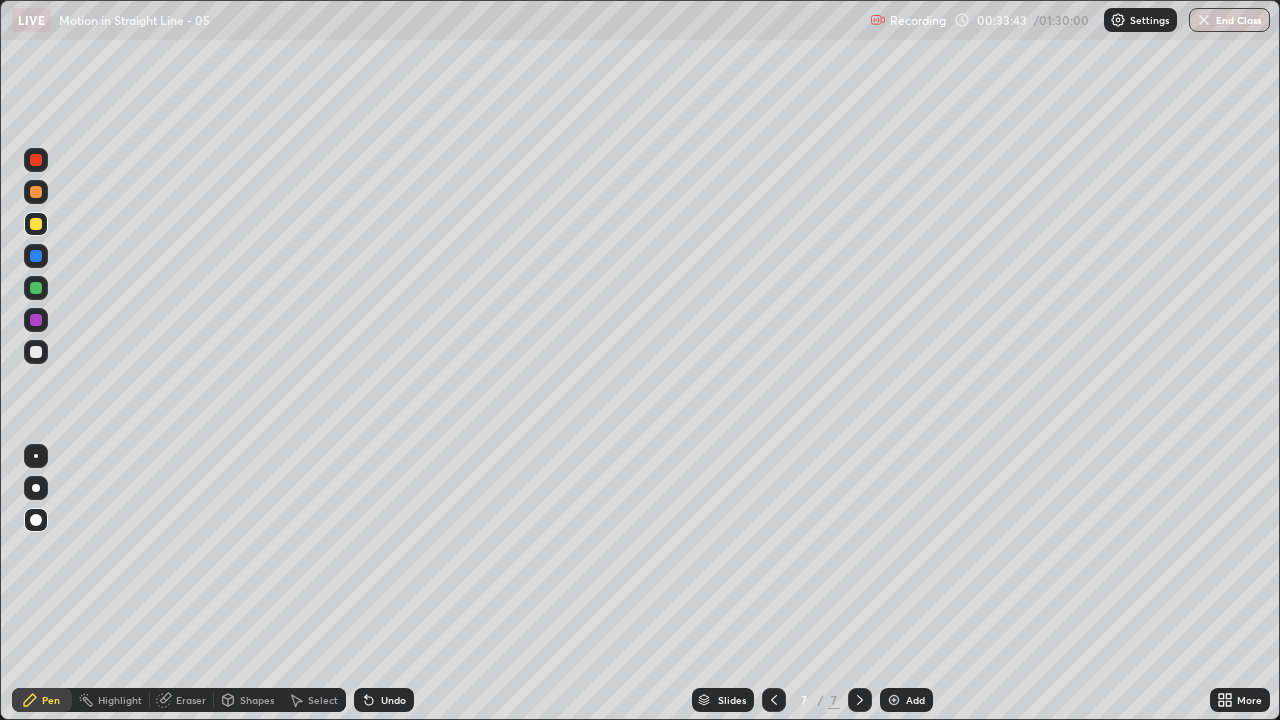 click at bounding box center [36, 256] 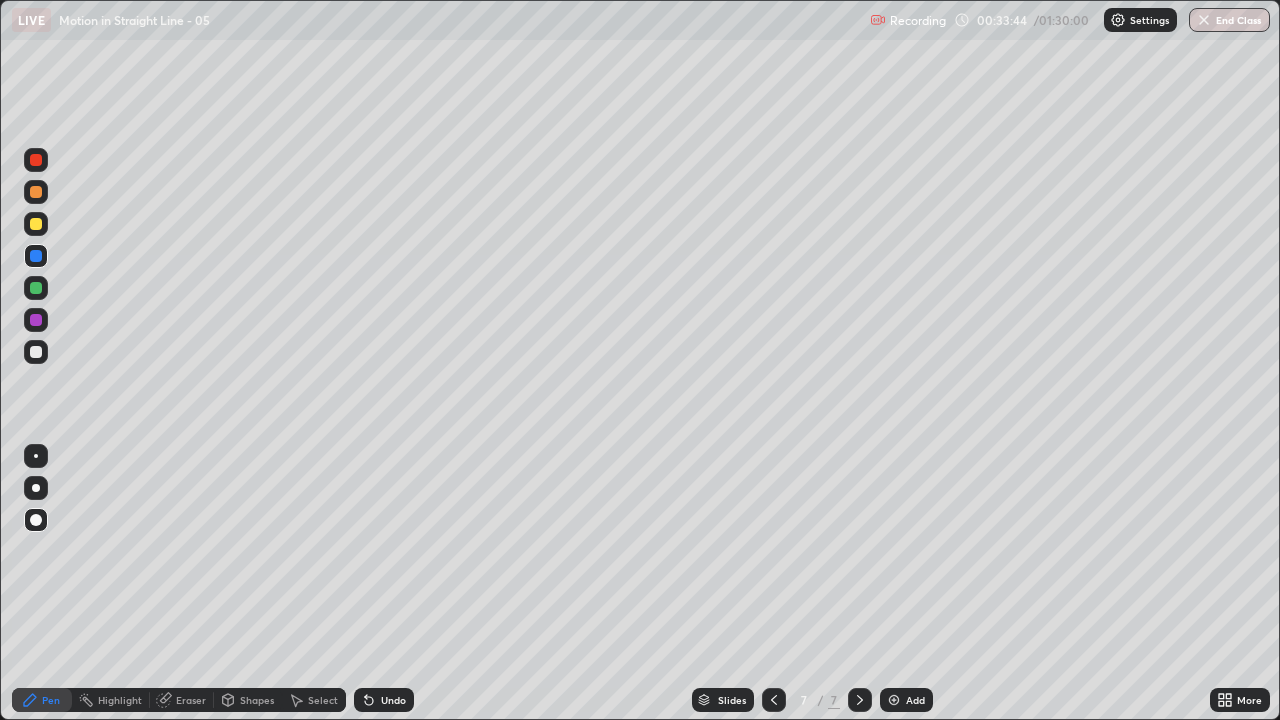 click at bounding box center (36, 352) 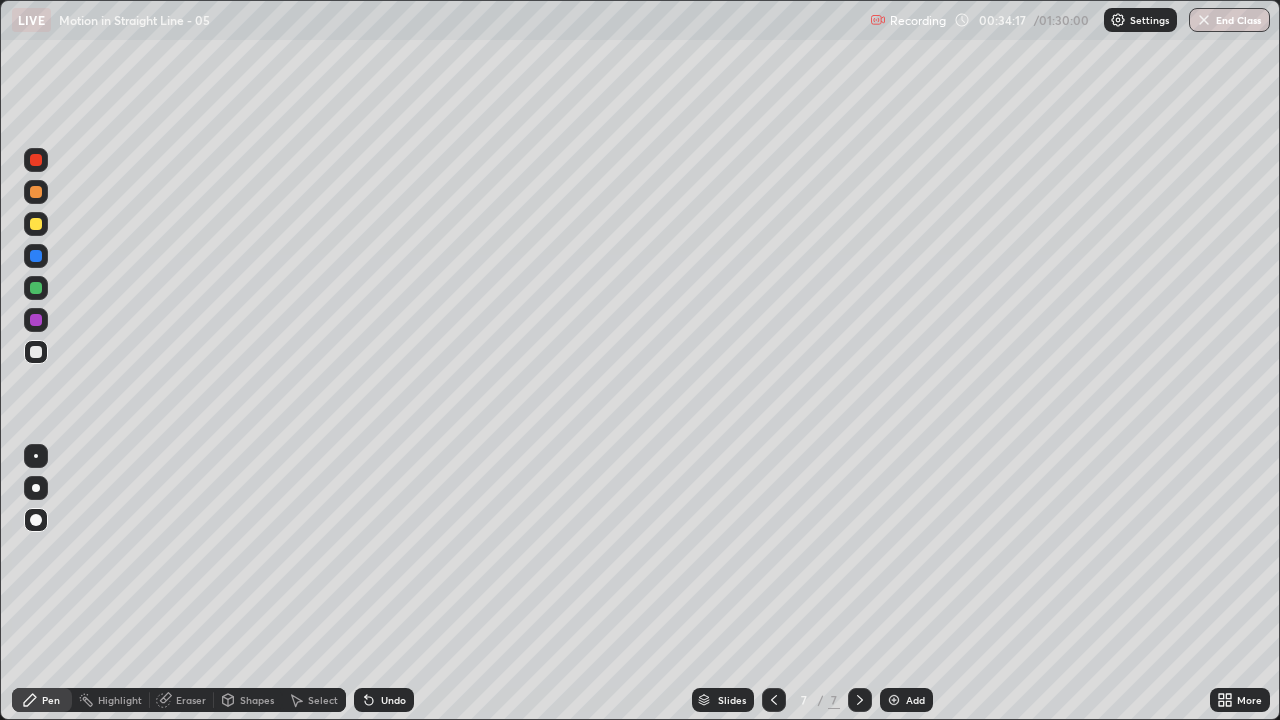 click on "Undo" at bounding box center (393, 700) 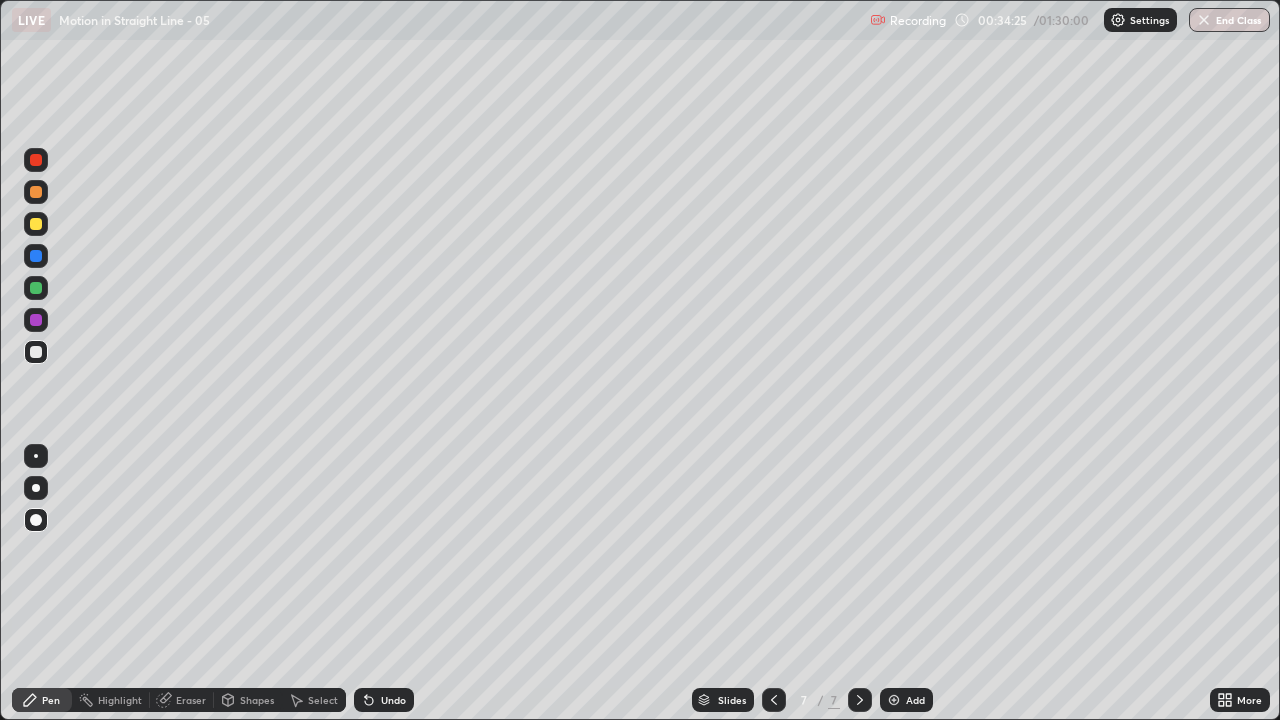 click at bounding box center (36, 320) 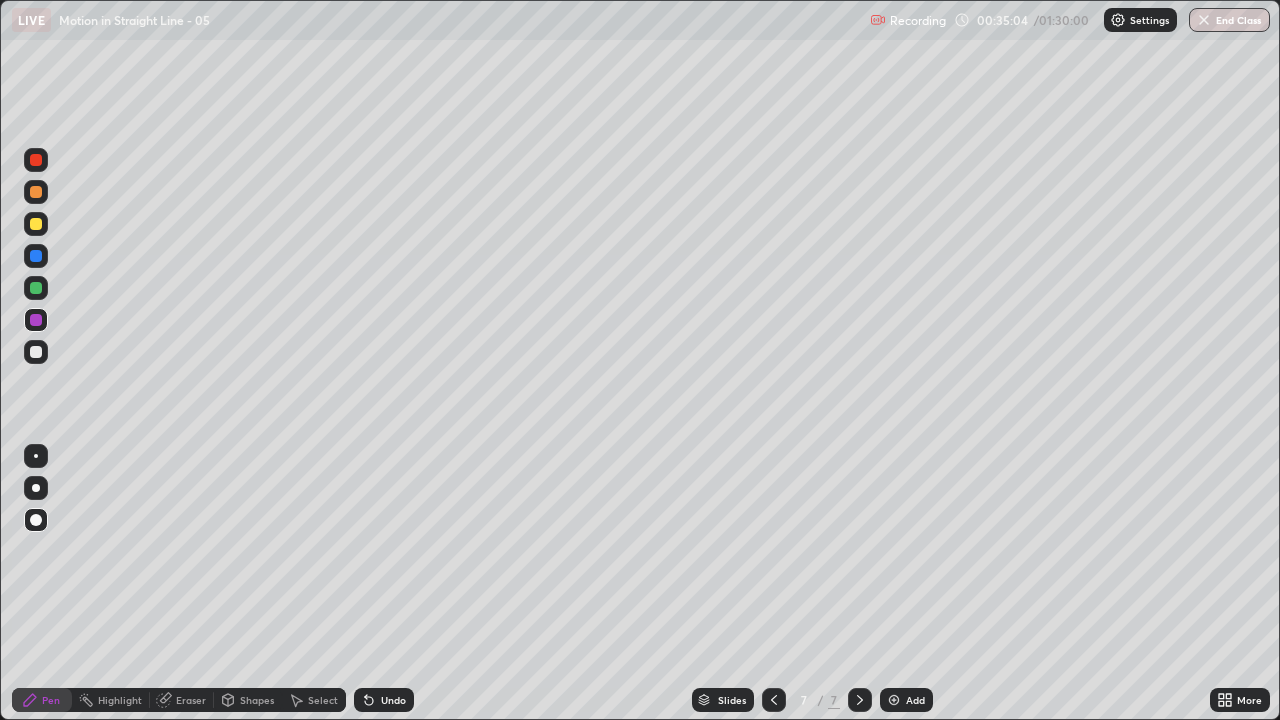 click on "Eraser" at bounding box center (191, 700) 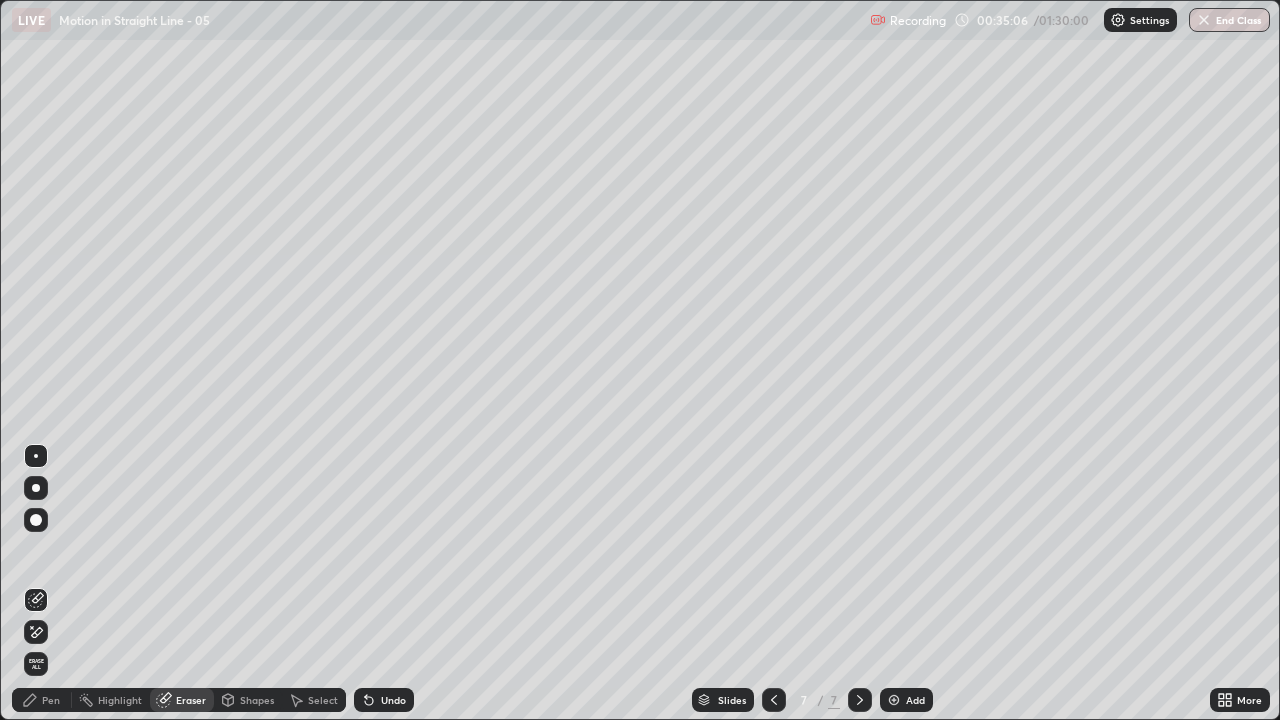 click on "Pen" at bounding box center [51, 700] 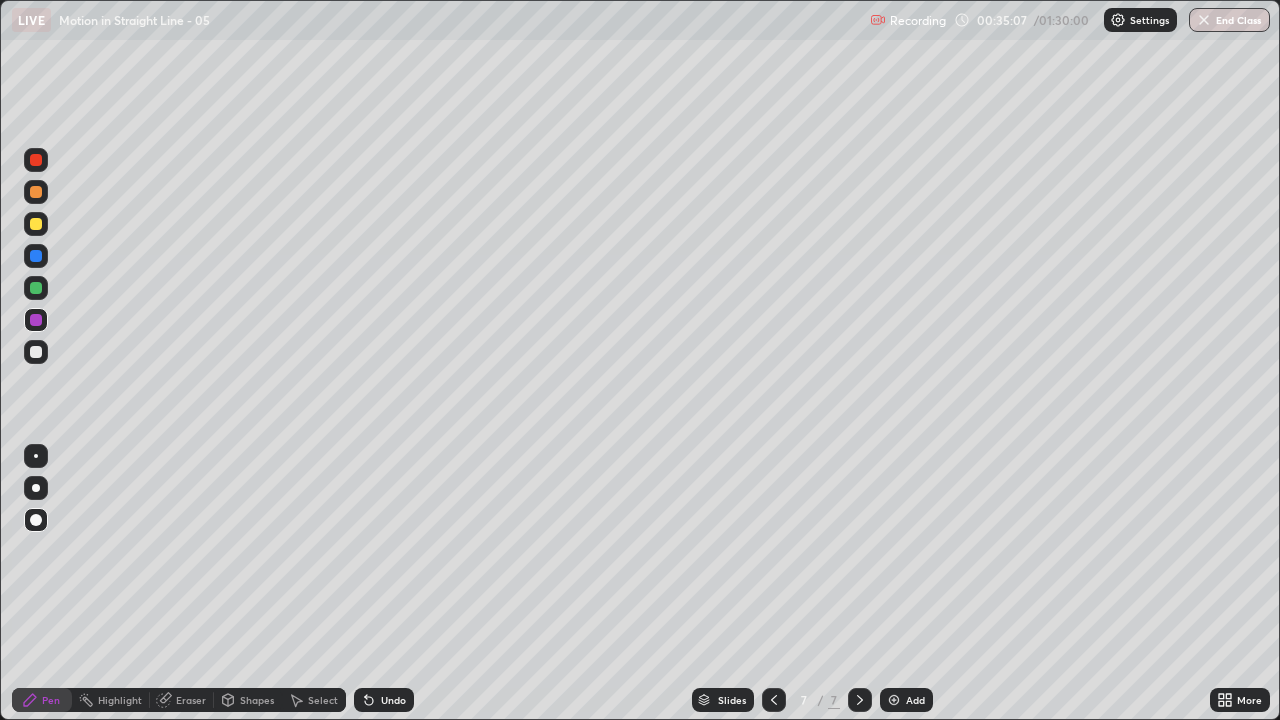 click at bounding box center (36, 288) 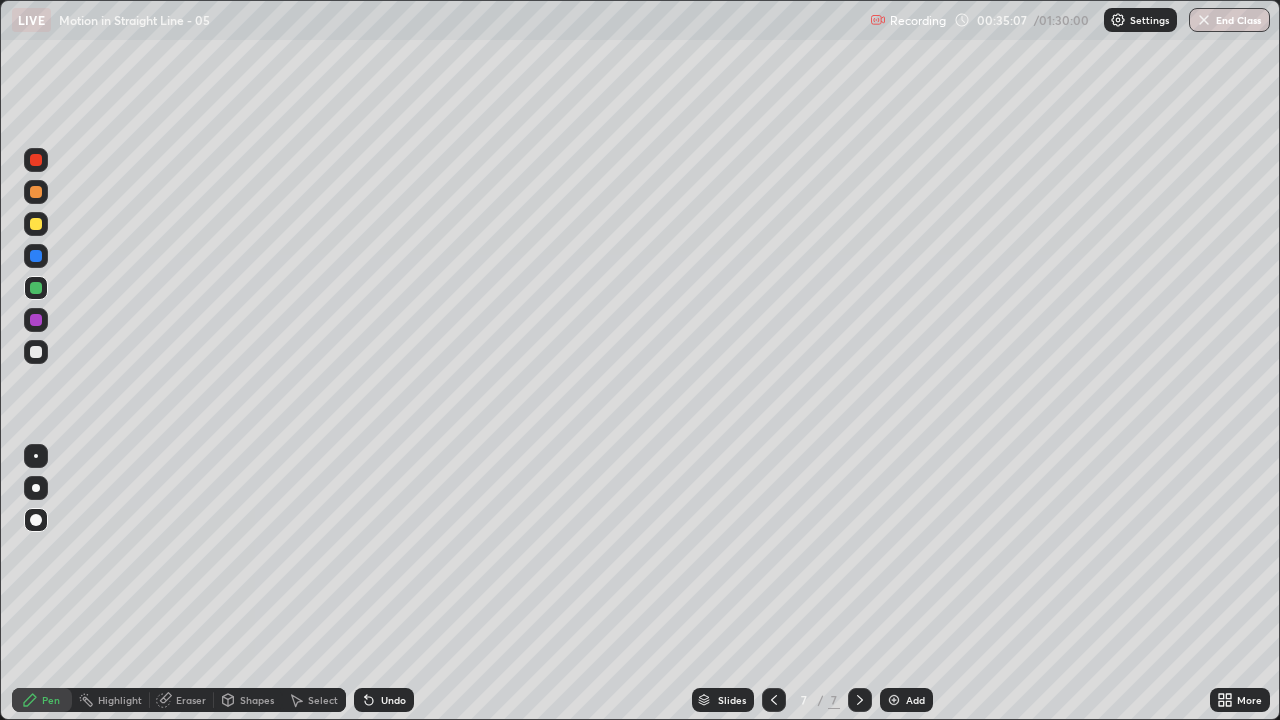 click at bounding box center (36, 224) 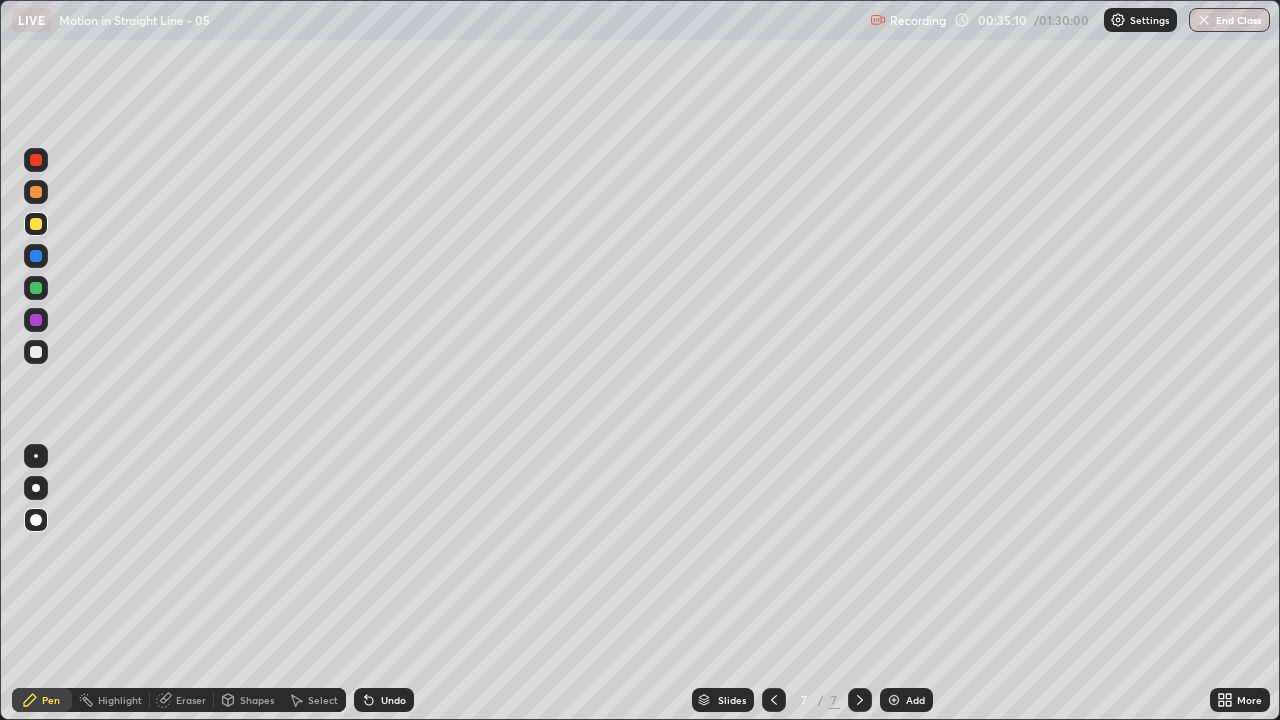 click at bounding box center (36, 352) 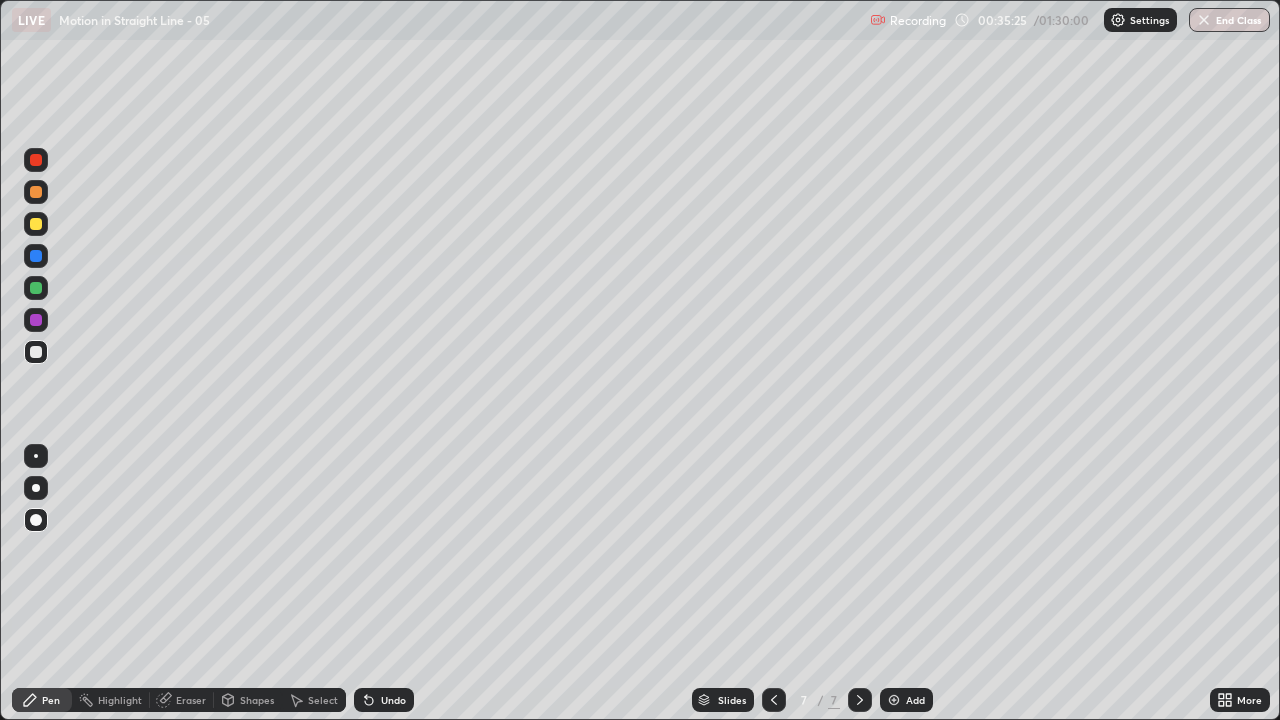 click on "Eraser" at bounding box center (191, 700) 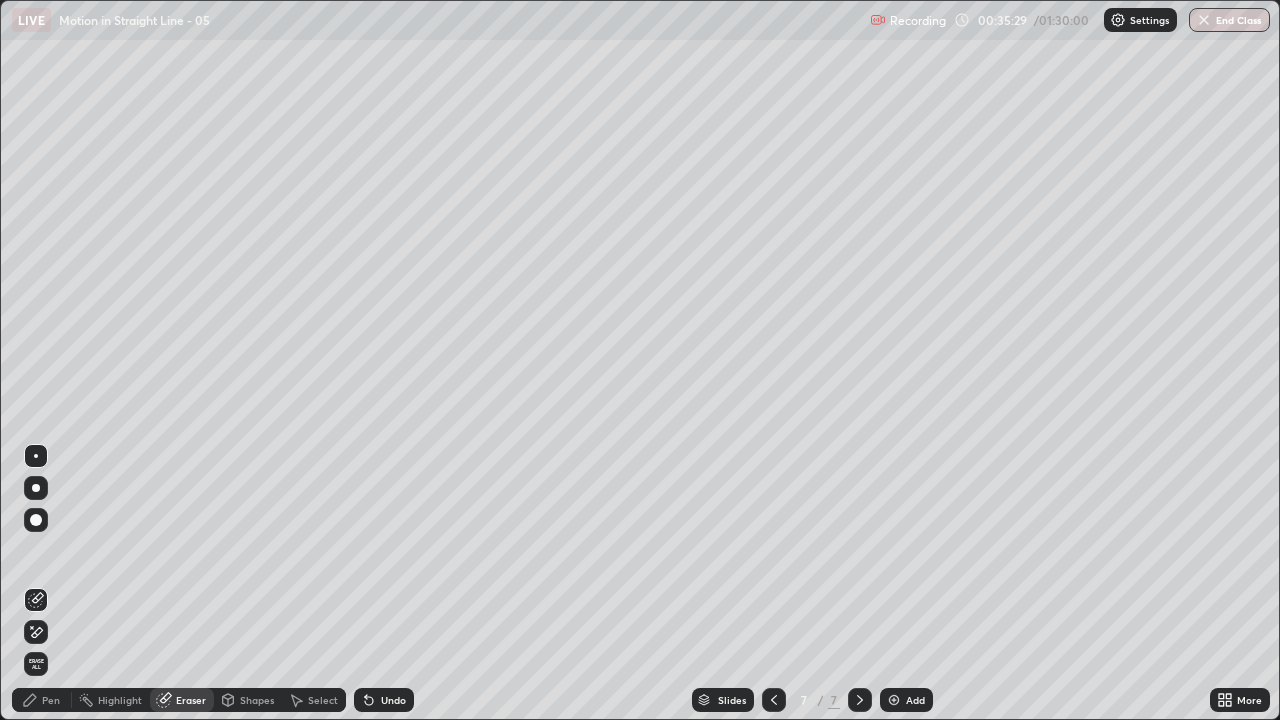 click on "Pen" at bounding box center (51, 700) 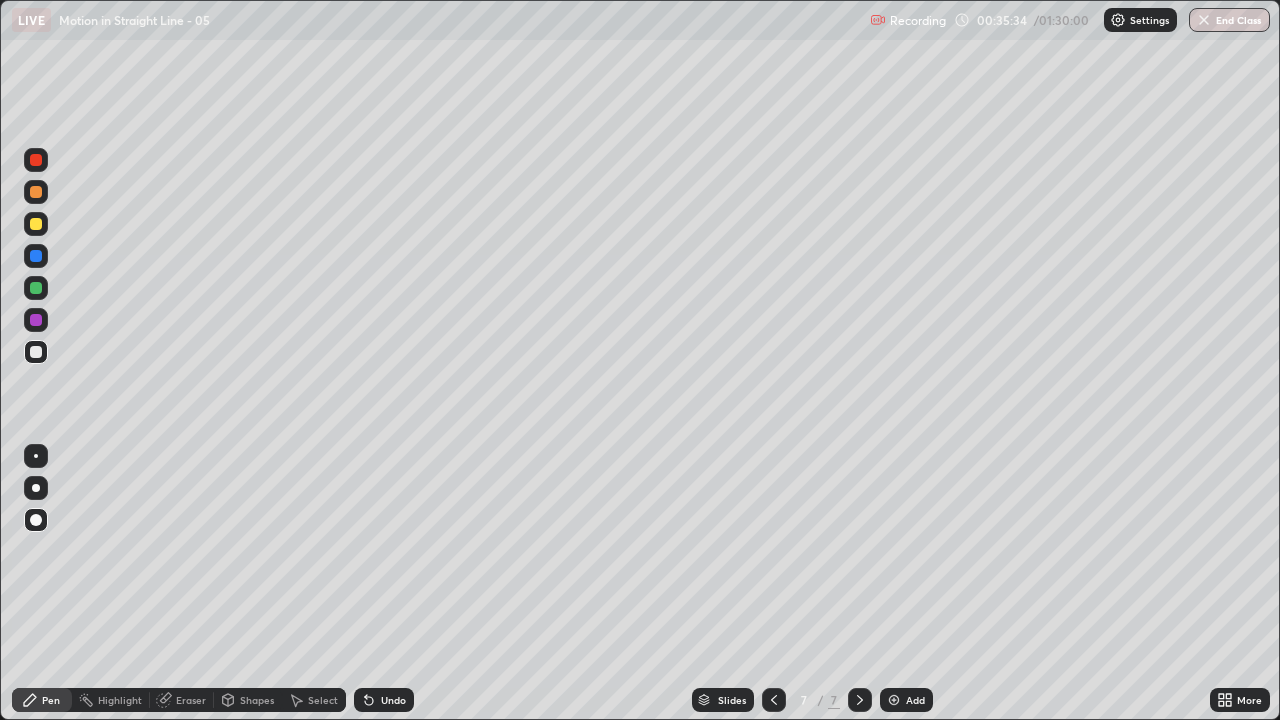 click at bounding box center (36, 352) 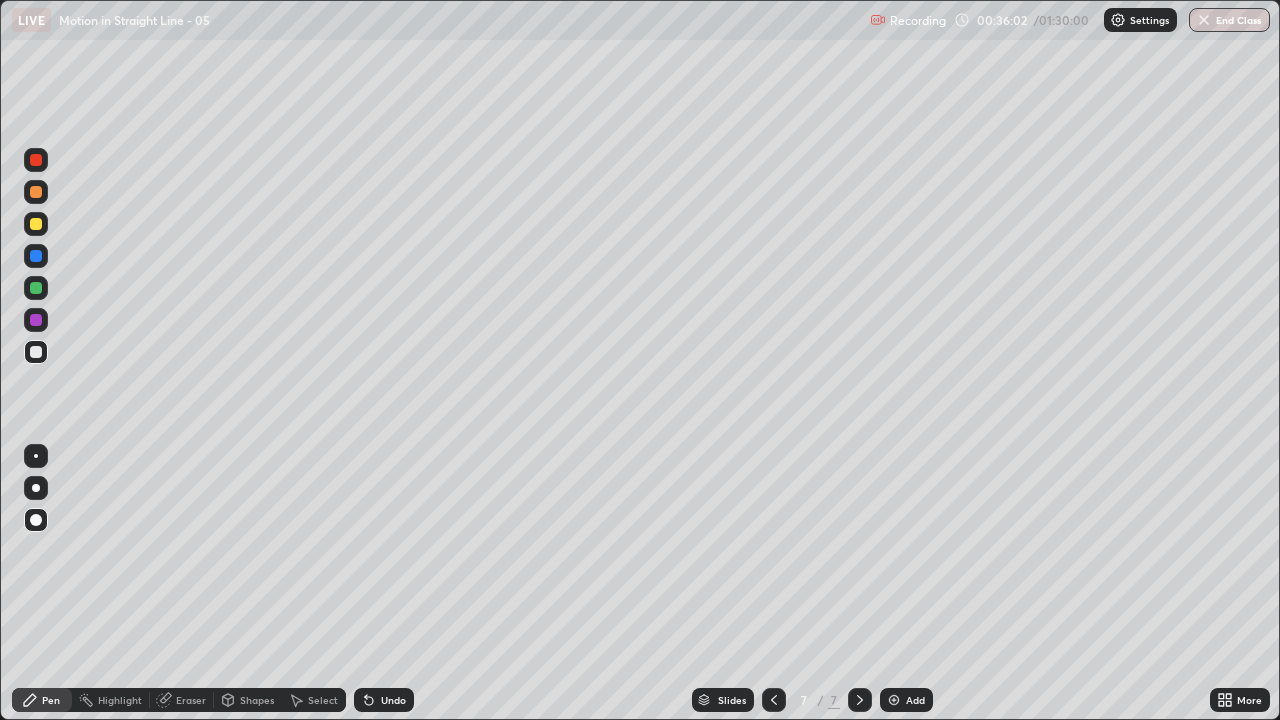 click at bounding box center [36, 256] 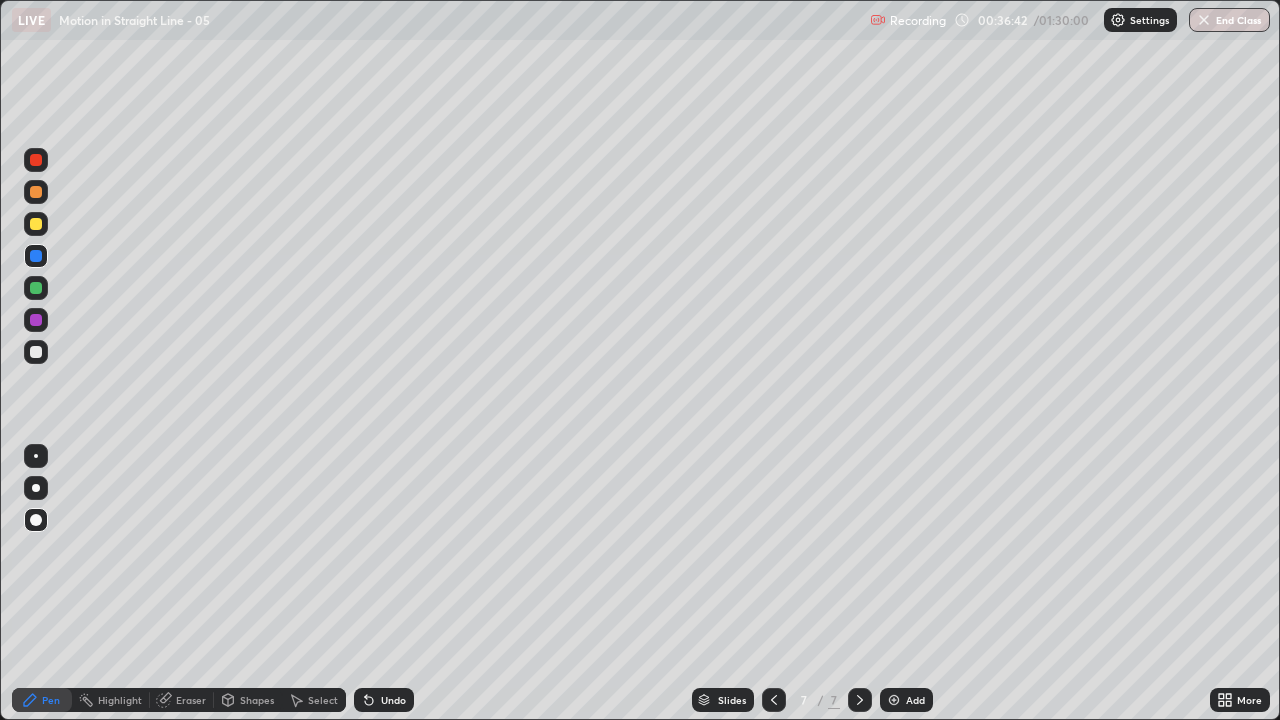 click at bounding box center [36, 224] 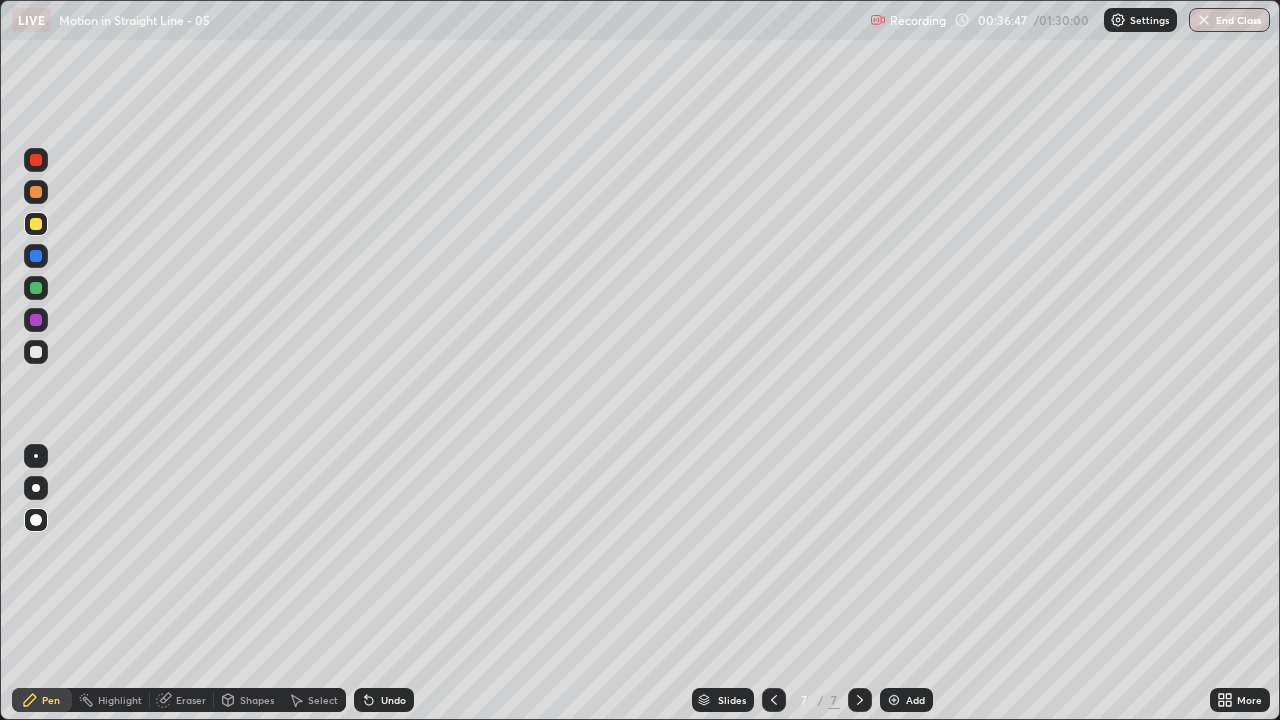 click at bounding box center (36, 288) 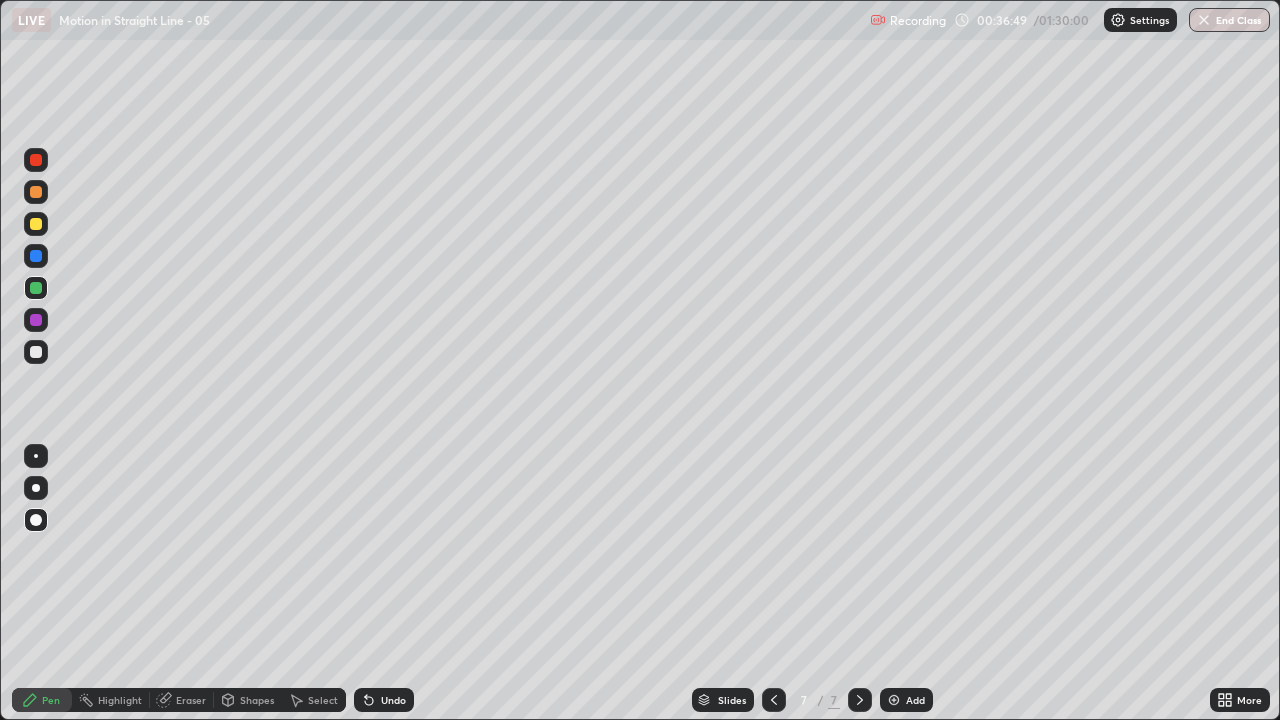 click at bounding box center (36, 256) 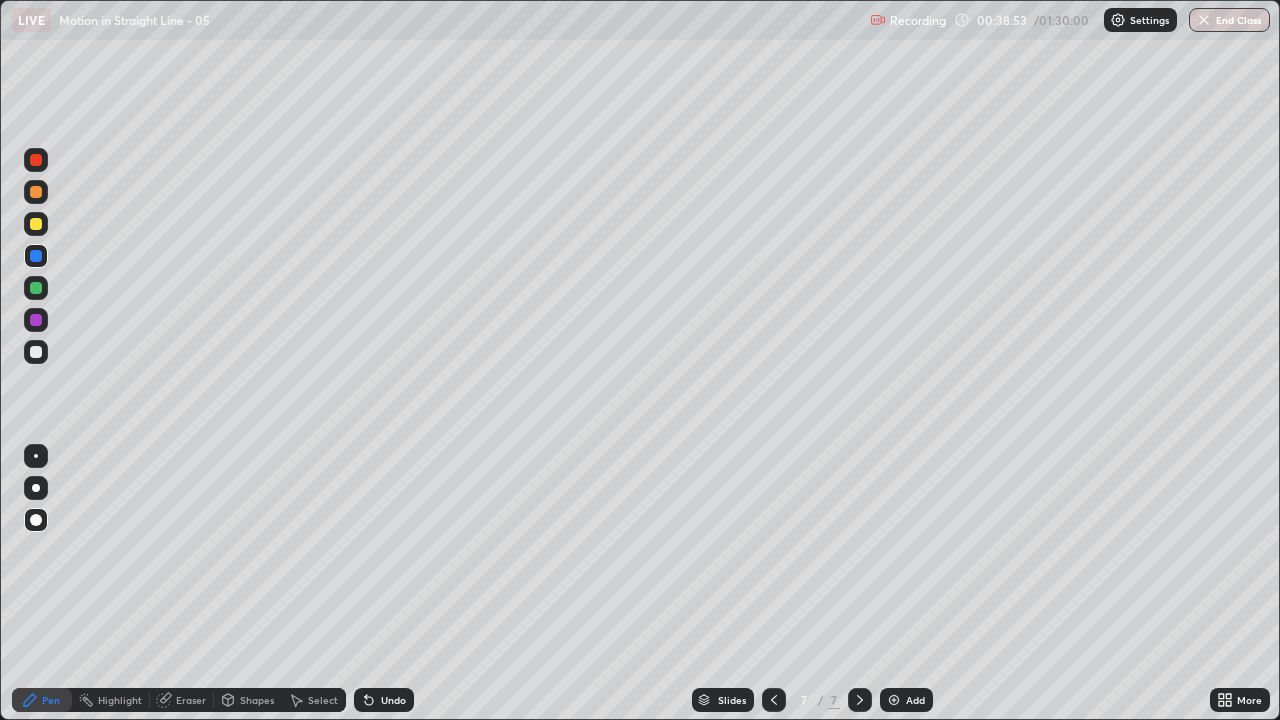 click on "Add" at bounding box center [906, 700] 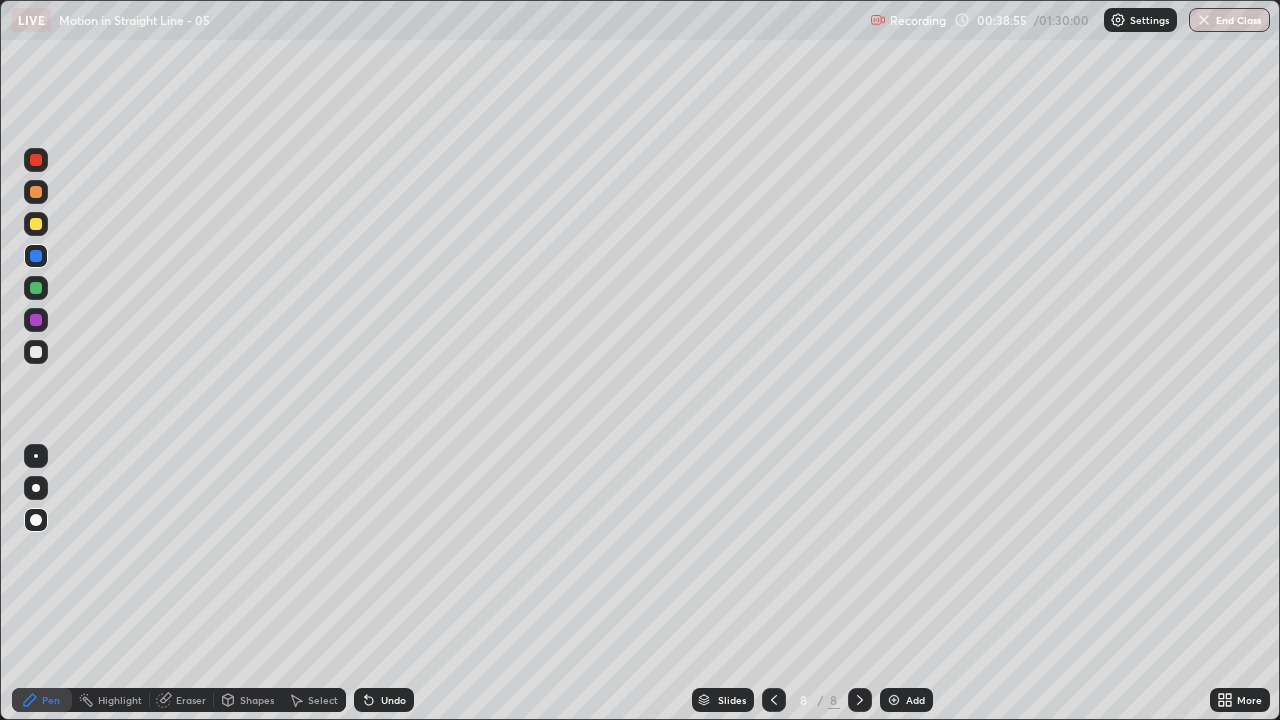 click at bounding box center (36, 352) 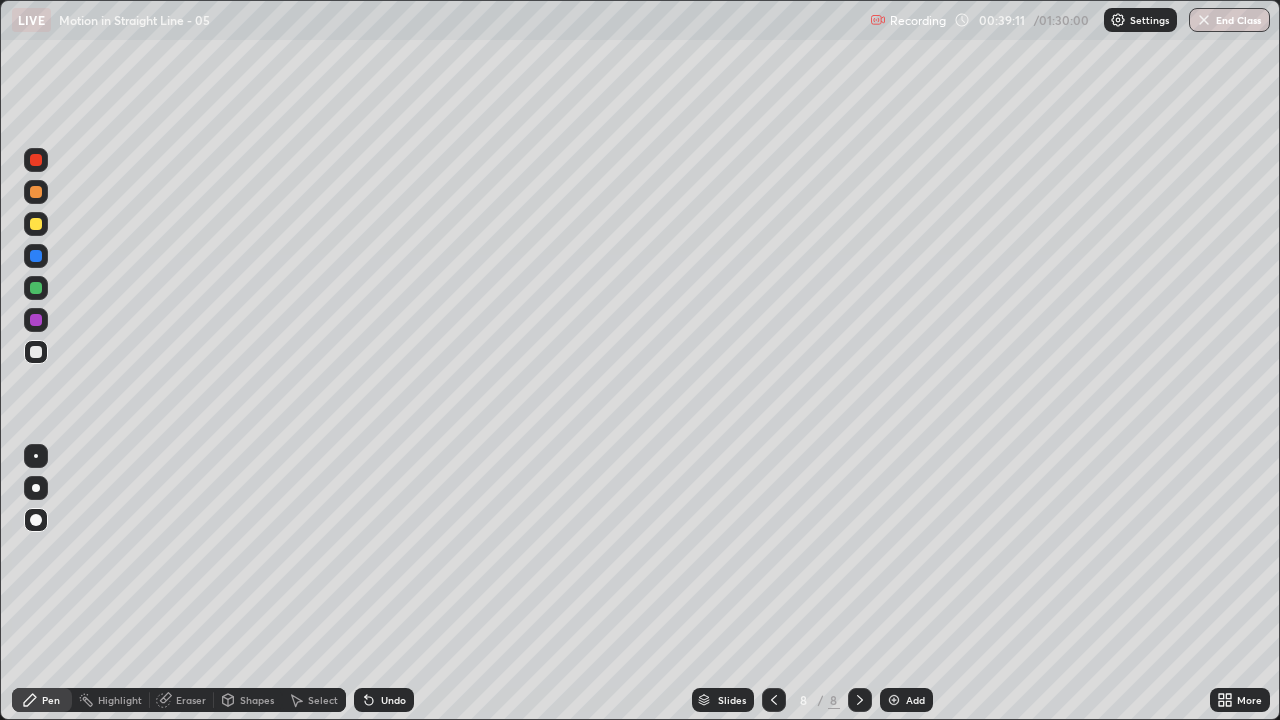 click on "Eraser" at bounding box center (191, 700) 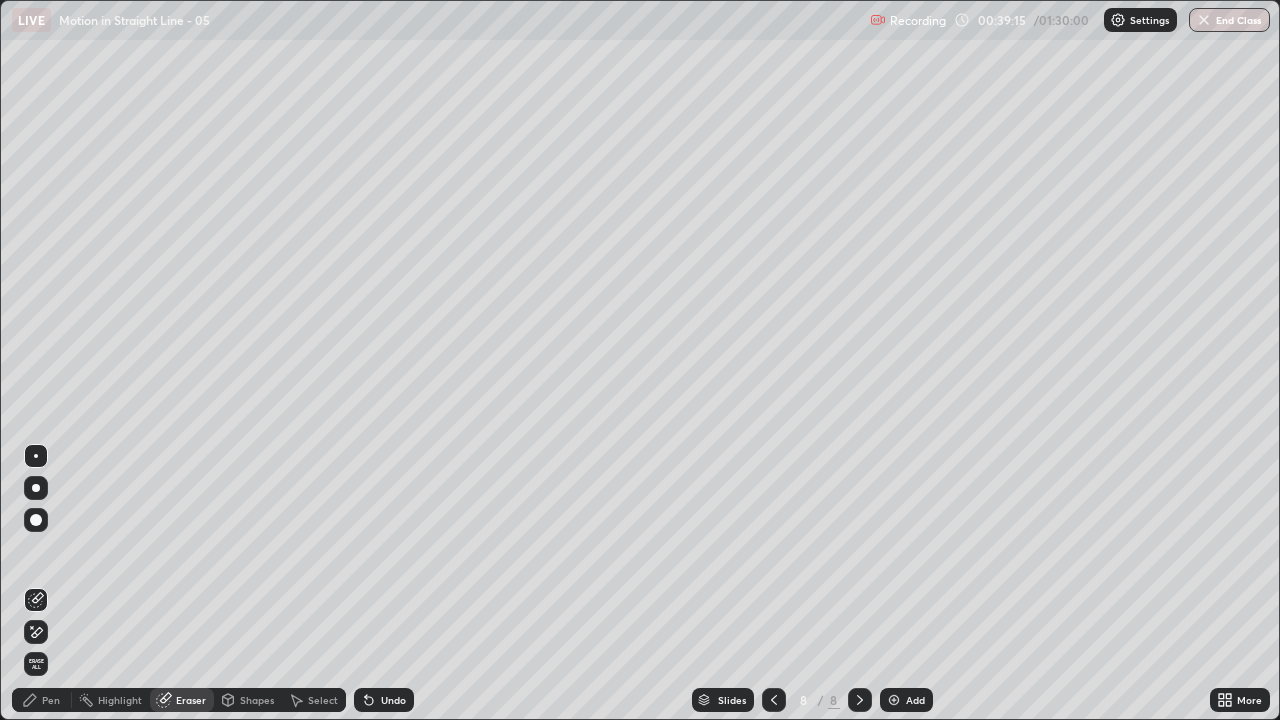 click on "Pen" at bounding box center (42, 700) 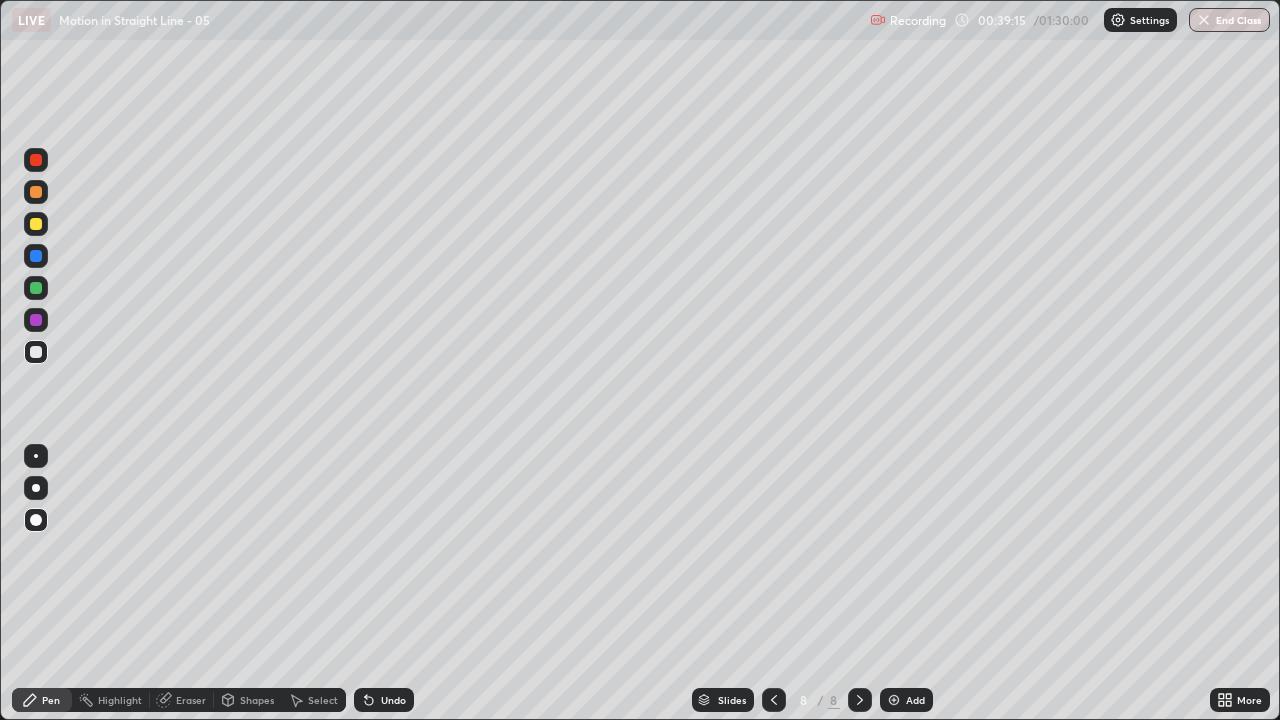 click at bounding box center [36, 352] 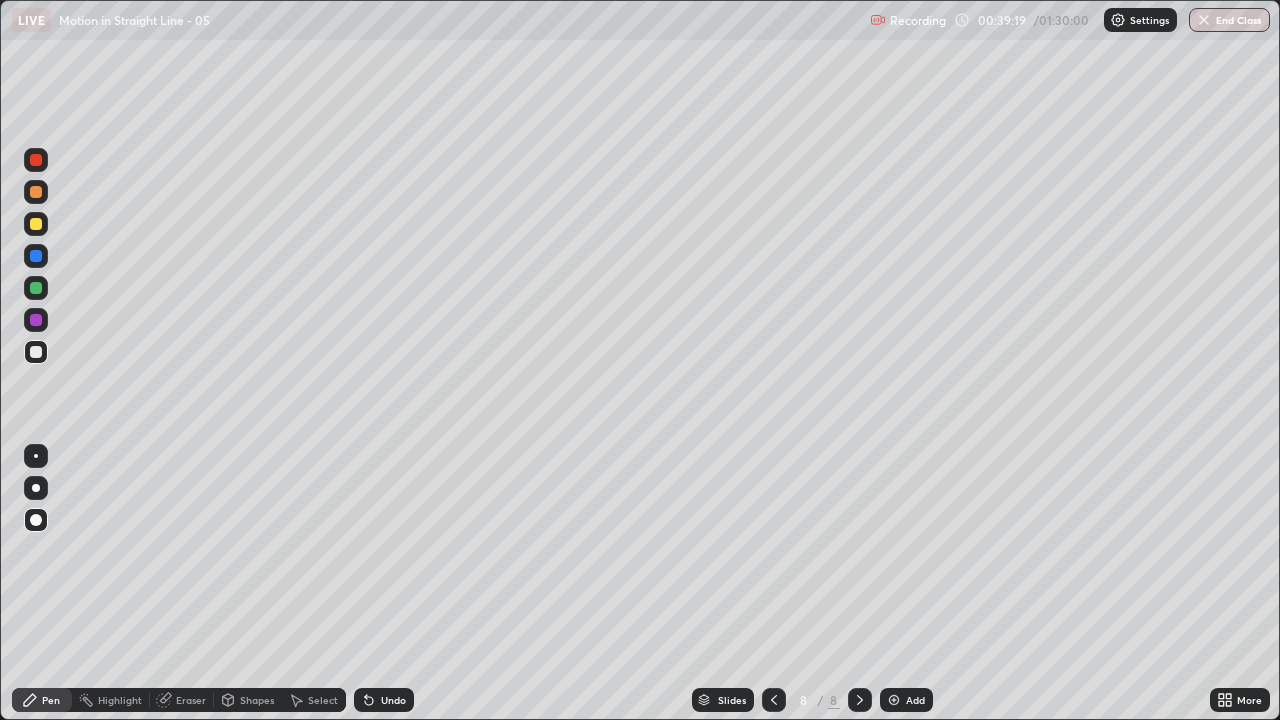 click at bounding box center [36, 224] 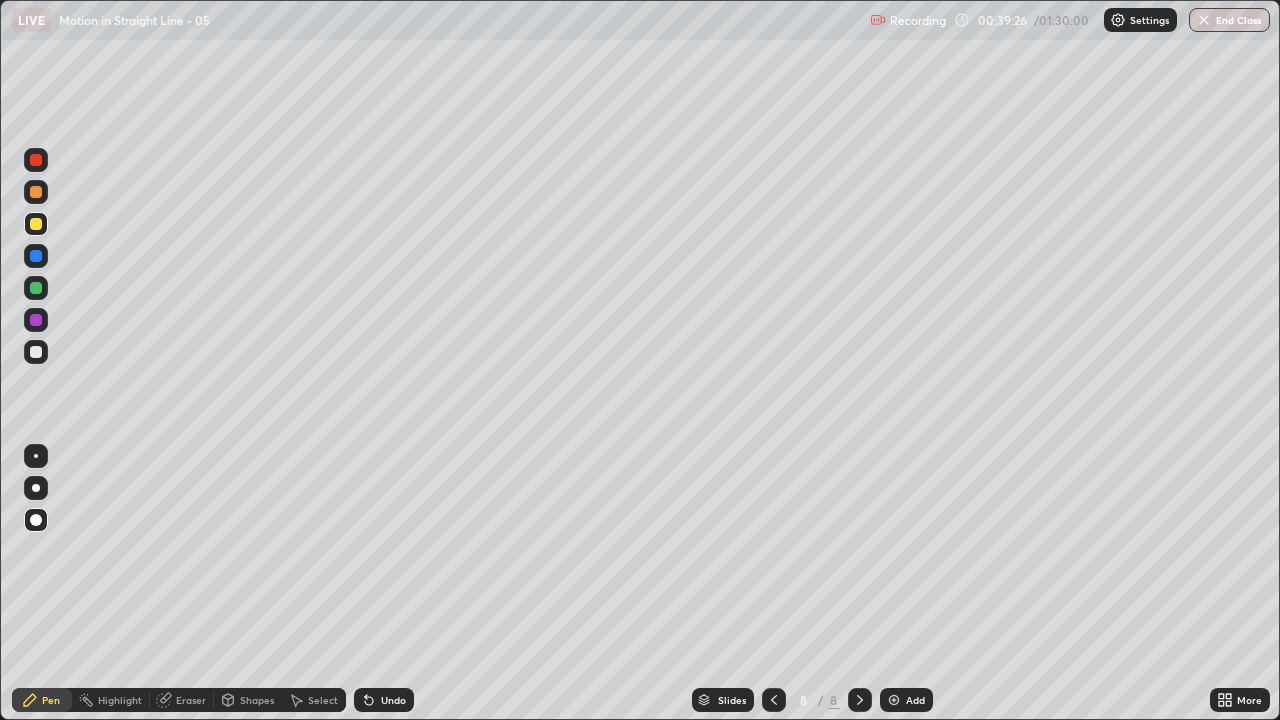 click at bounding box center (36, 320) 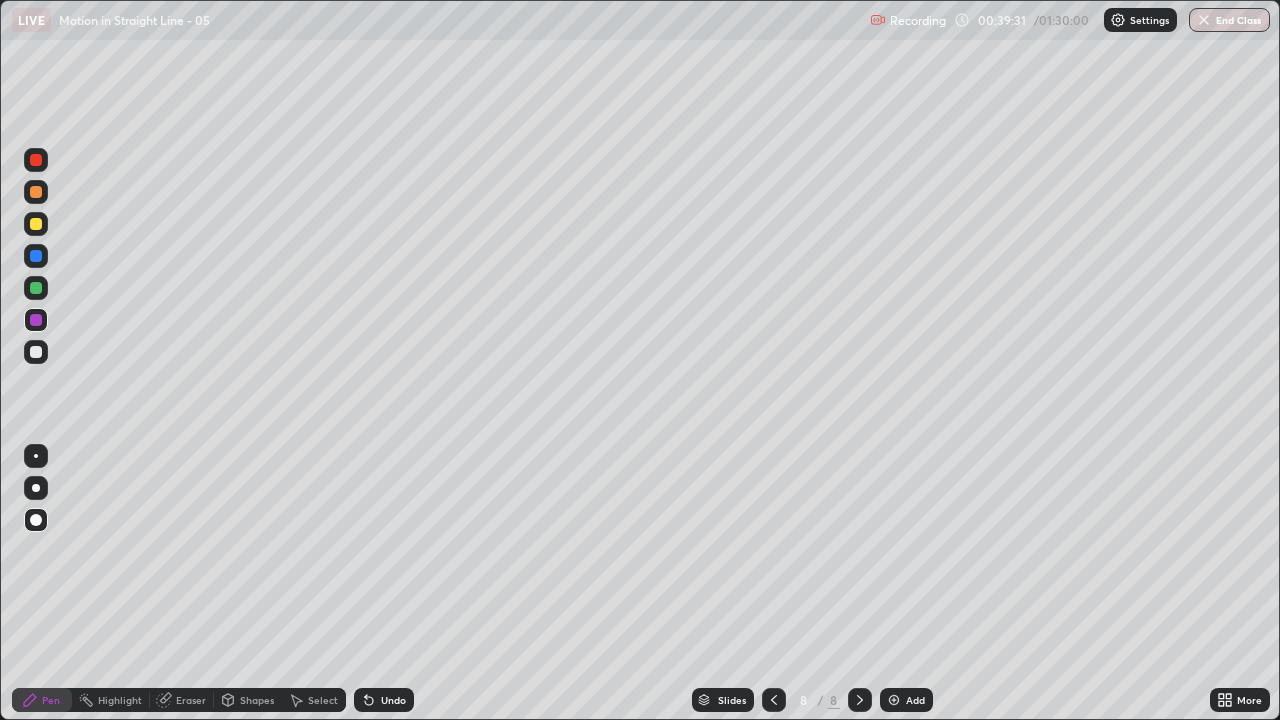 click at bounding box center (36, 288) 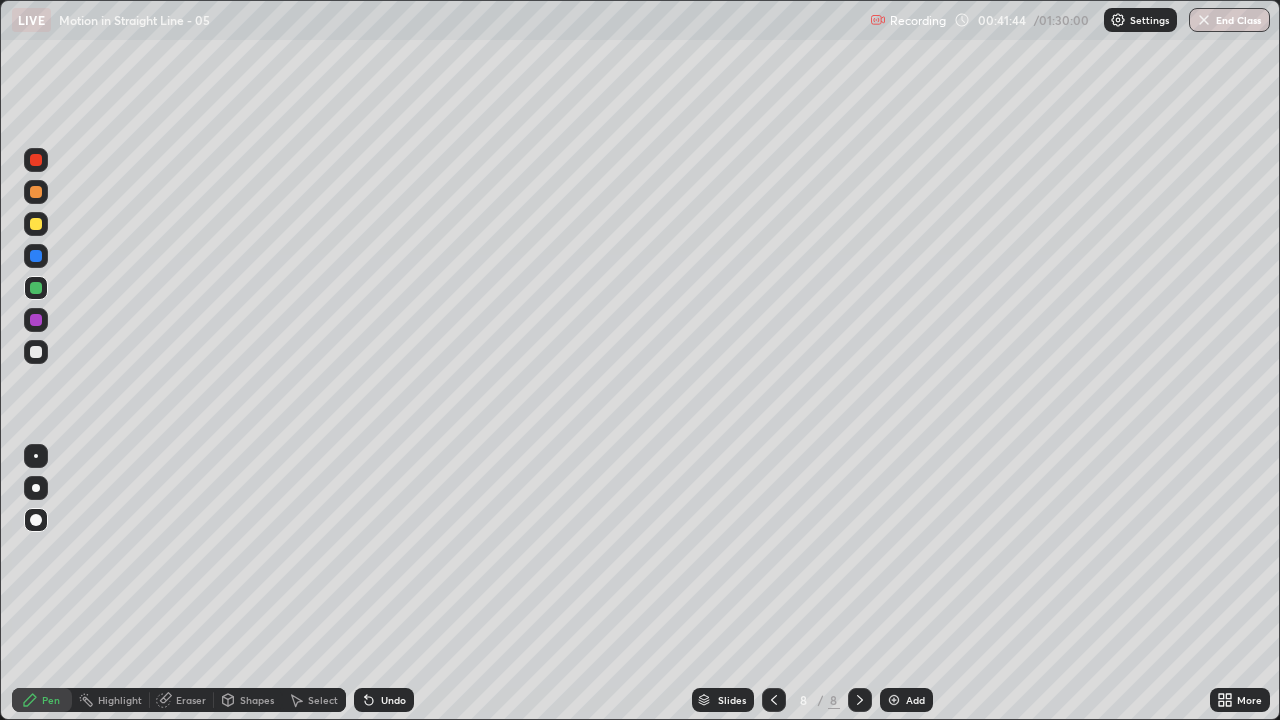 click 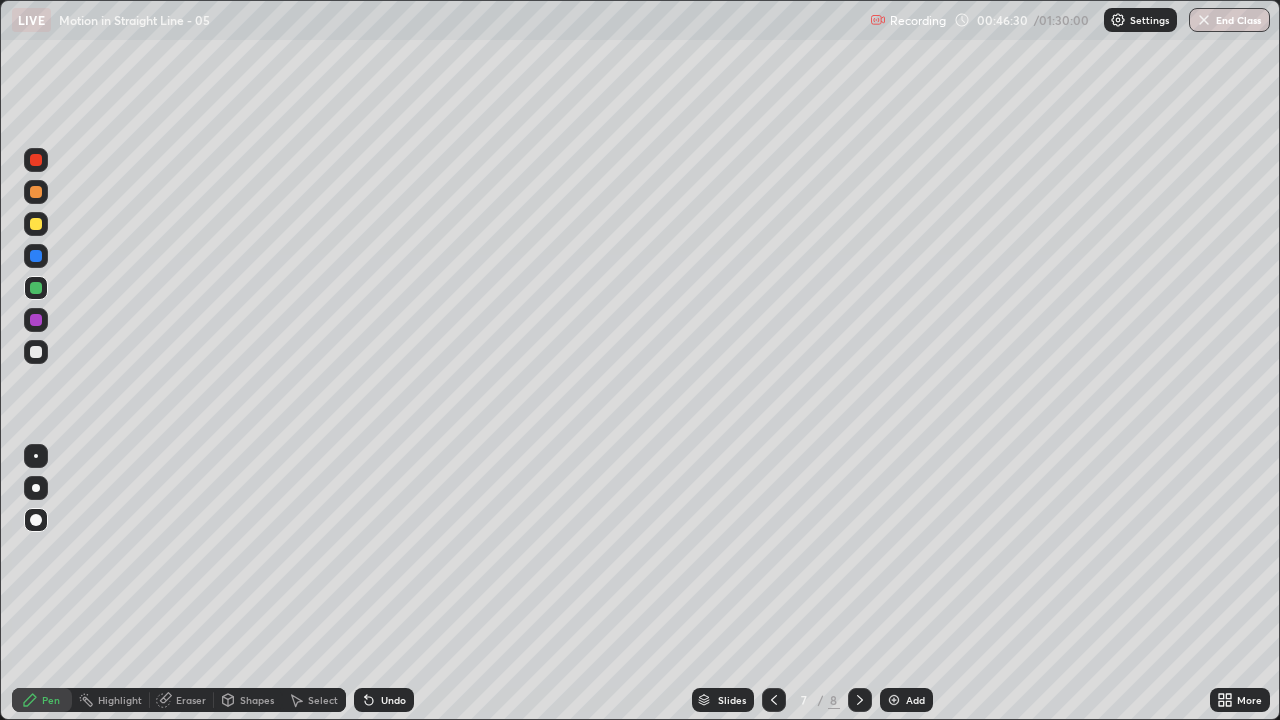 click 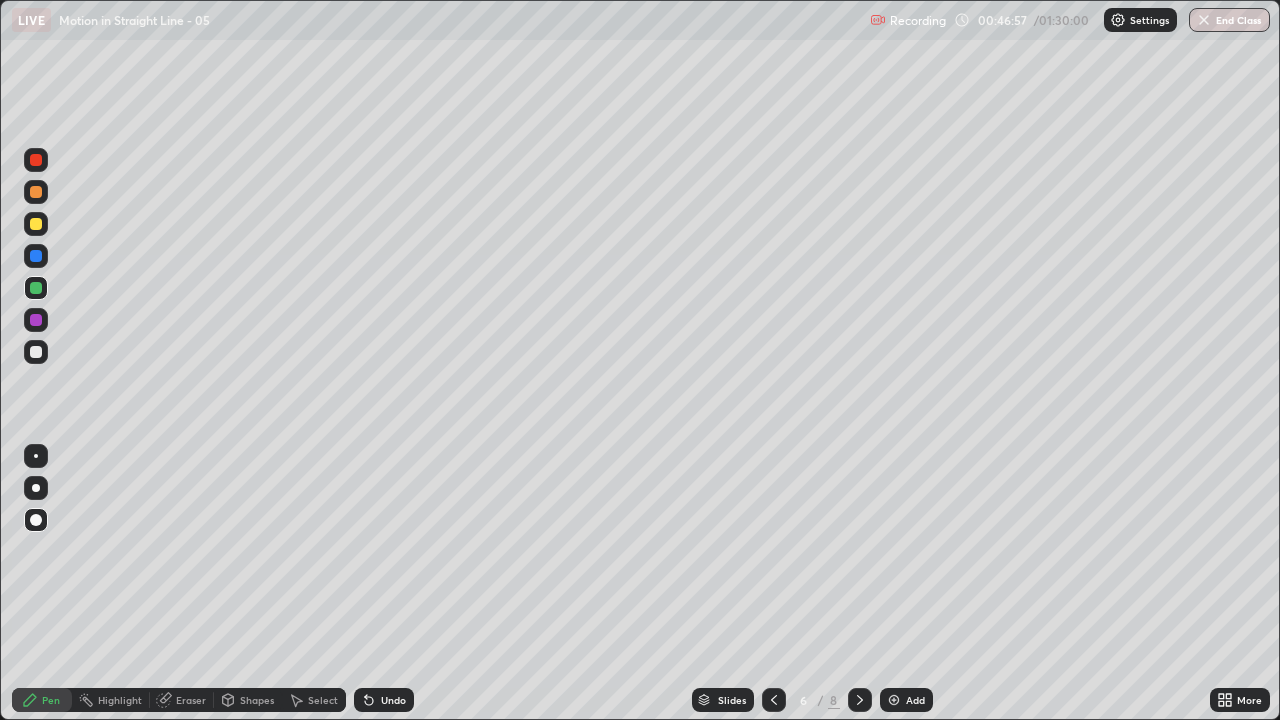 click on "Undo" at bounding box center (393, 700) 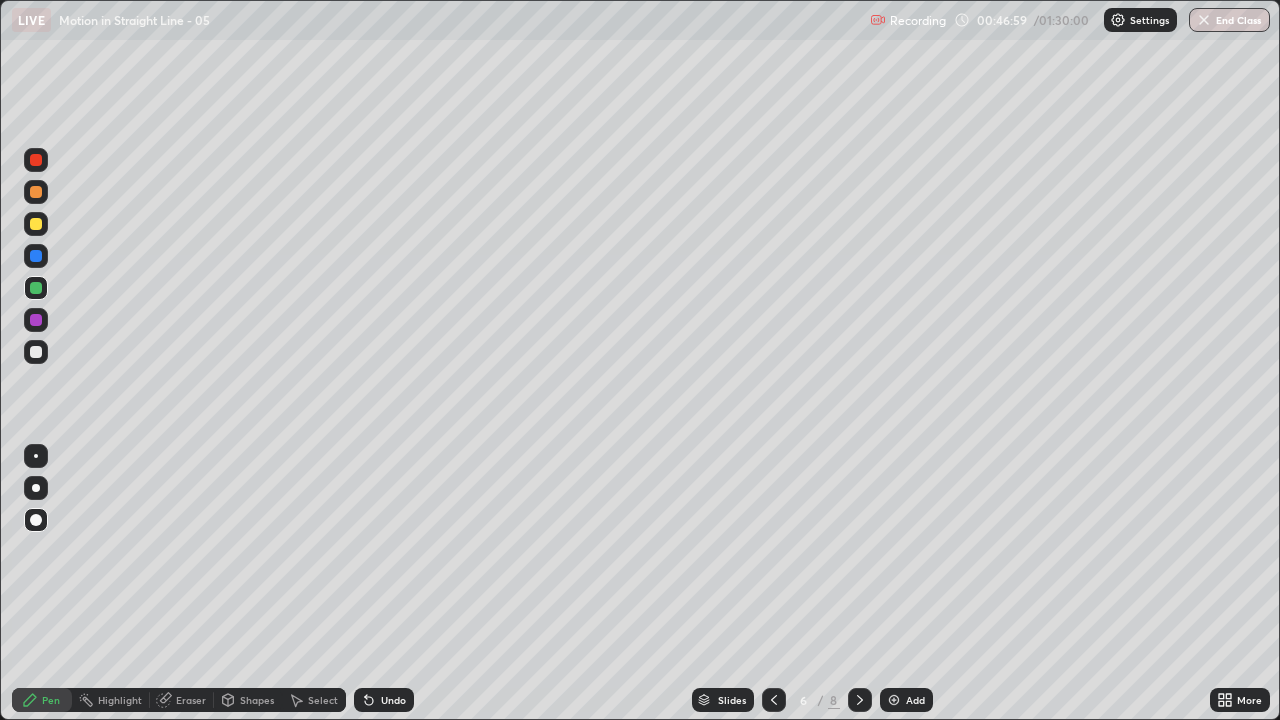 click 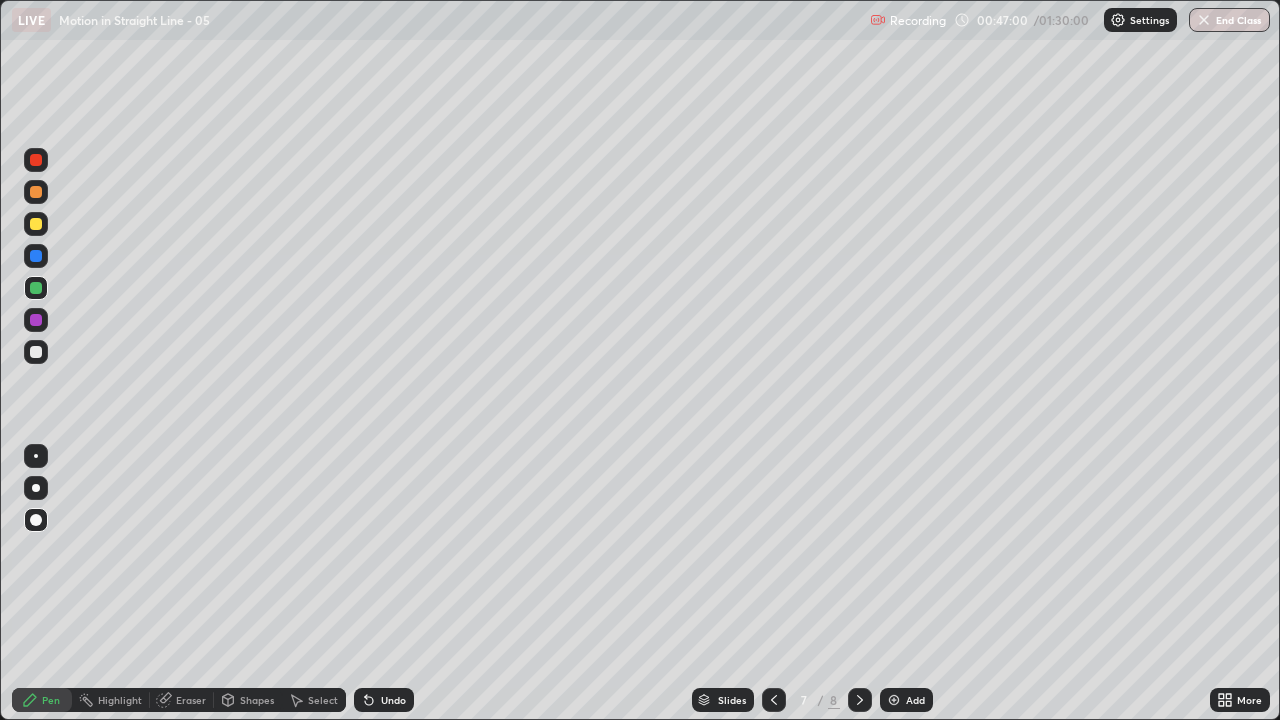 click 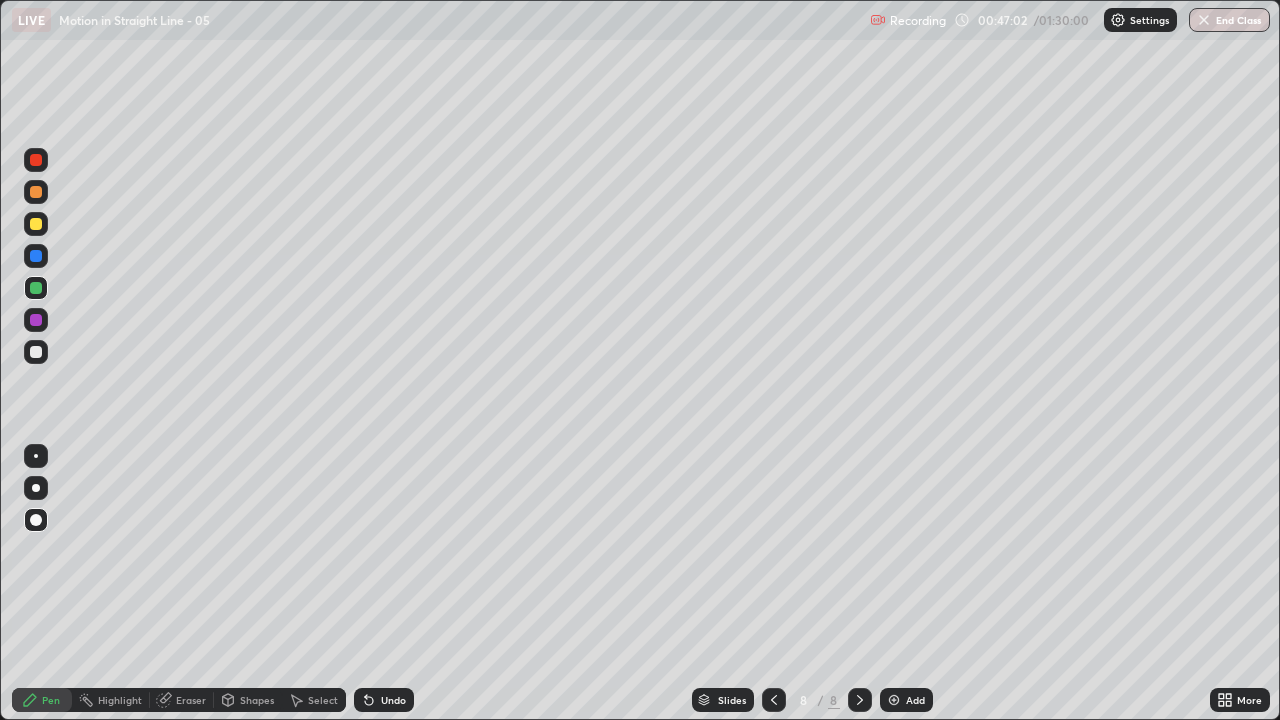 click 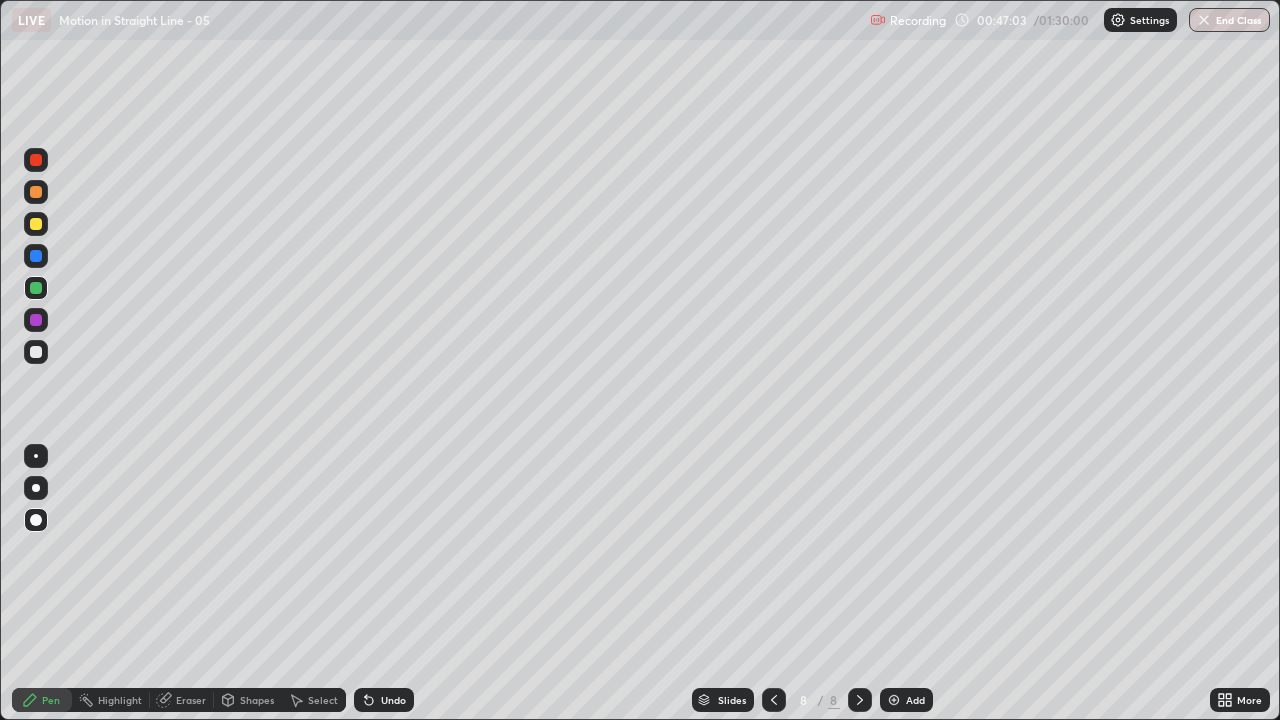 click on "Add" at bounding box center [915, 700] 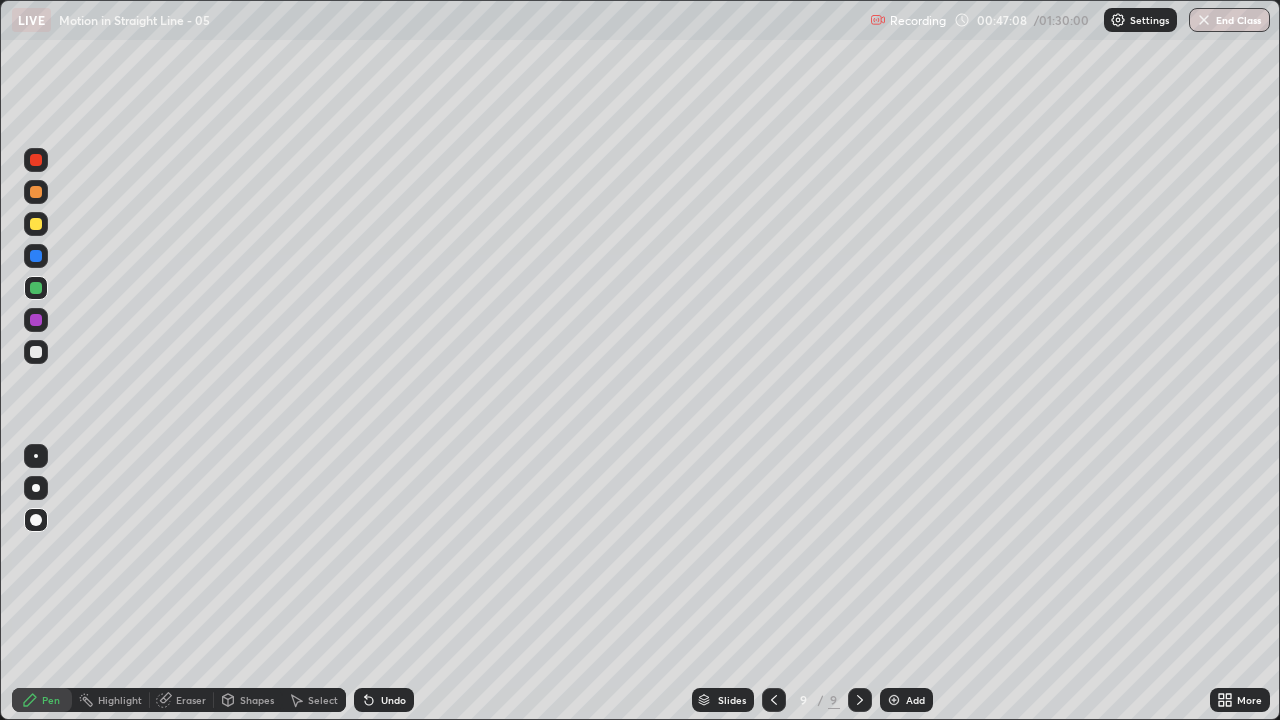 click 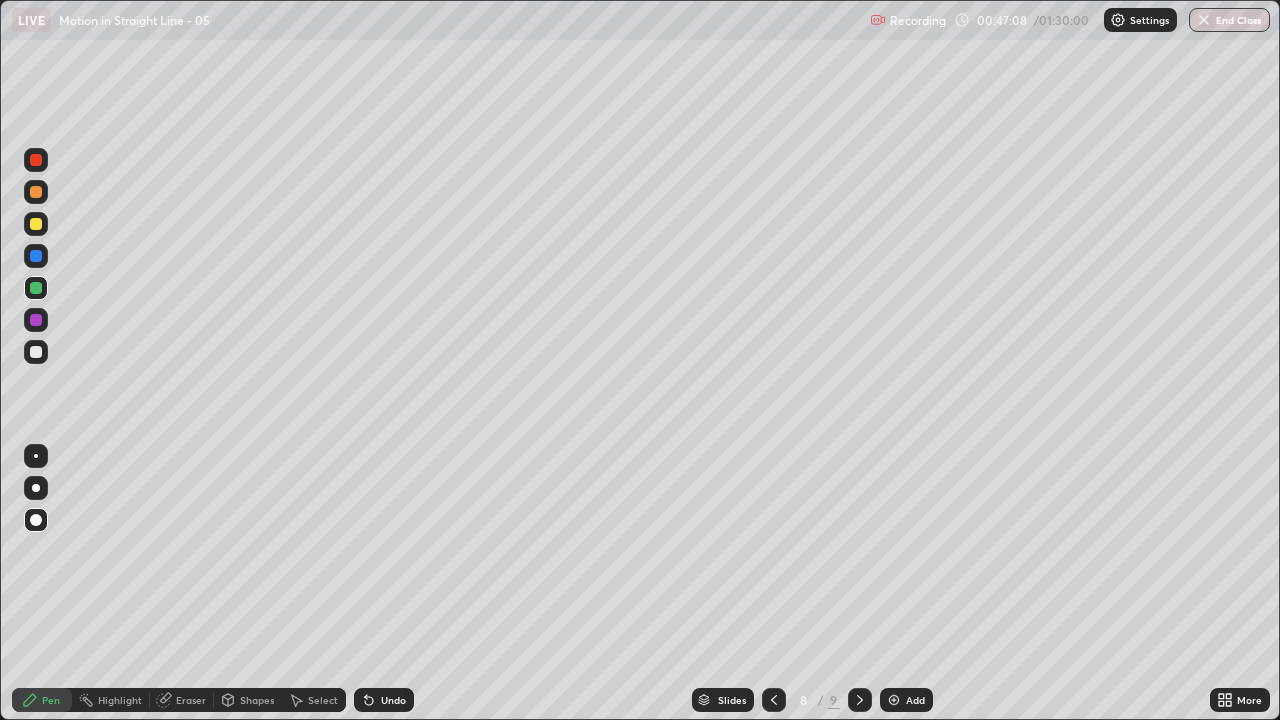 click 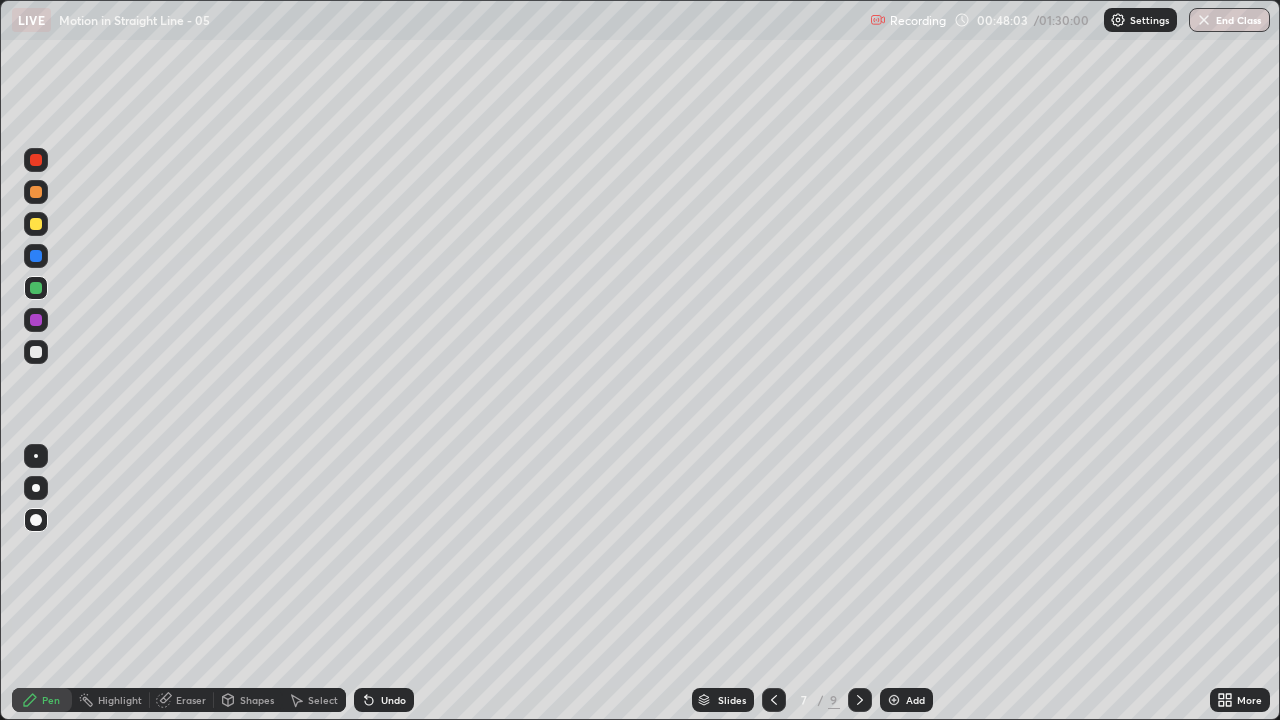 click 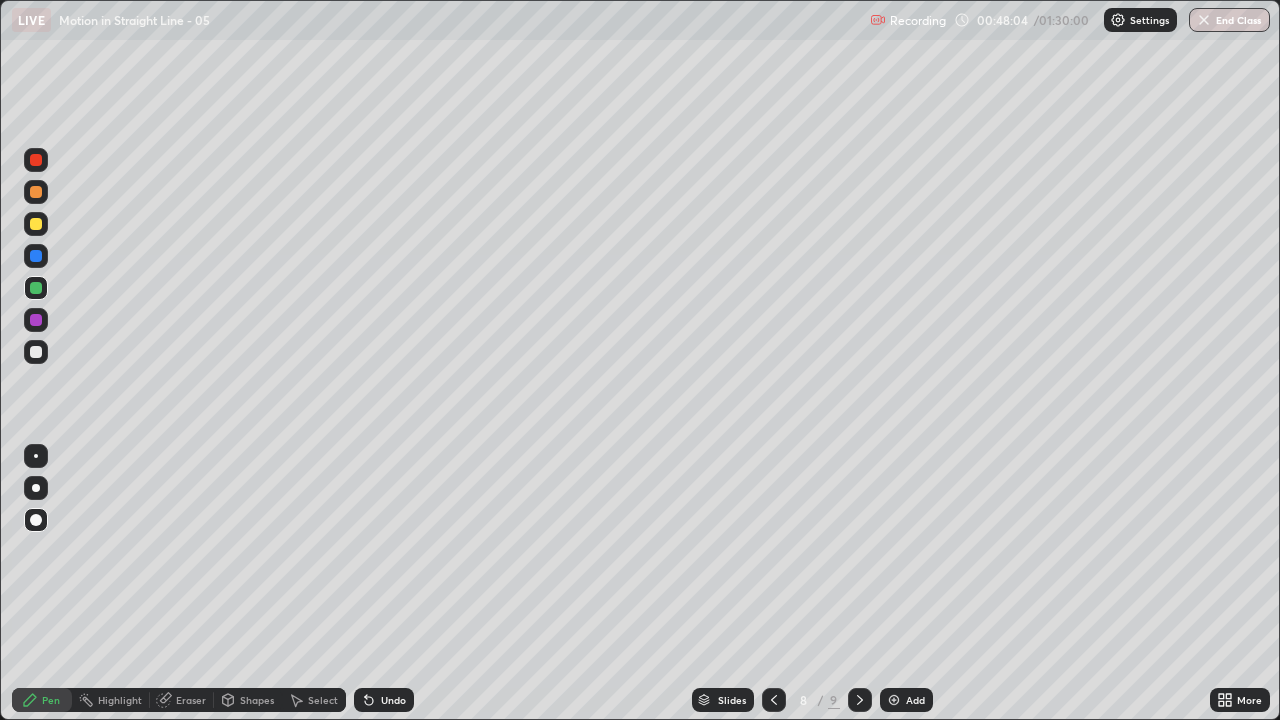 click 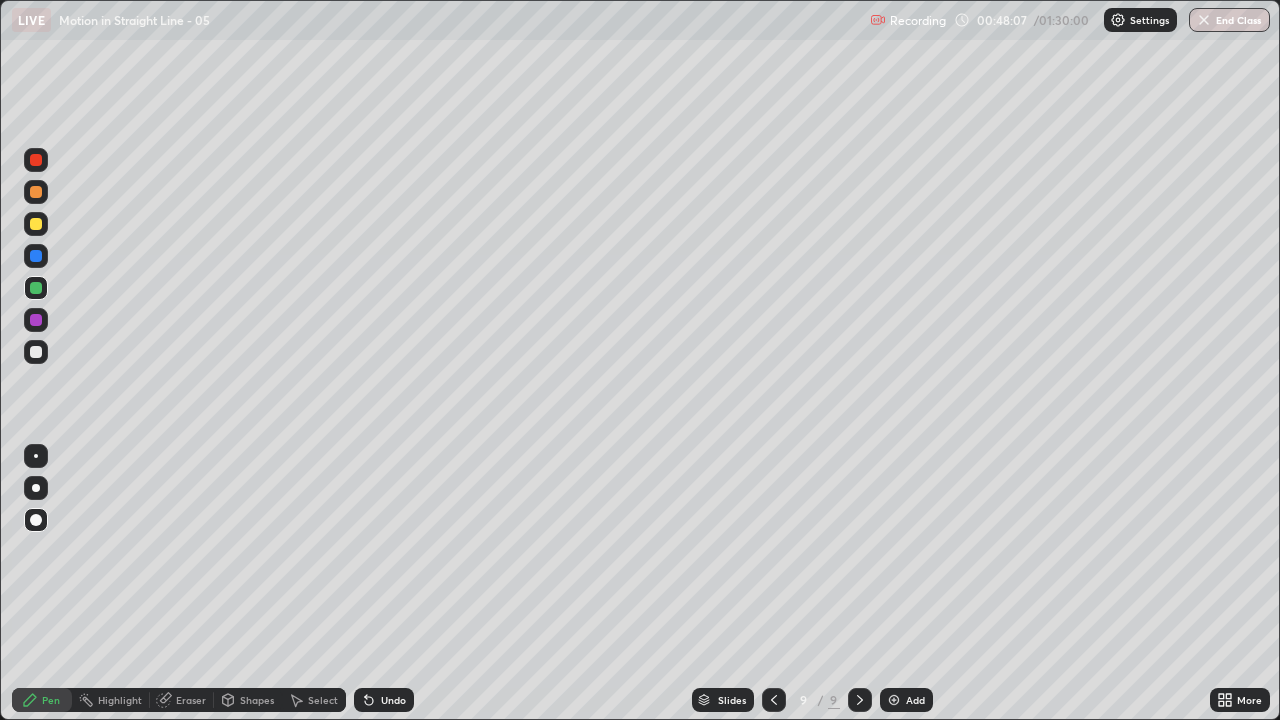 click on "Undo" at bounding box center (393, 700) 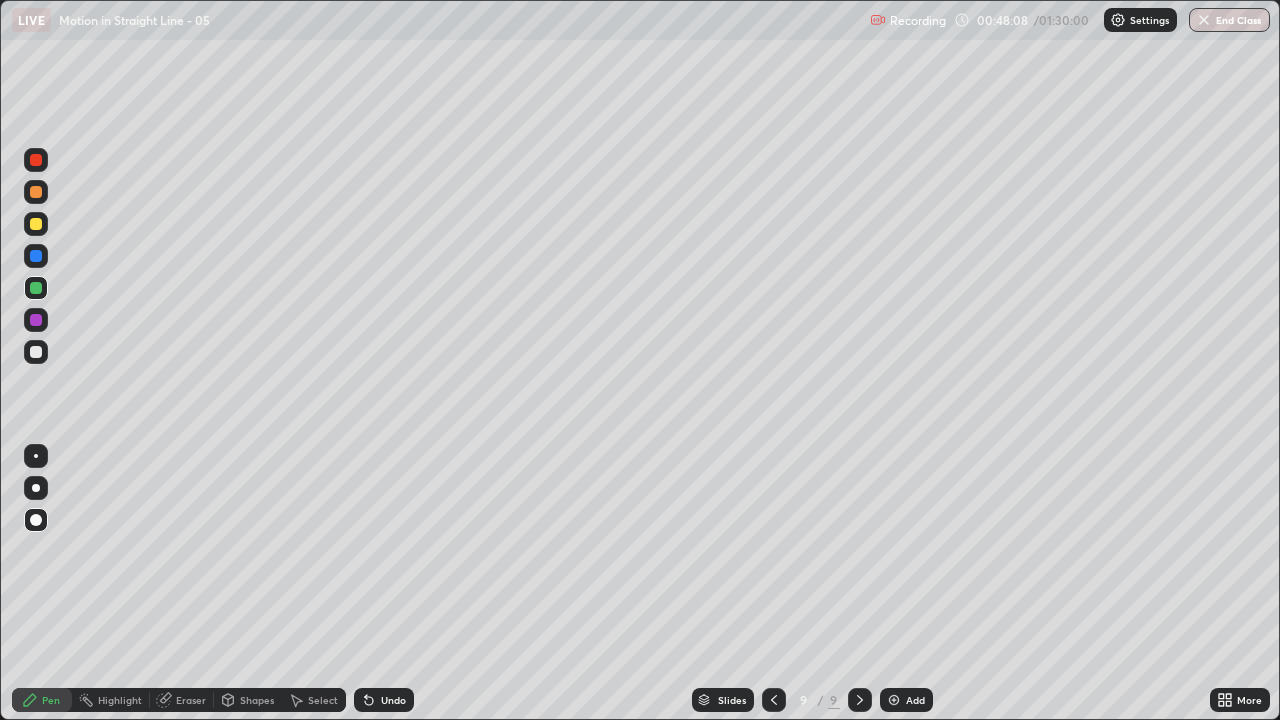 click at bounding box center [36, 352] 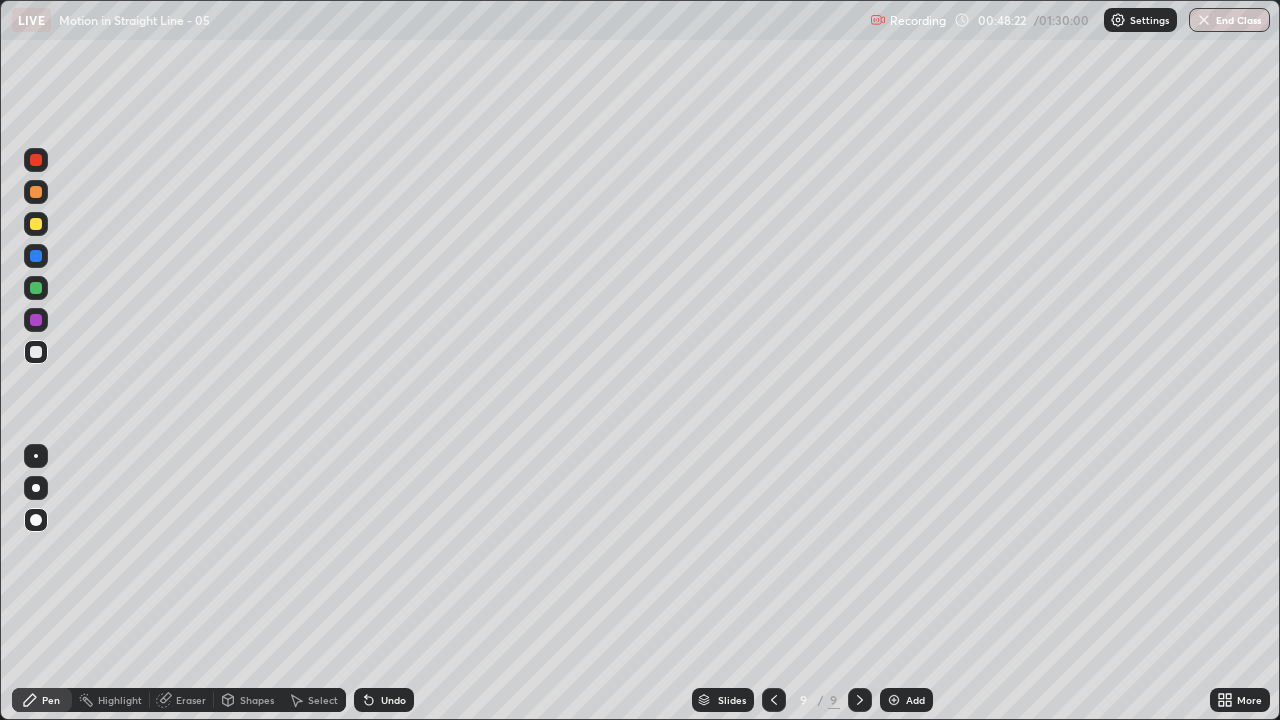 click on "Eraser" at bounding box center (191, 700) 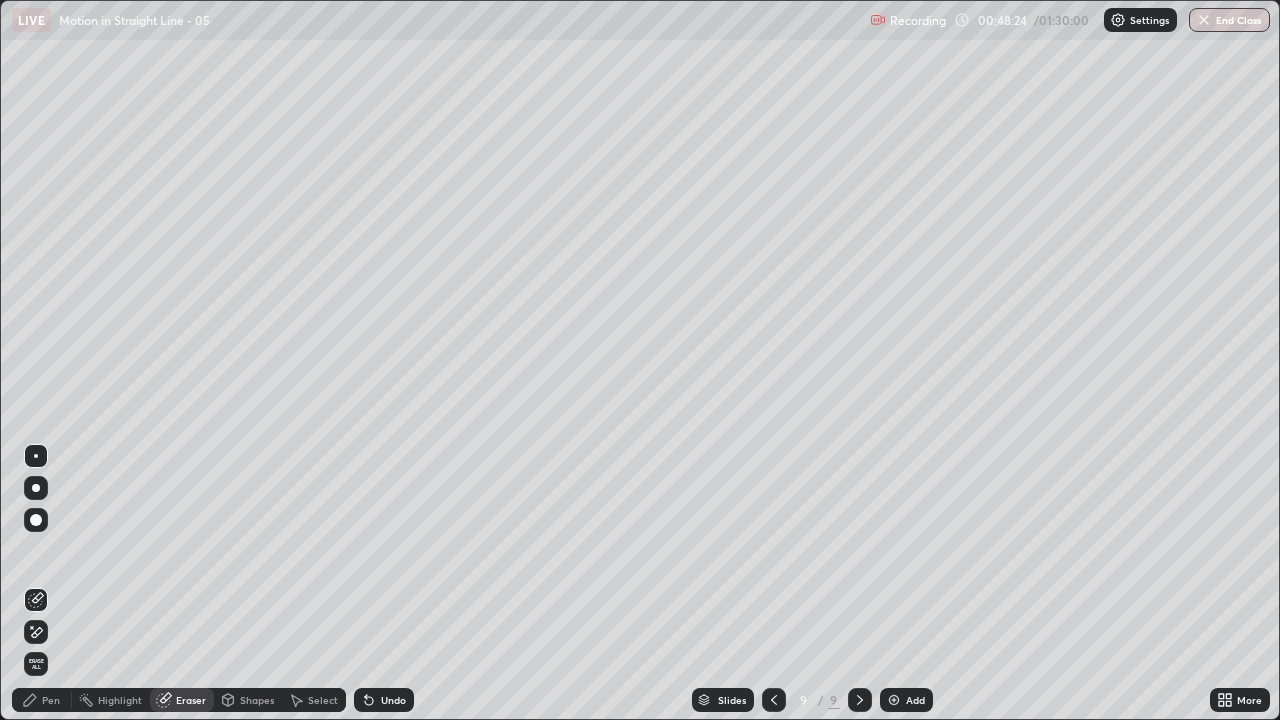 click on "Pen" at bounding box center [51, 700] 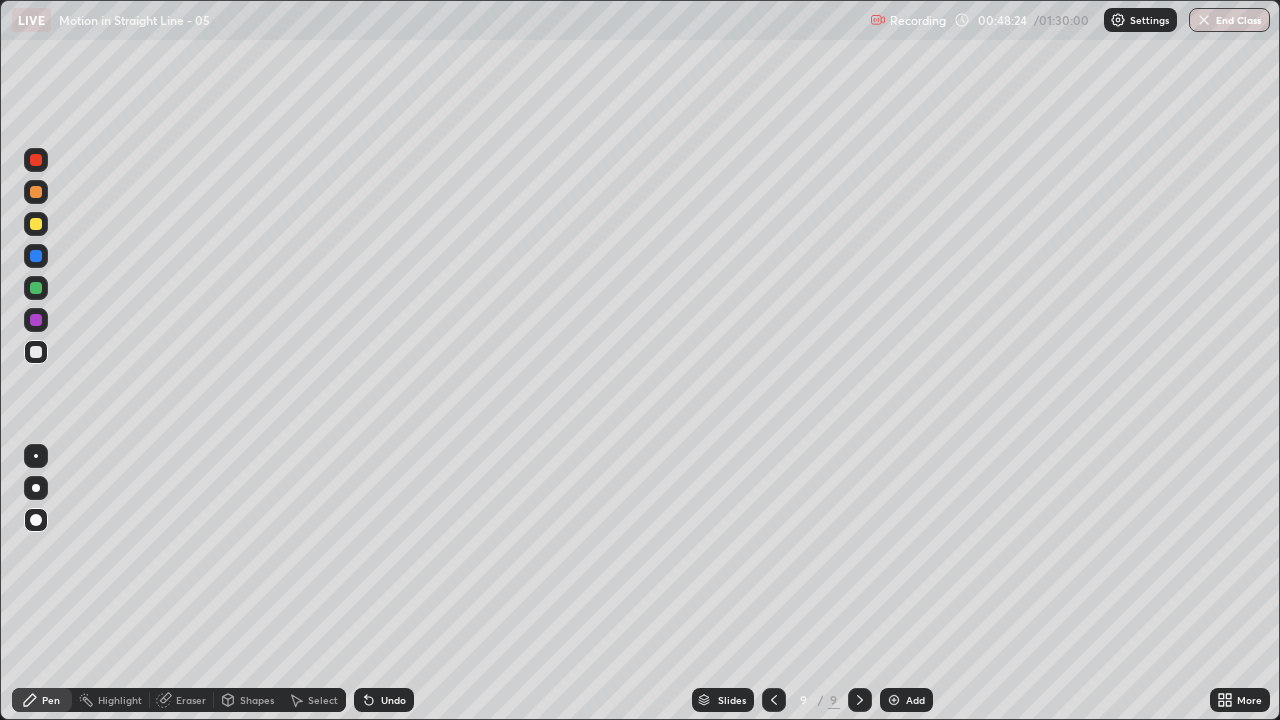 click at bounding box center (36, 352) 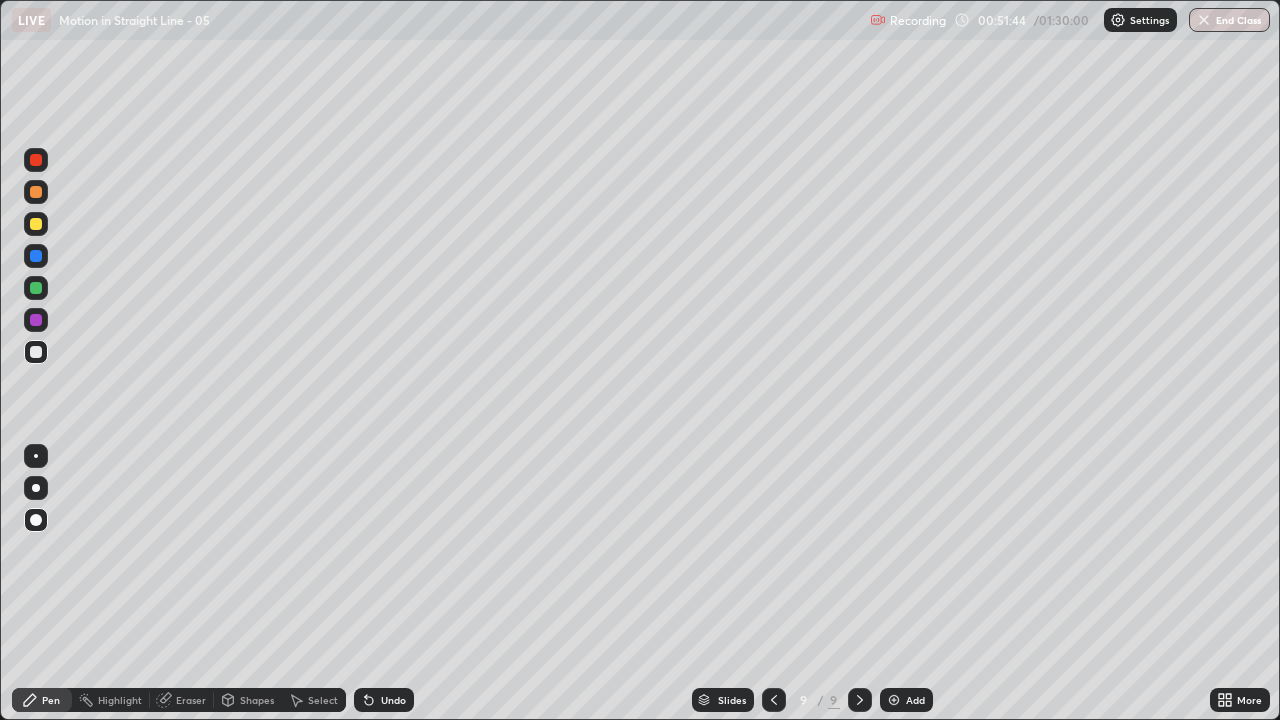 click on "Add" at bounding box center [915, 700] 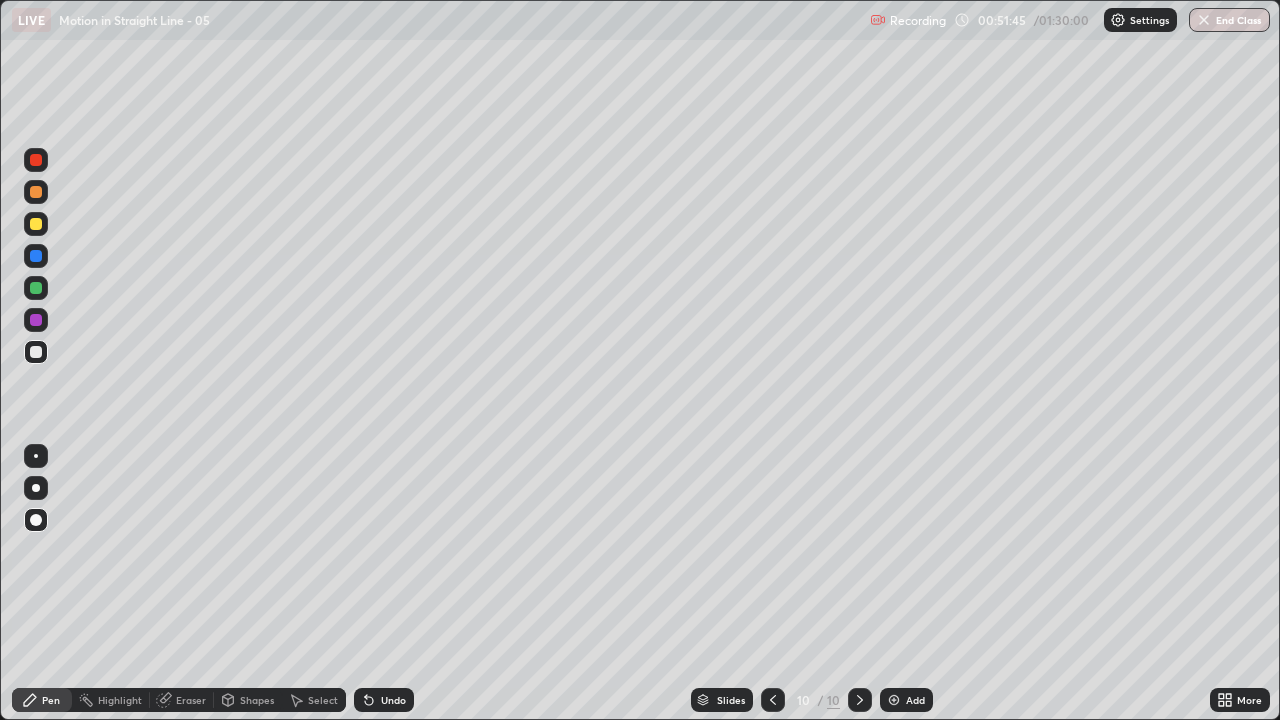 click at bounding box center [36, 352] 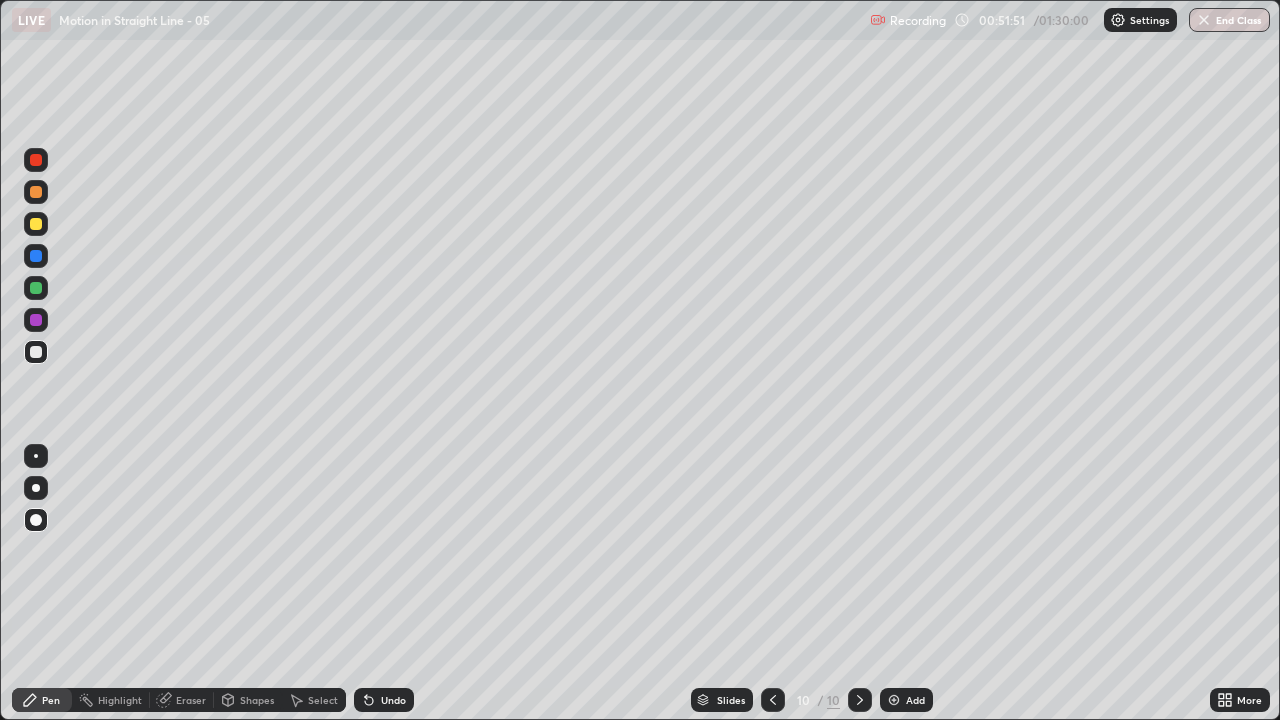 click at bounding box center (36, 224) 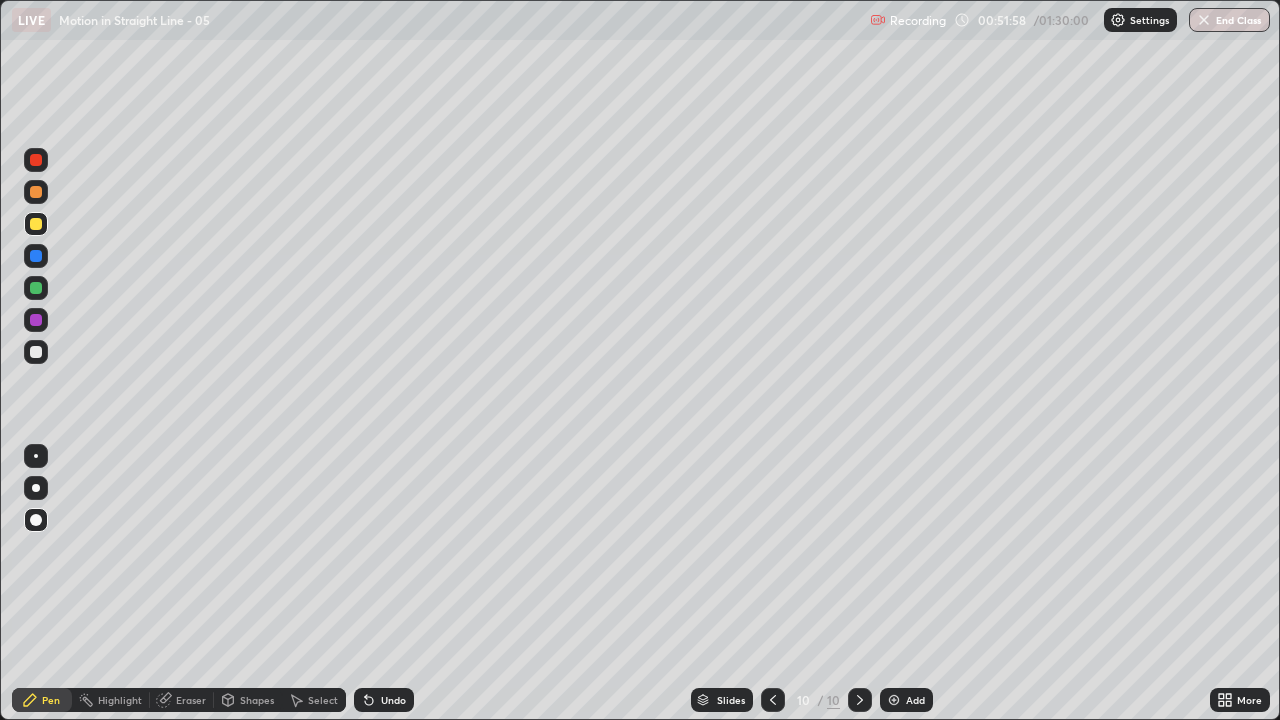 click on "Undo" at bounding box center [393, 700] 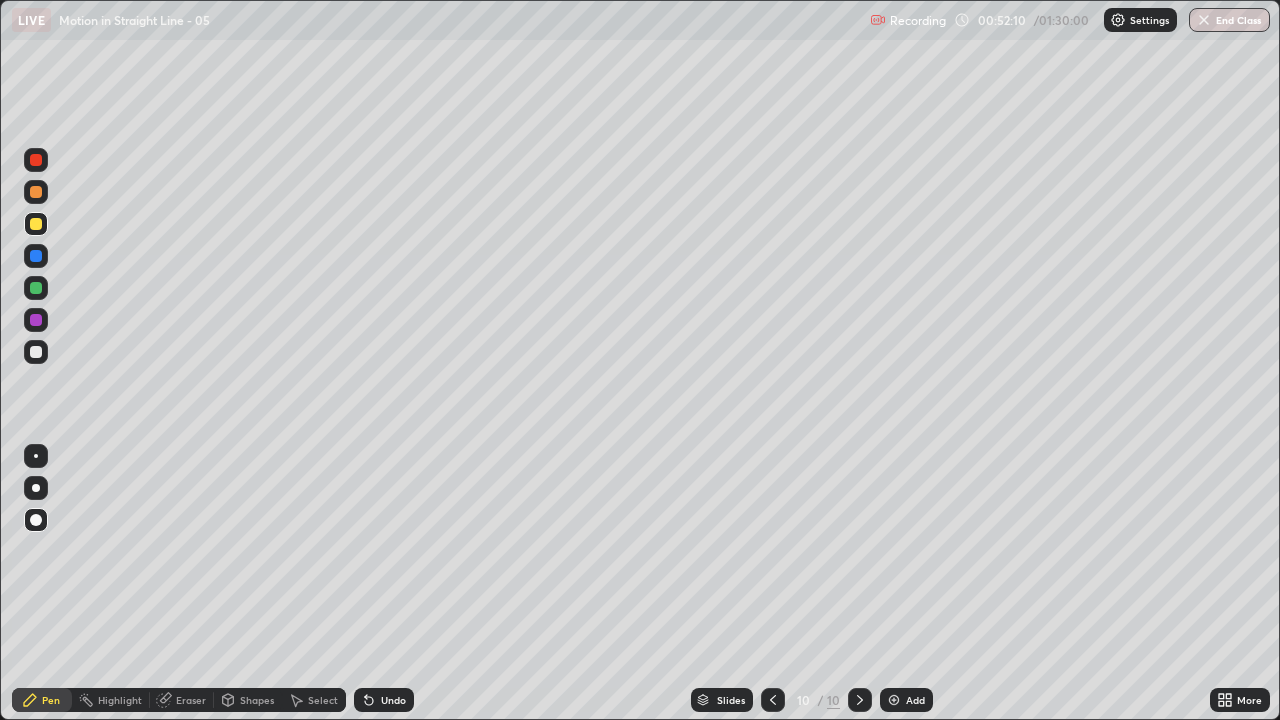 click 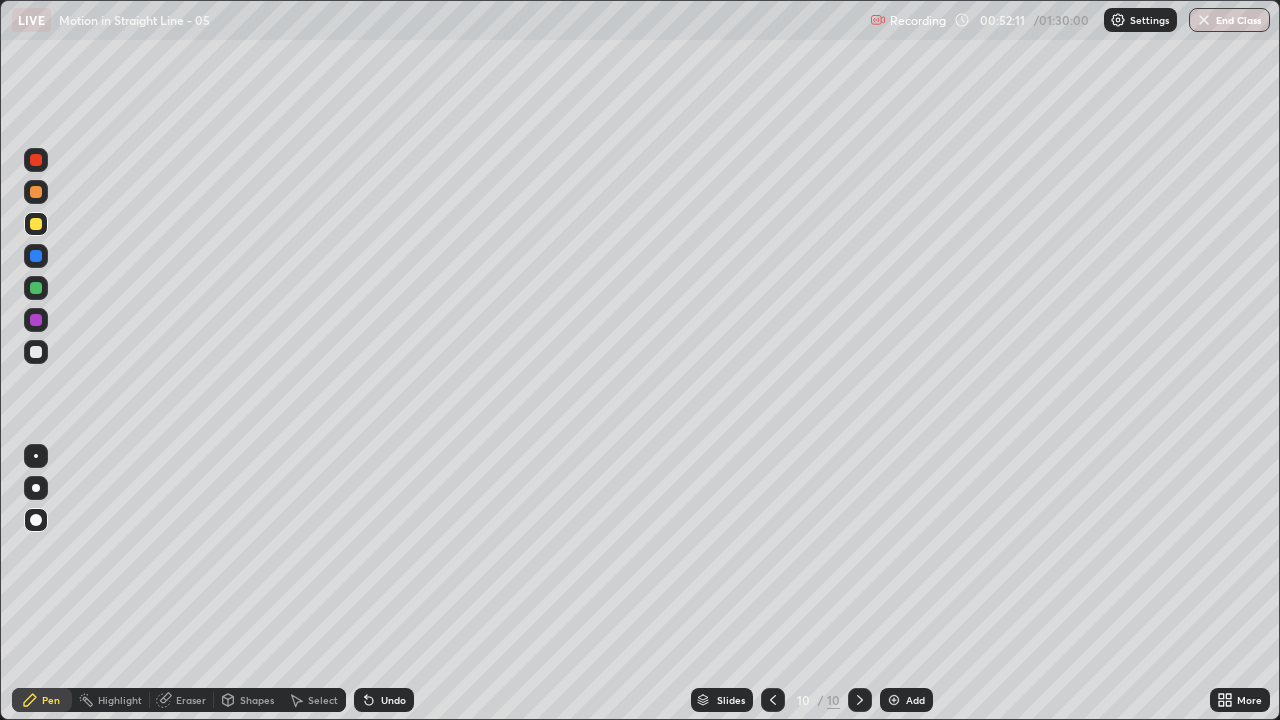 click on "Undo" at bounding box center [393, 700] 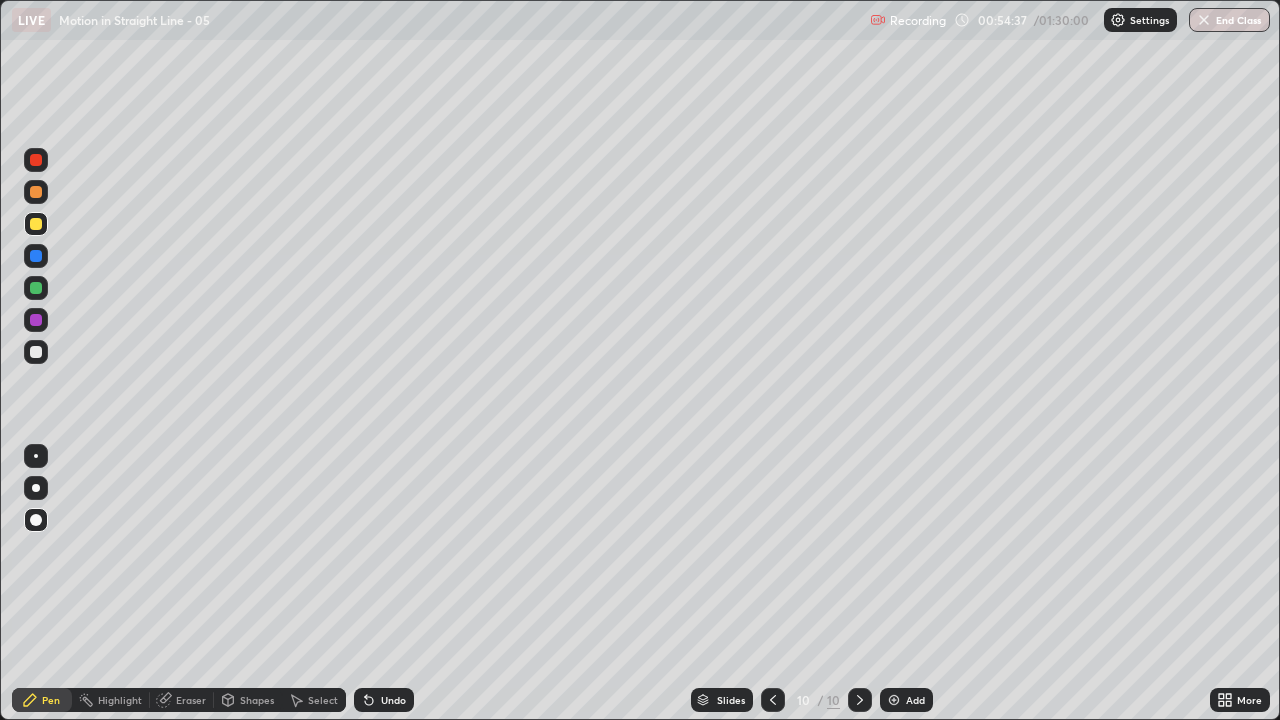 click at bounding box center [36, 288] 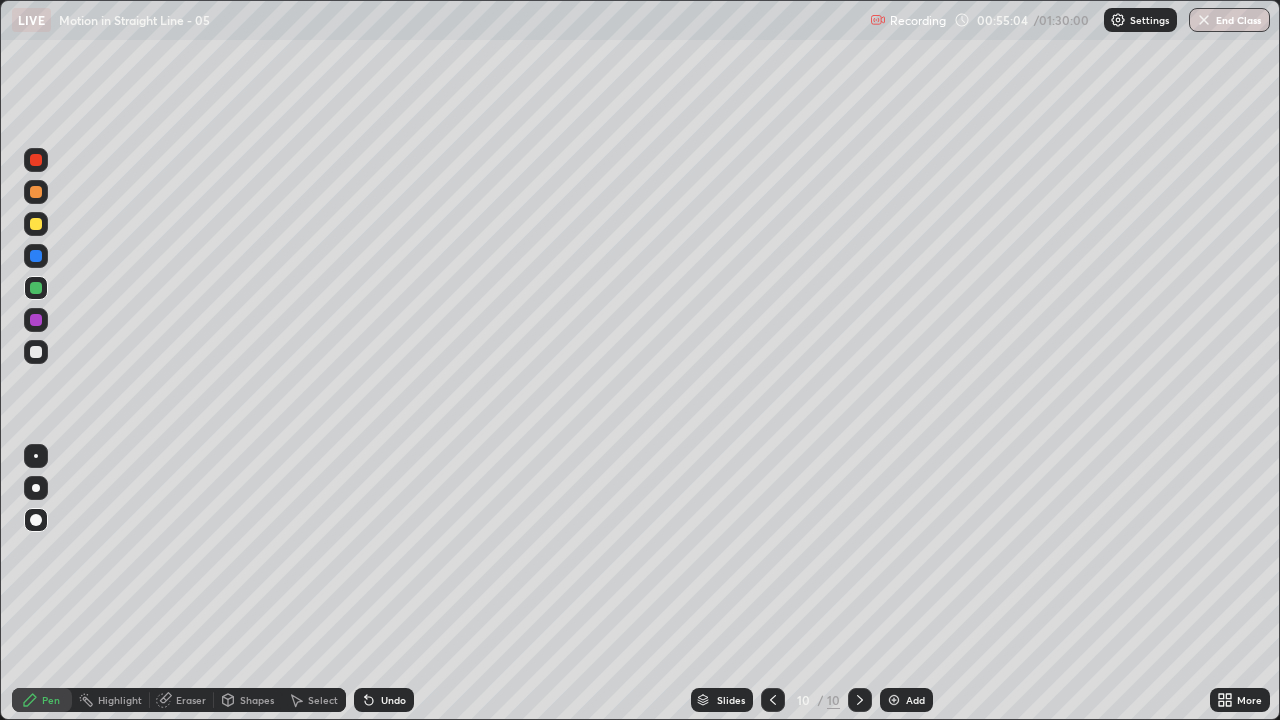 click on "Eraser" at bounding box center (191, 700) 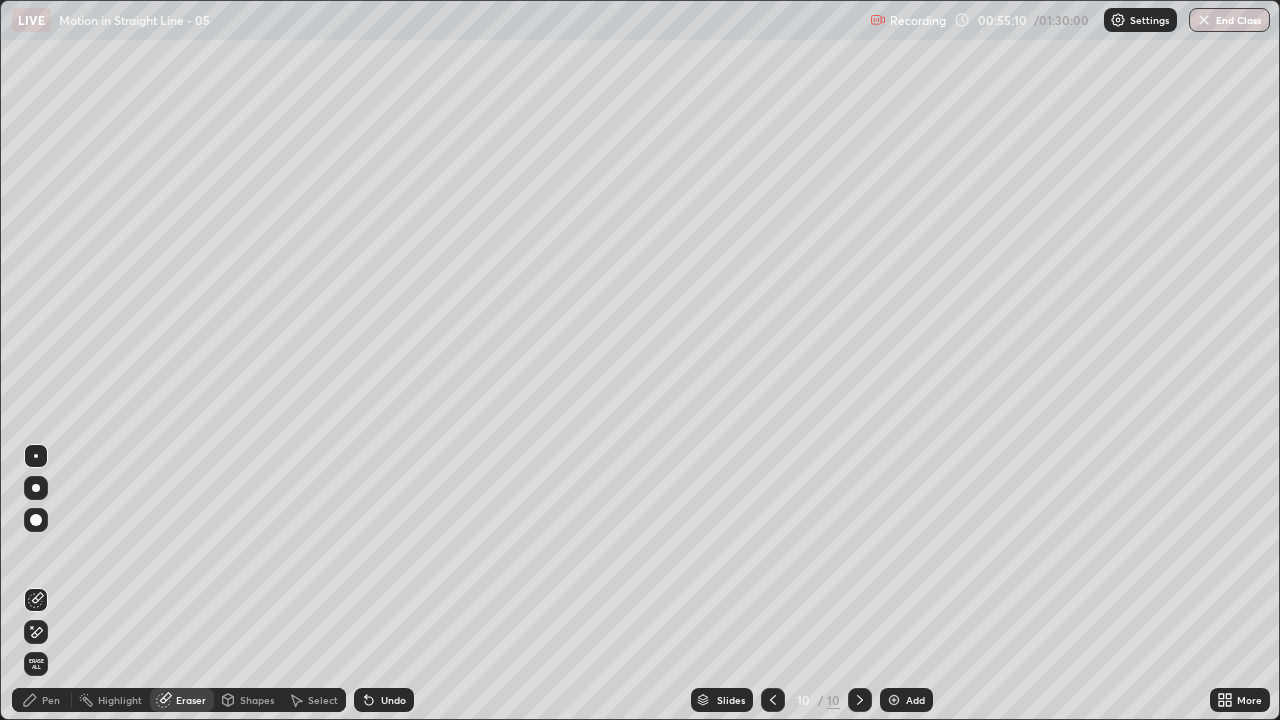 click on "Pen" at bounding box center (51, 700) 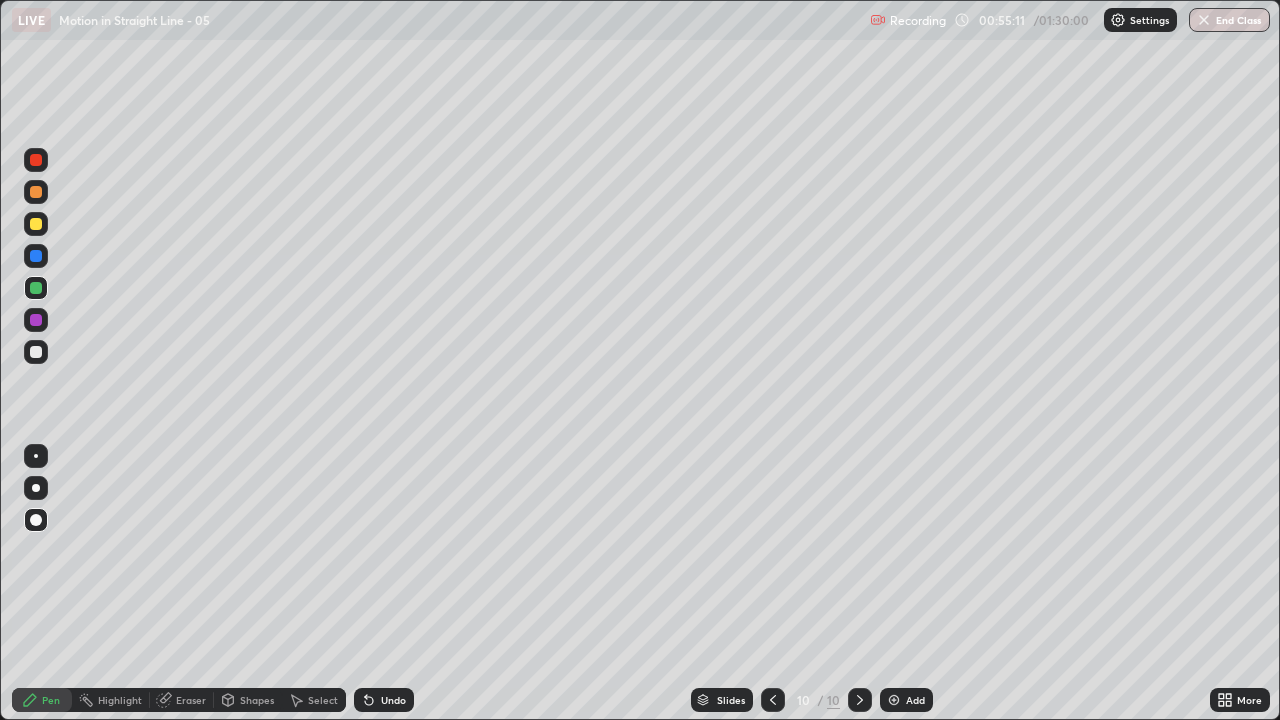 click at bounding box center [36, 352] 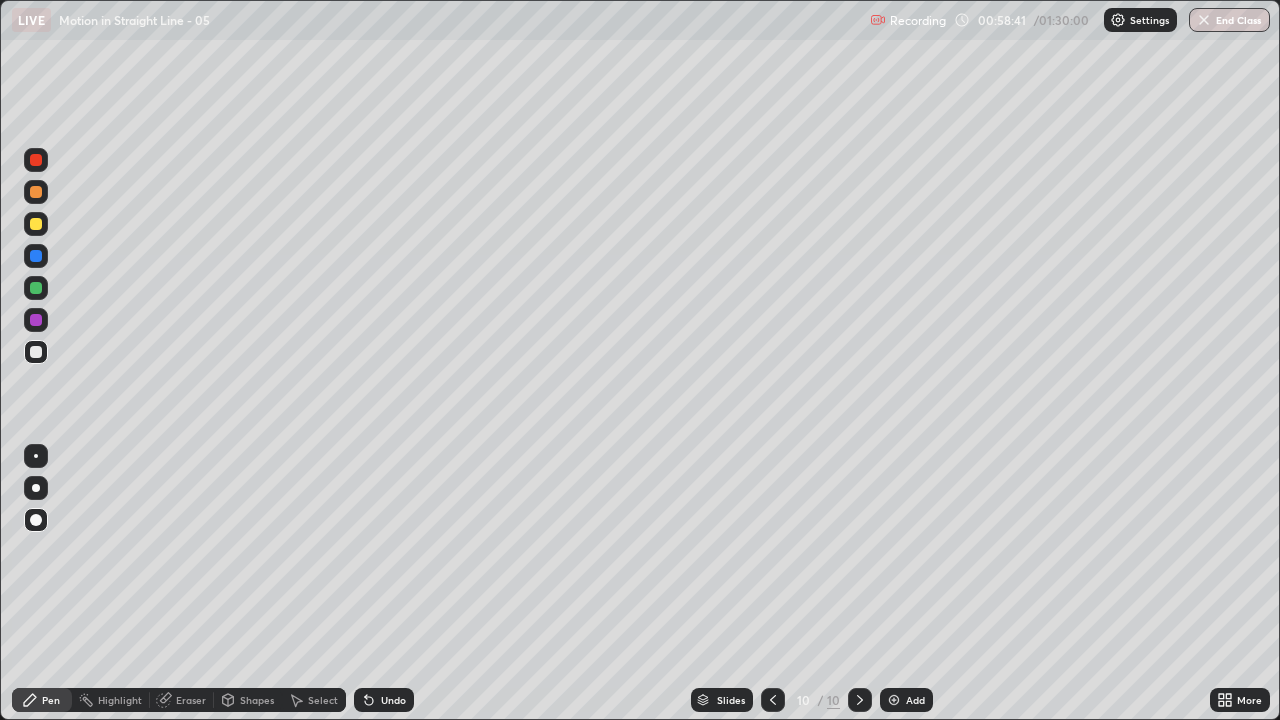 click at bounding box center (36, 320) 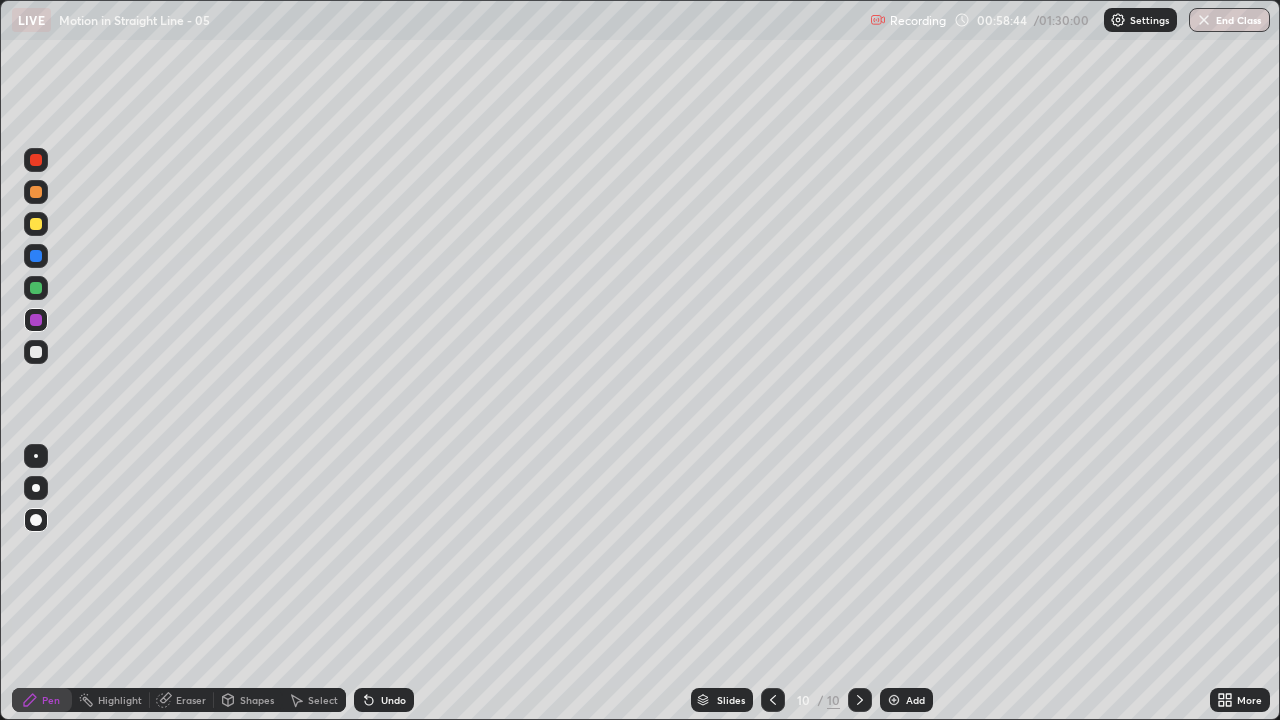 click on "Eraser" at bounding box center [191, 700] 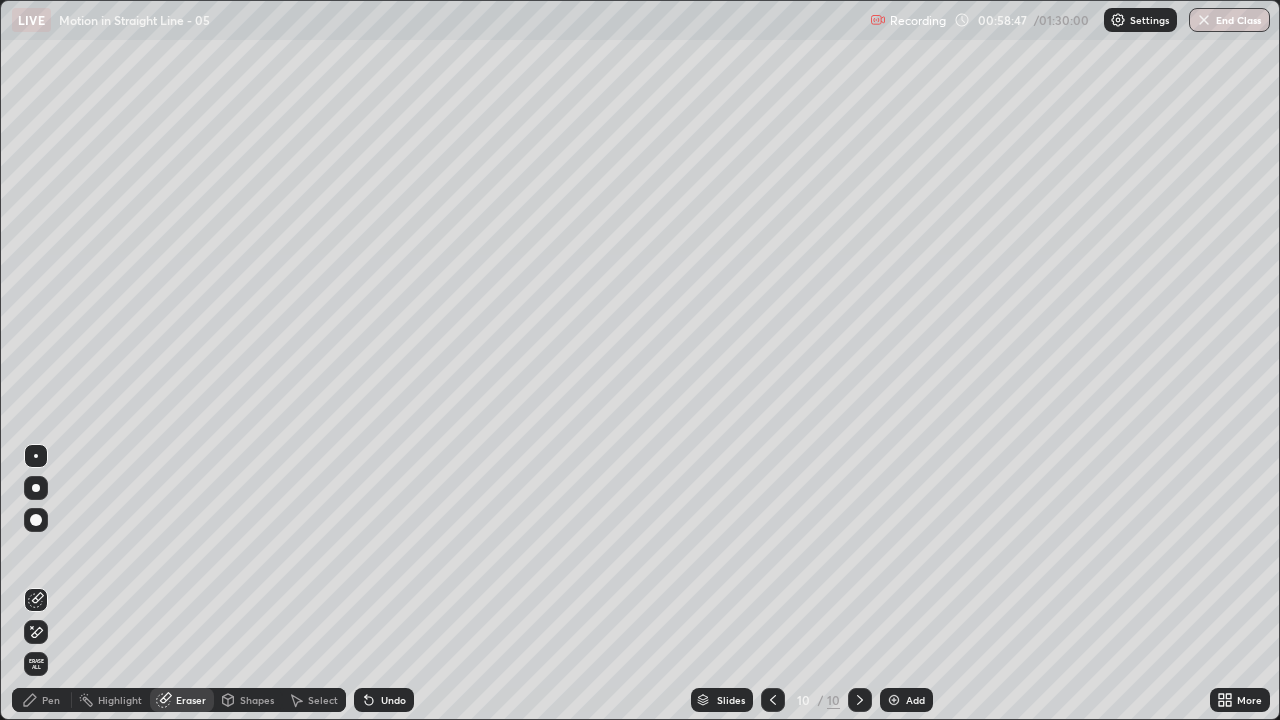 click on "Pen" at bounding box center [51, 700] 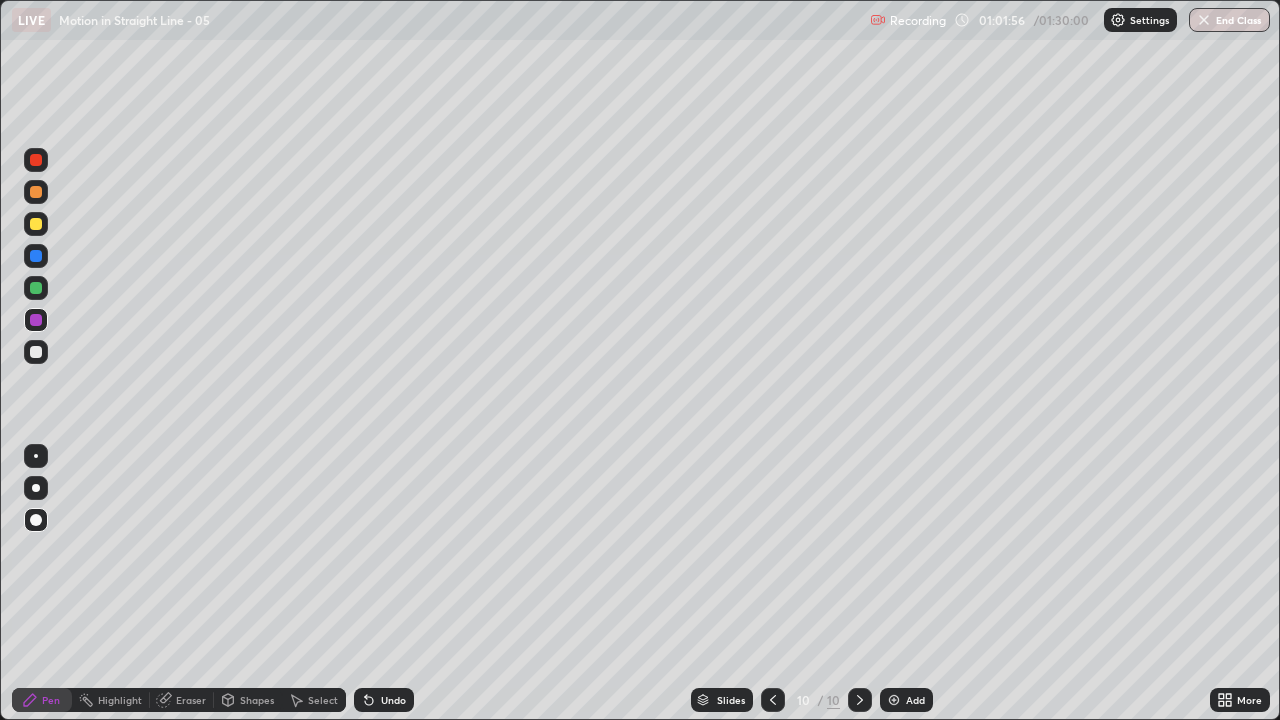 click on "Add" at bounding box center [915, 700] 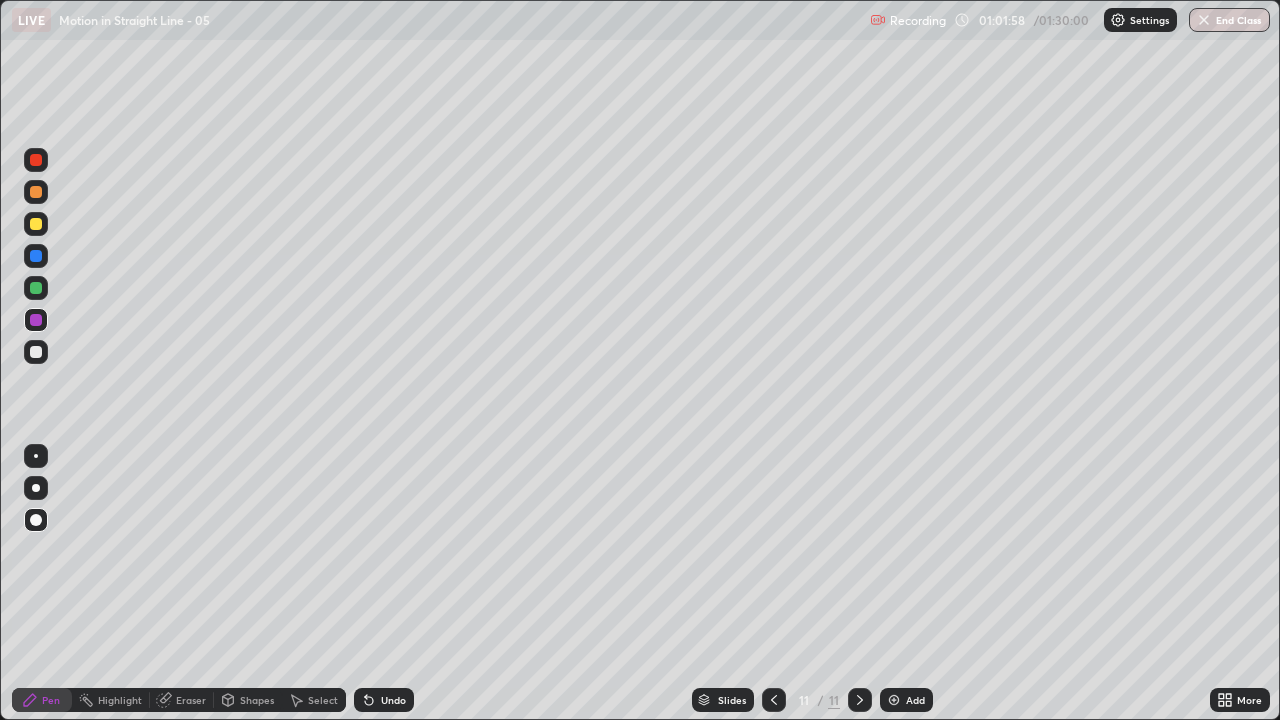 click at bounding box center [36, 352] 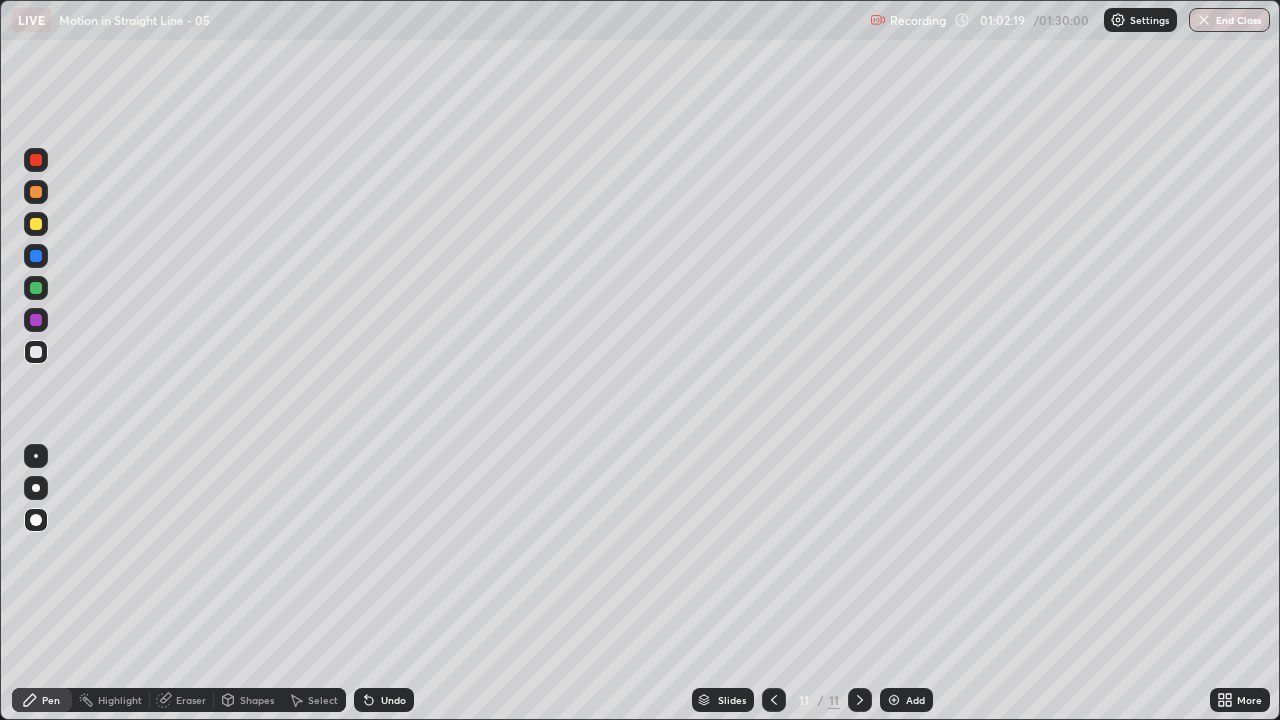 click on "Undo" at bounding box center [384, 700] 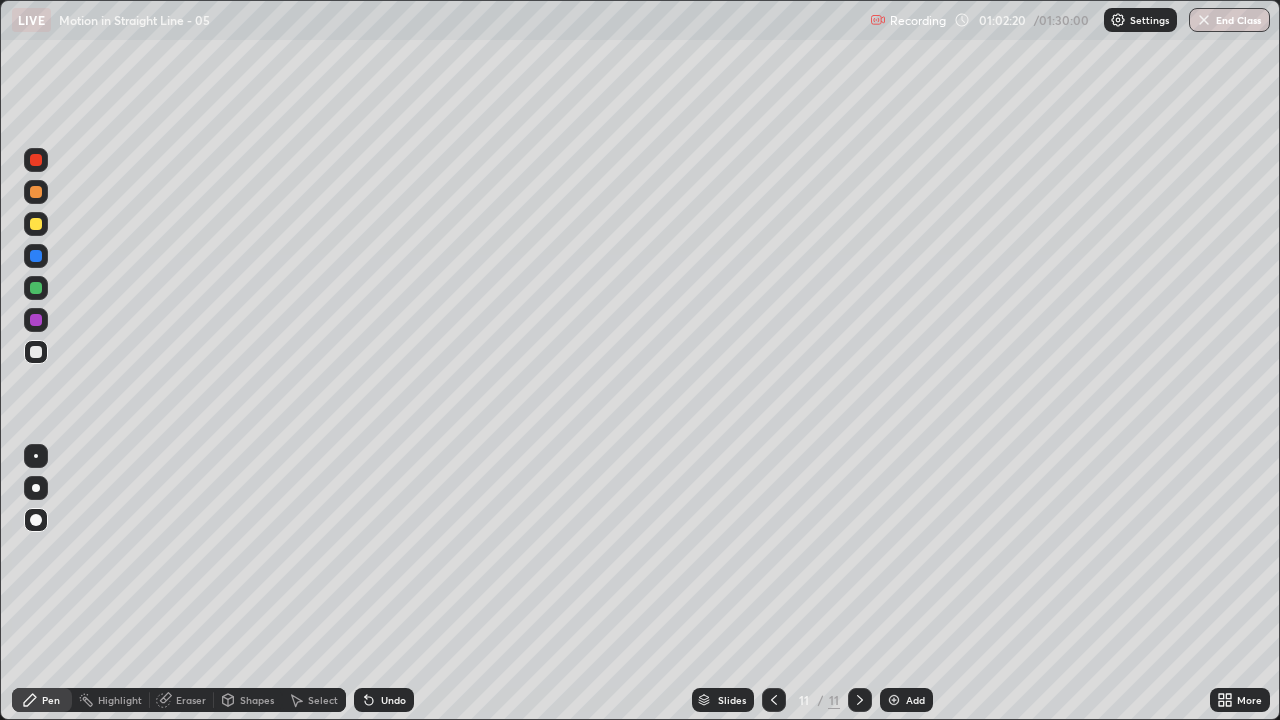 click on "Undo" at bounding box center [384, 700] 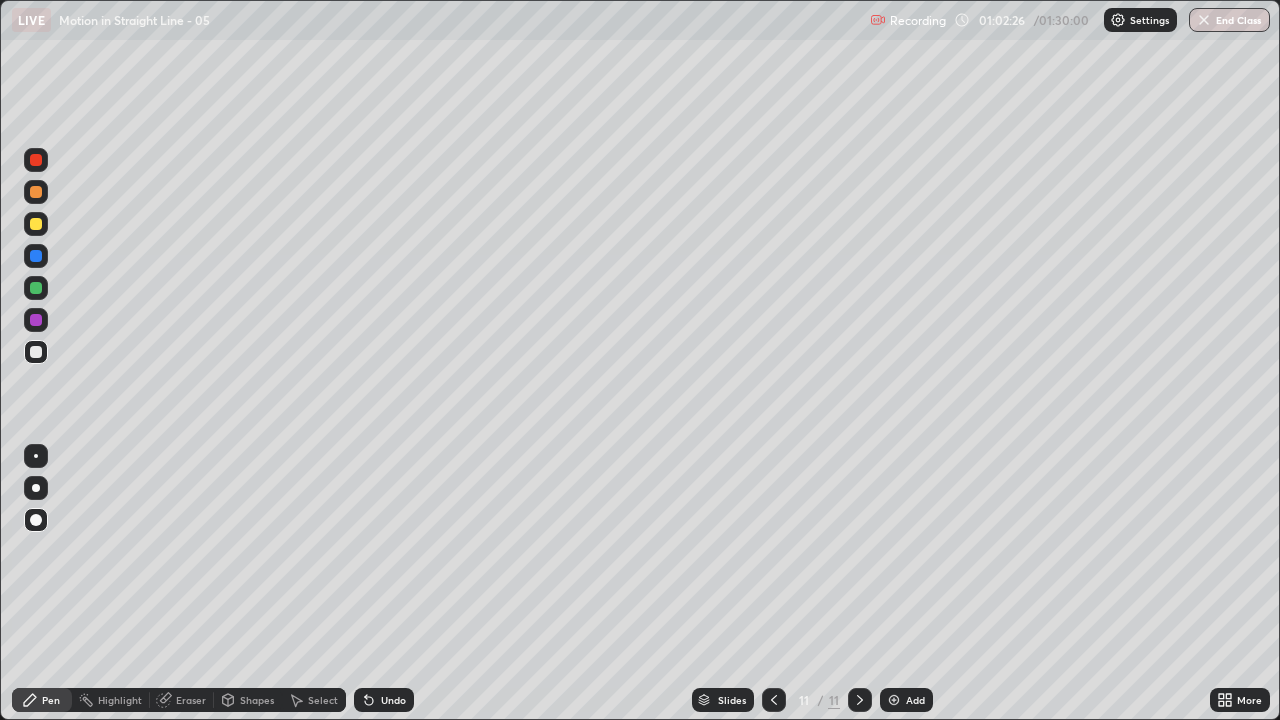 click at bounding box center (36, 352) 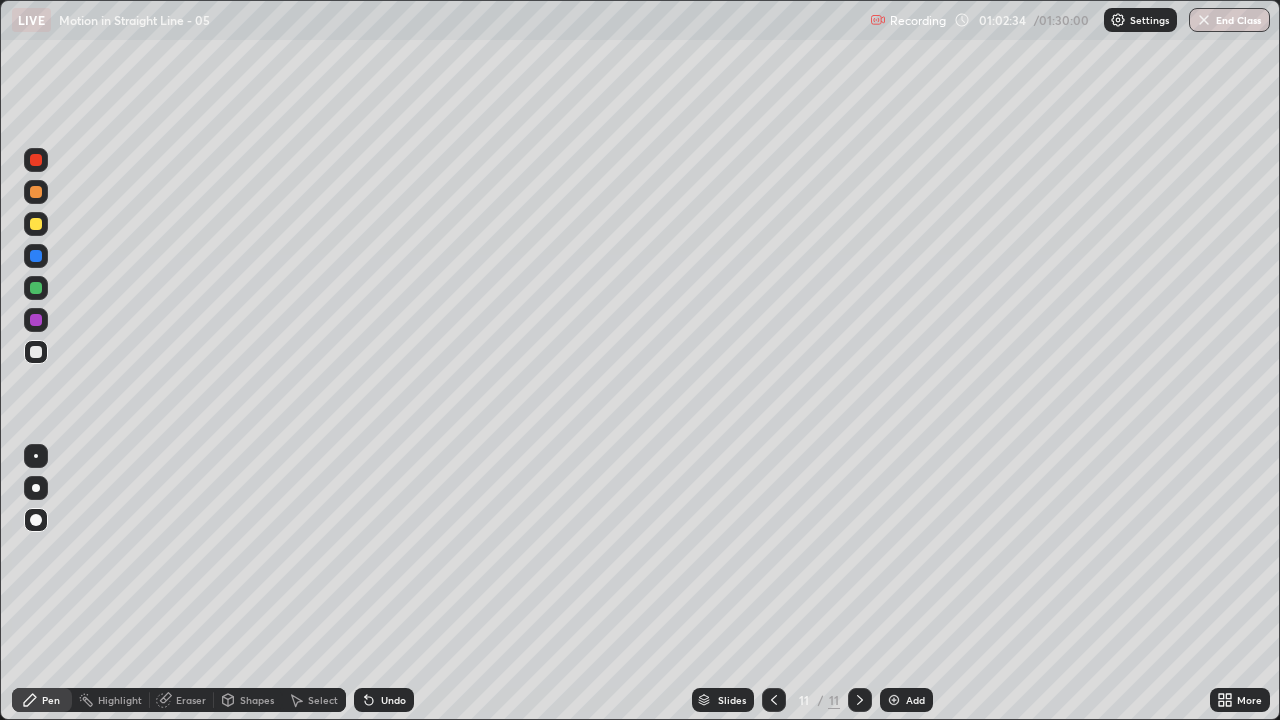 click at bounding box center [36, 256] 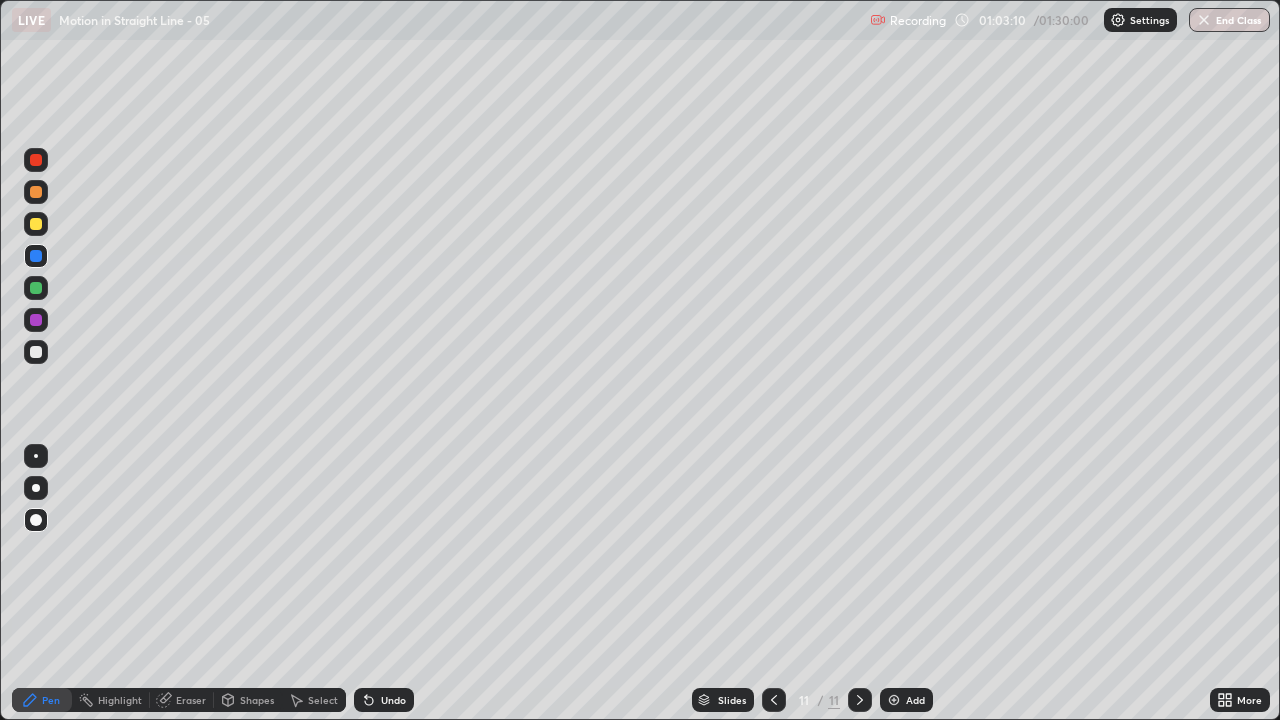 click at bounding box center (36, 224) 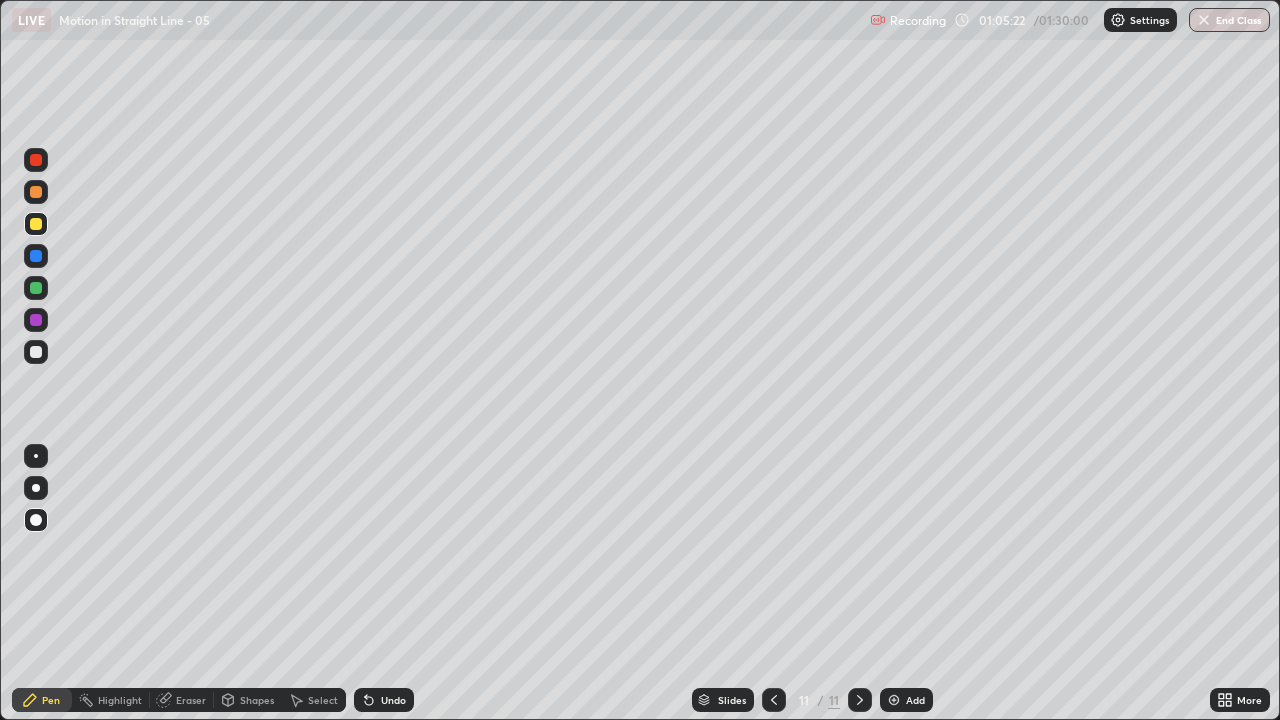 click at bounding box center (36, 320) 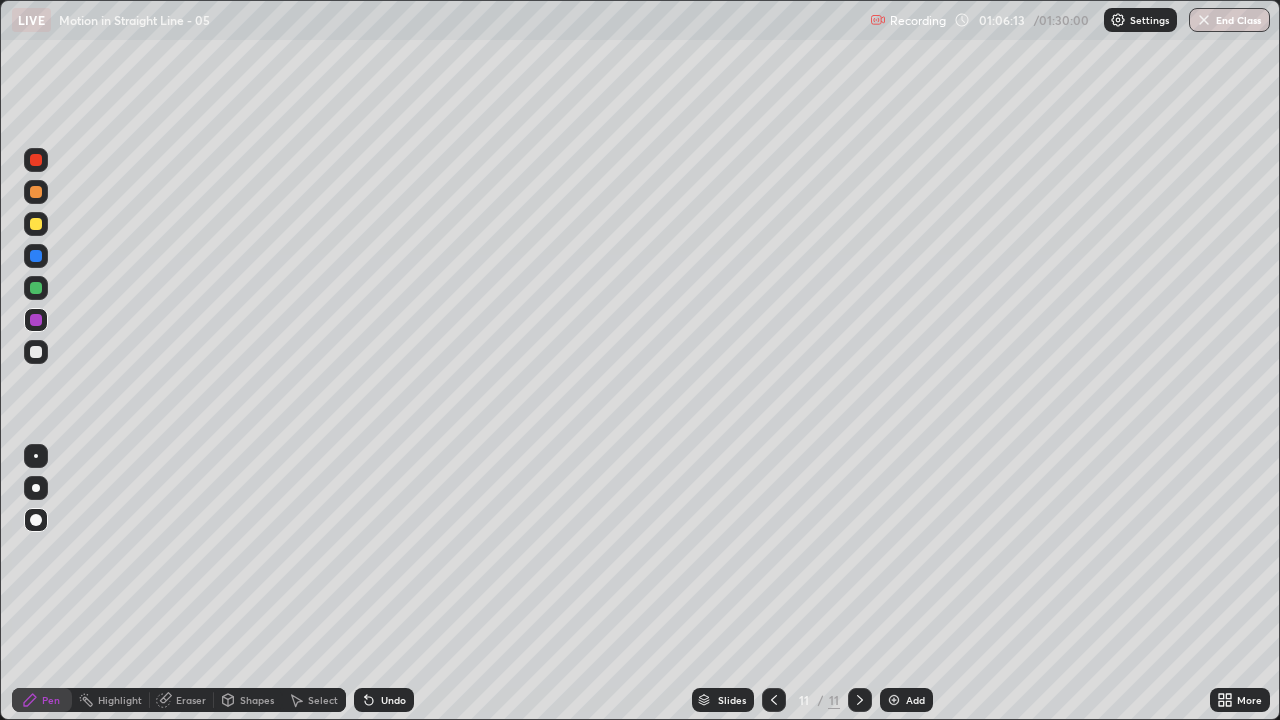 click 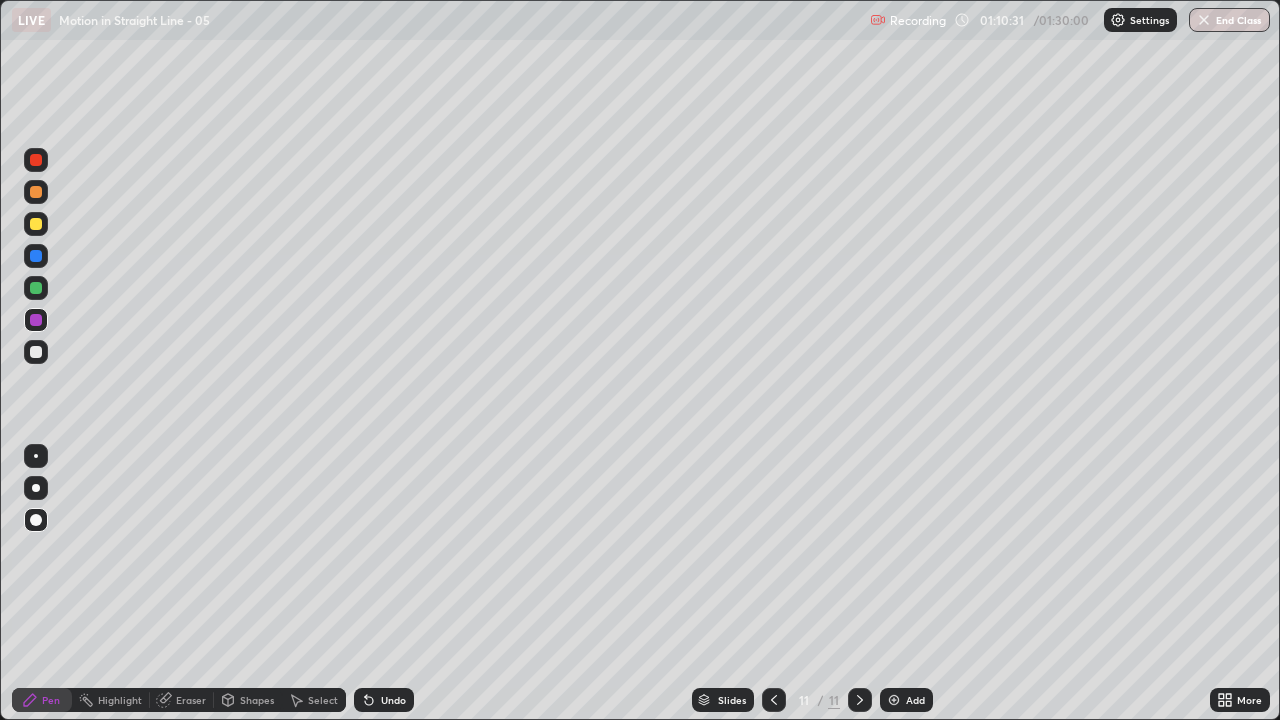 click at bounding box center (860, 700) 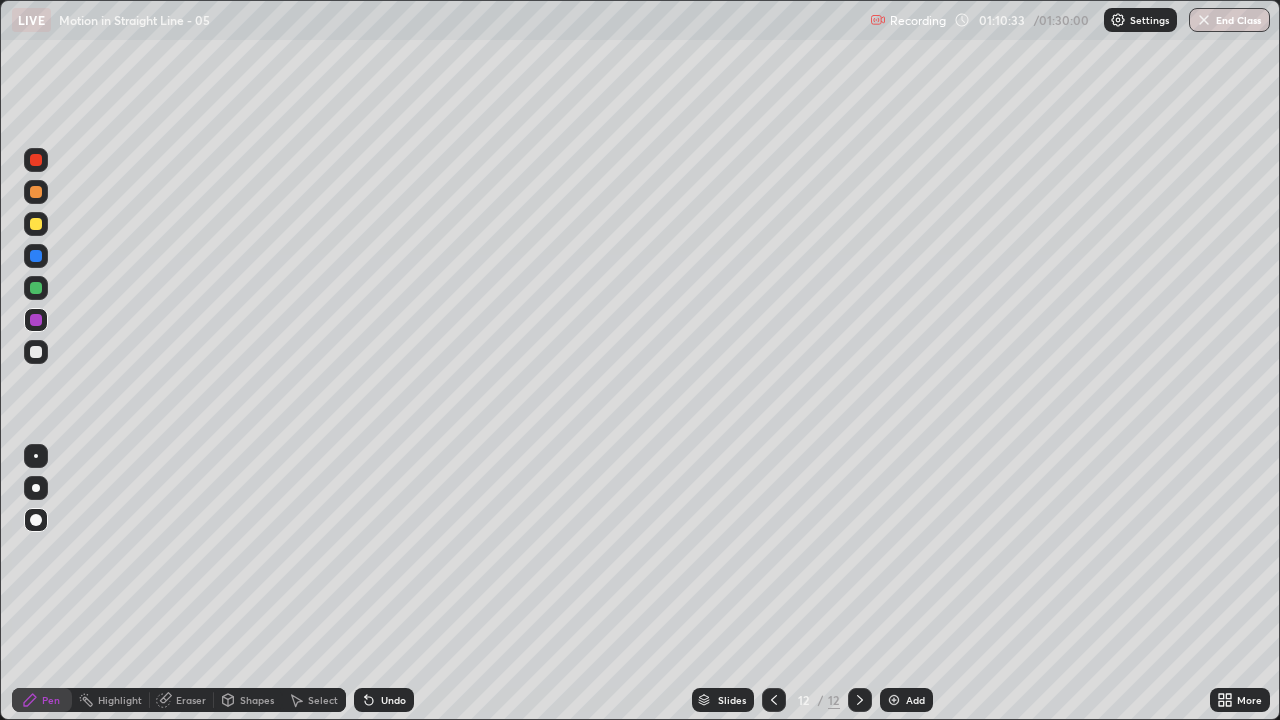 click at bounding box center (36, 352) 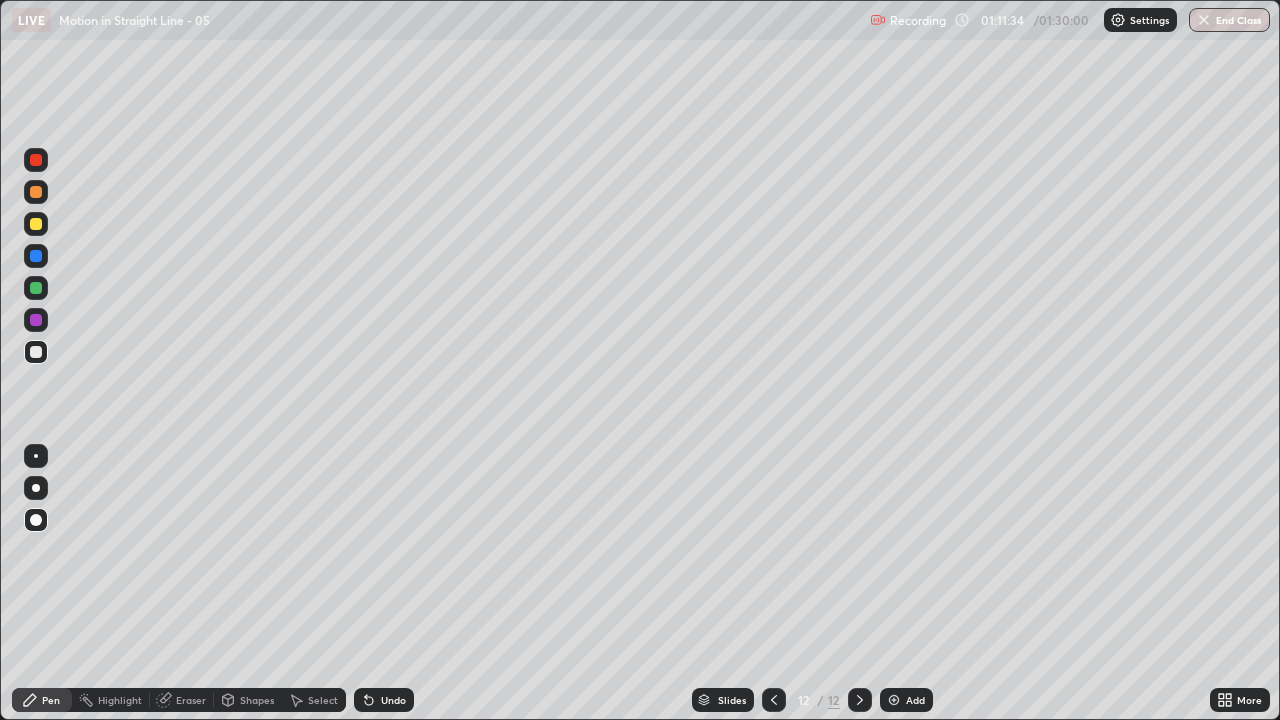 click at bounding box center [36, 288] 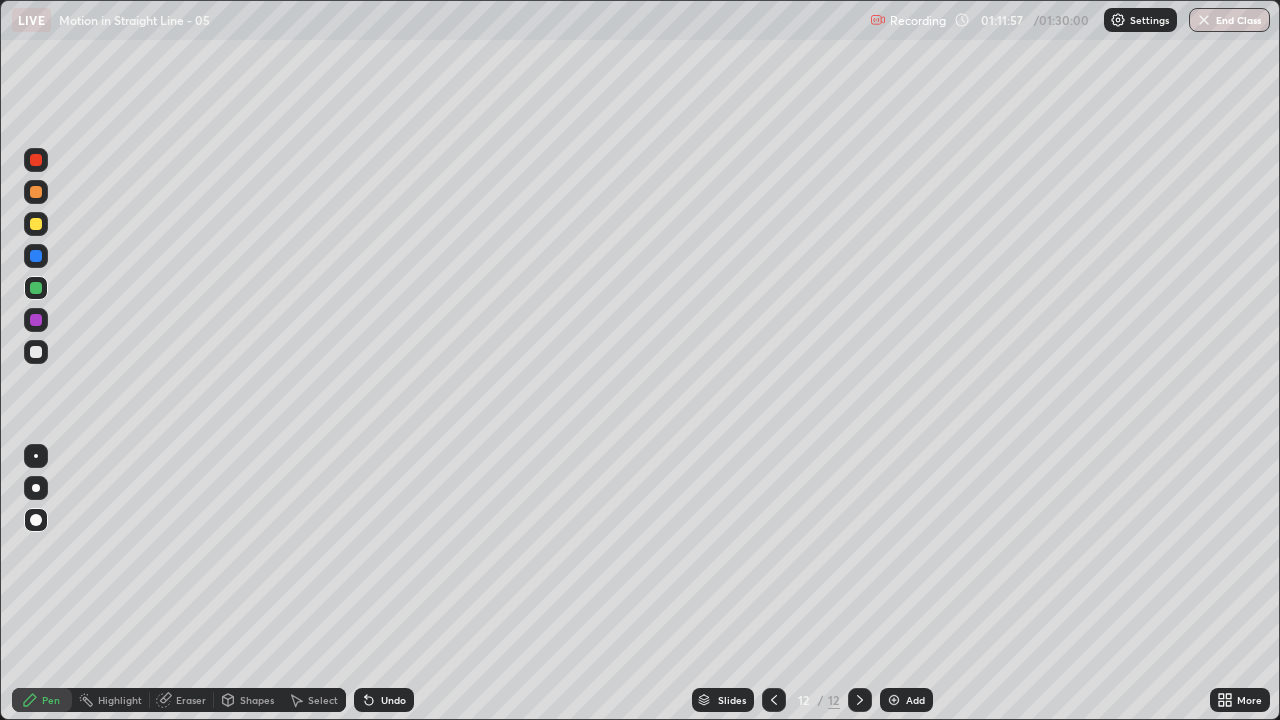 click at bounding box center (36, 320) 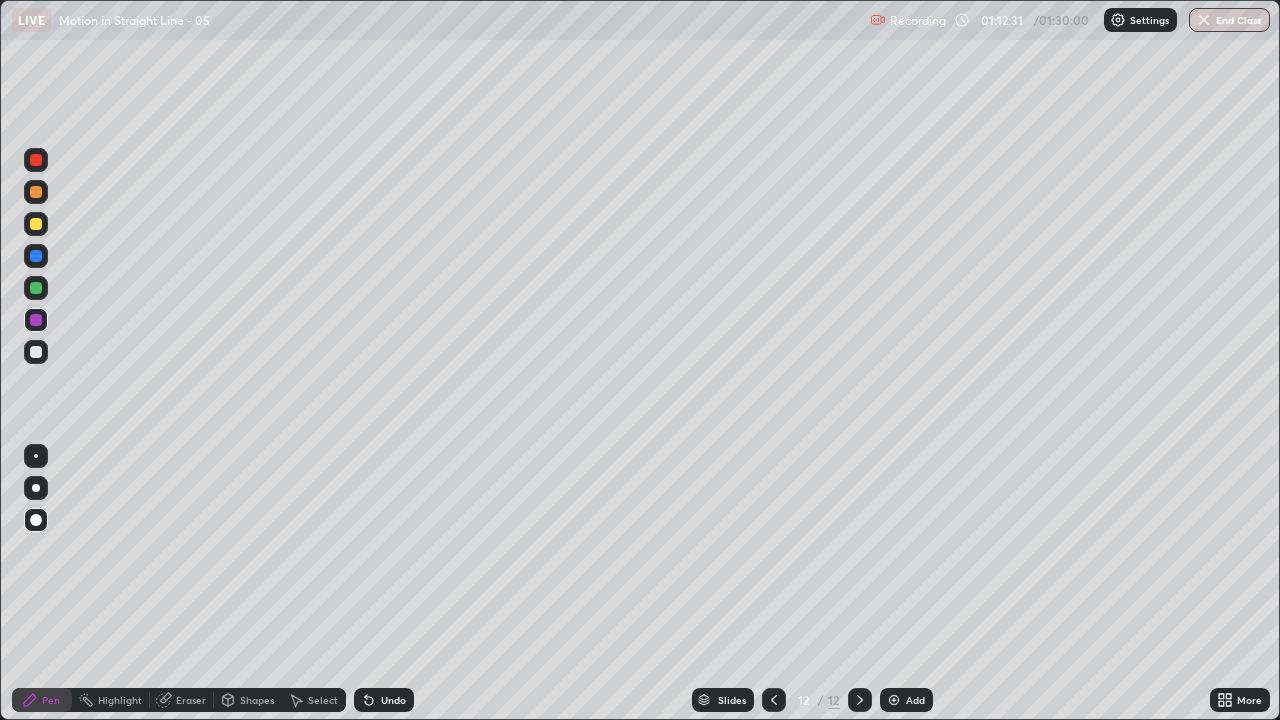 click at bounding box center (36, 352) 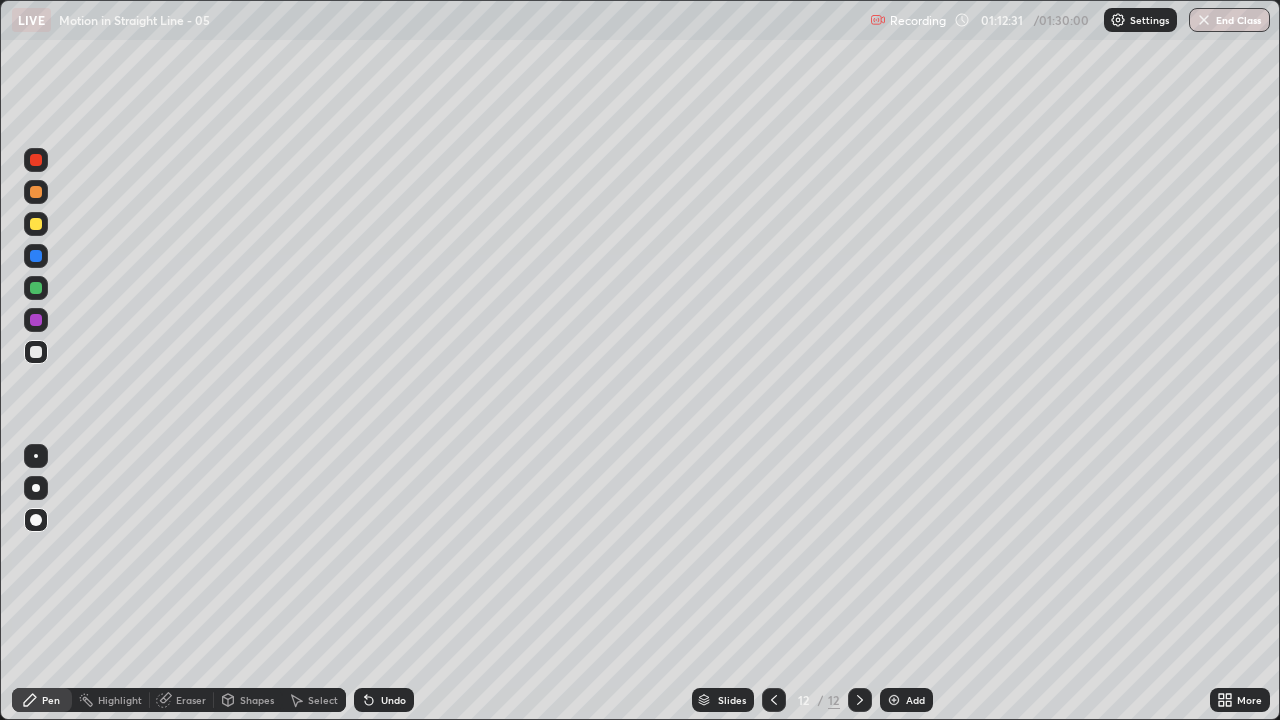 click at bounding box center (36, 320) 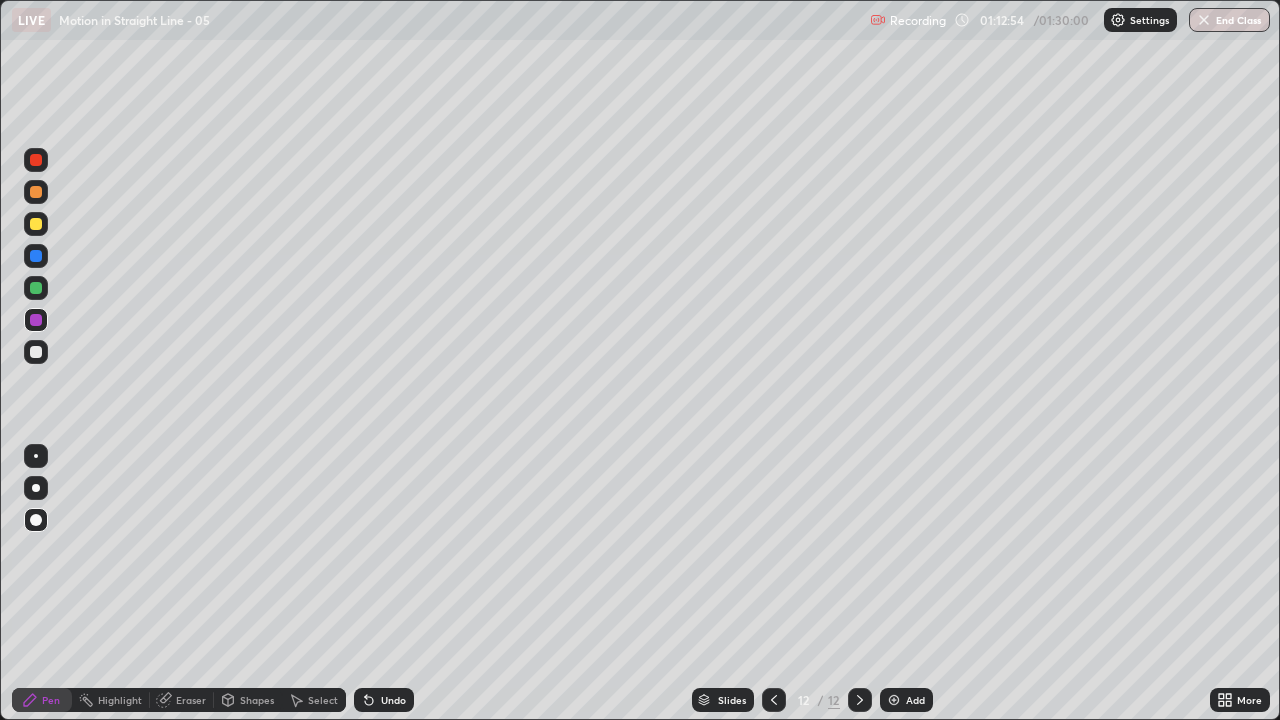 click at bounding box center (36, 352) 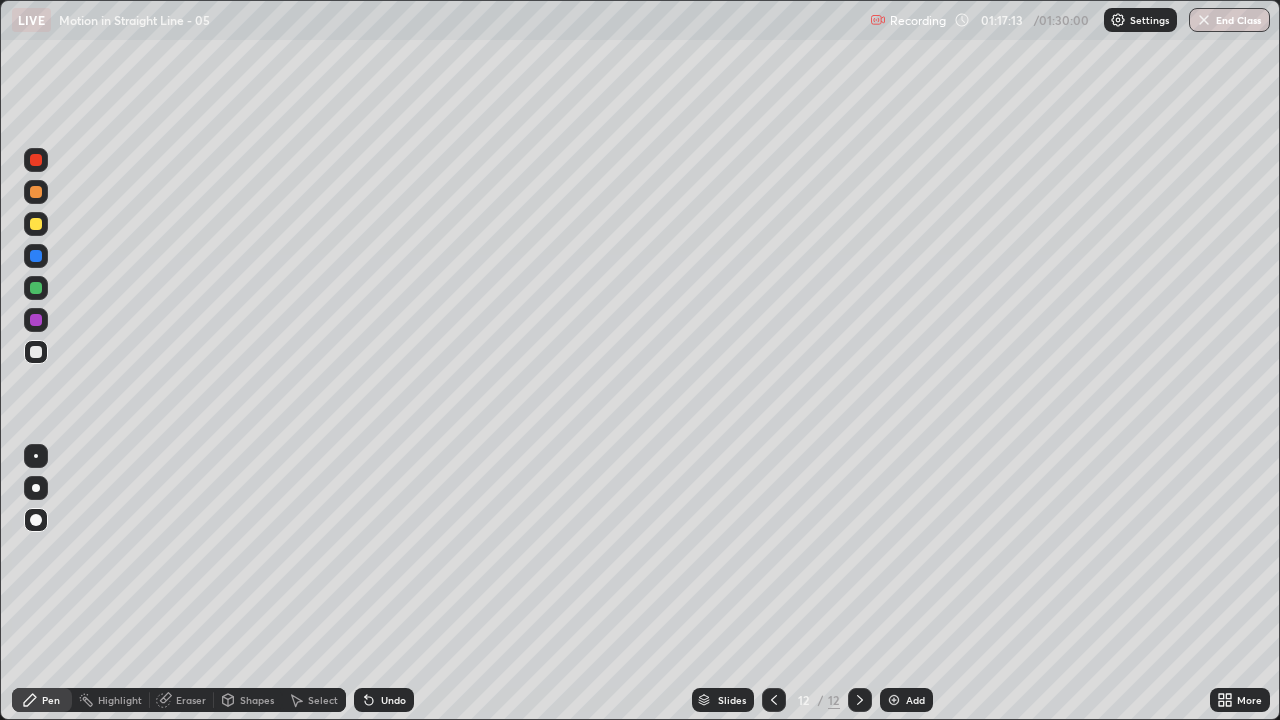 click at bounding box center [36, 288] 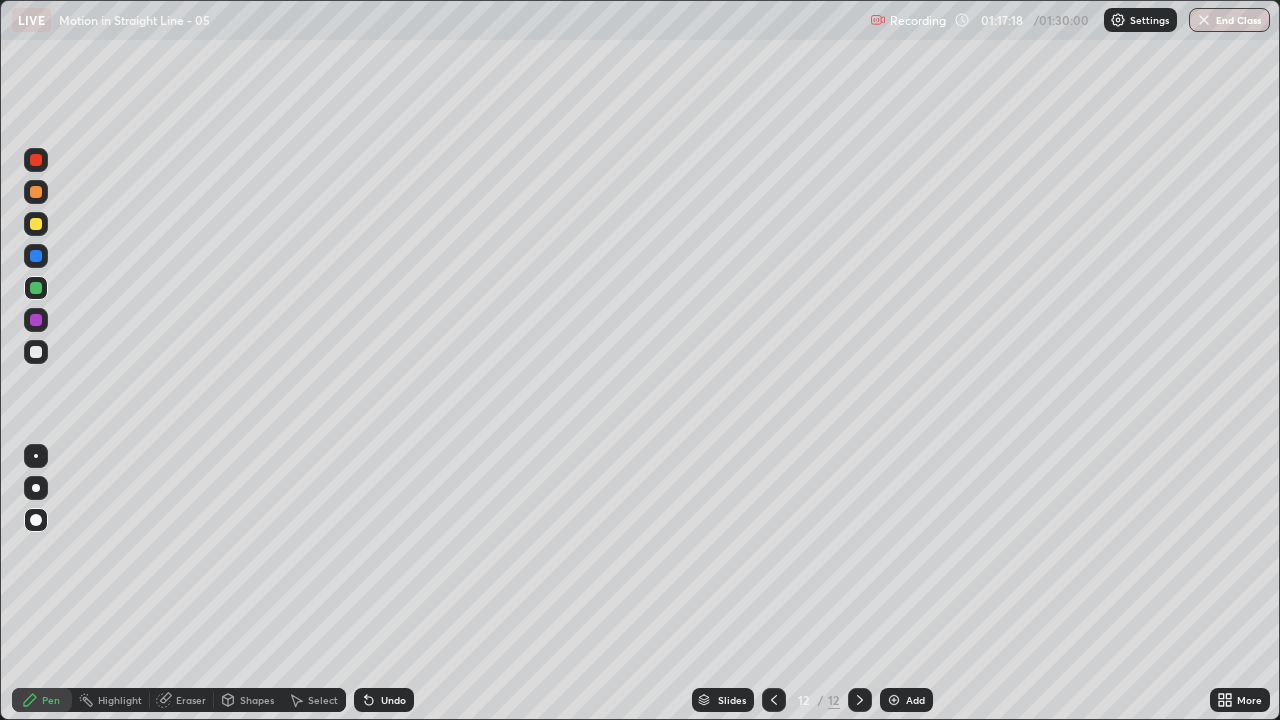 click at bounding box center [36, 160] 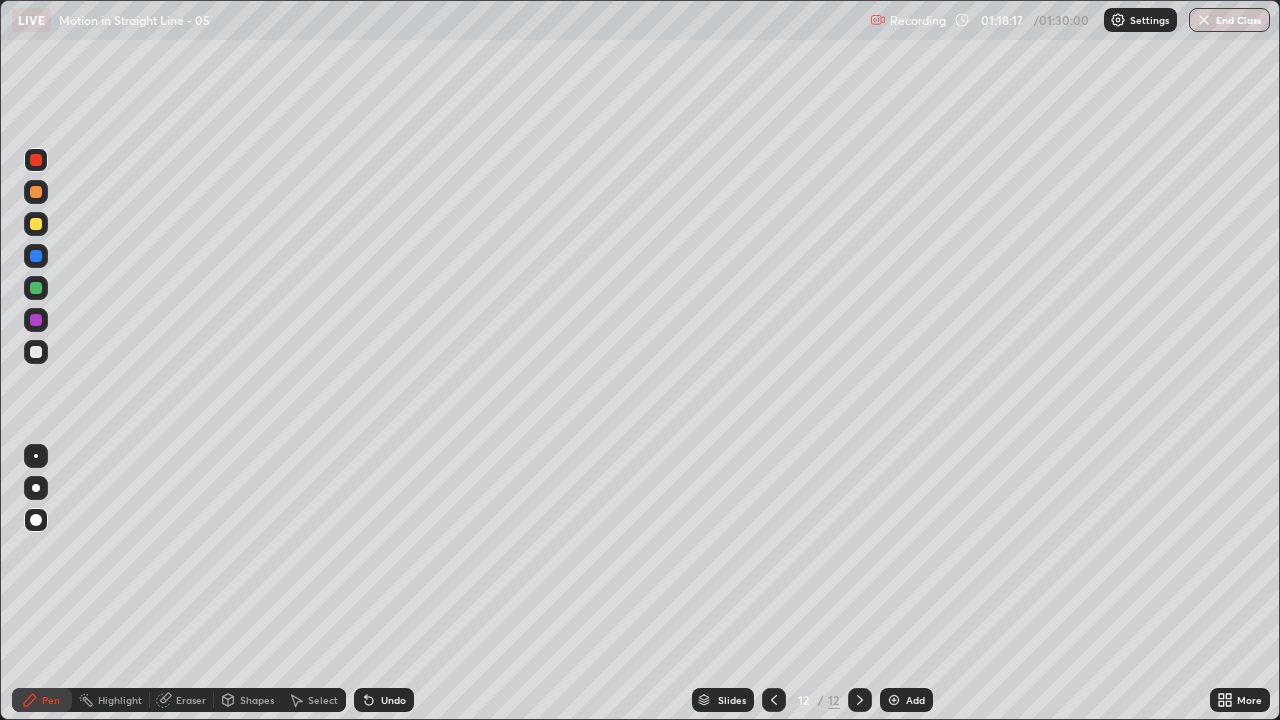click on "Add" at bounding box center (906, 700) 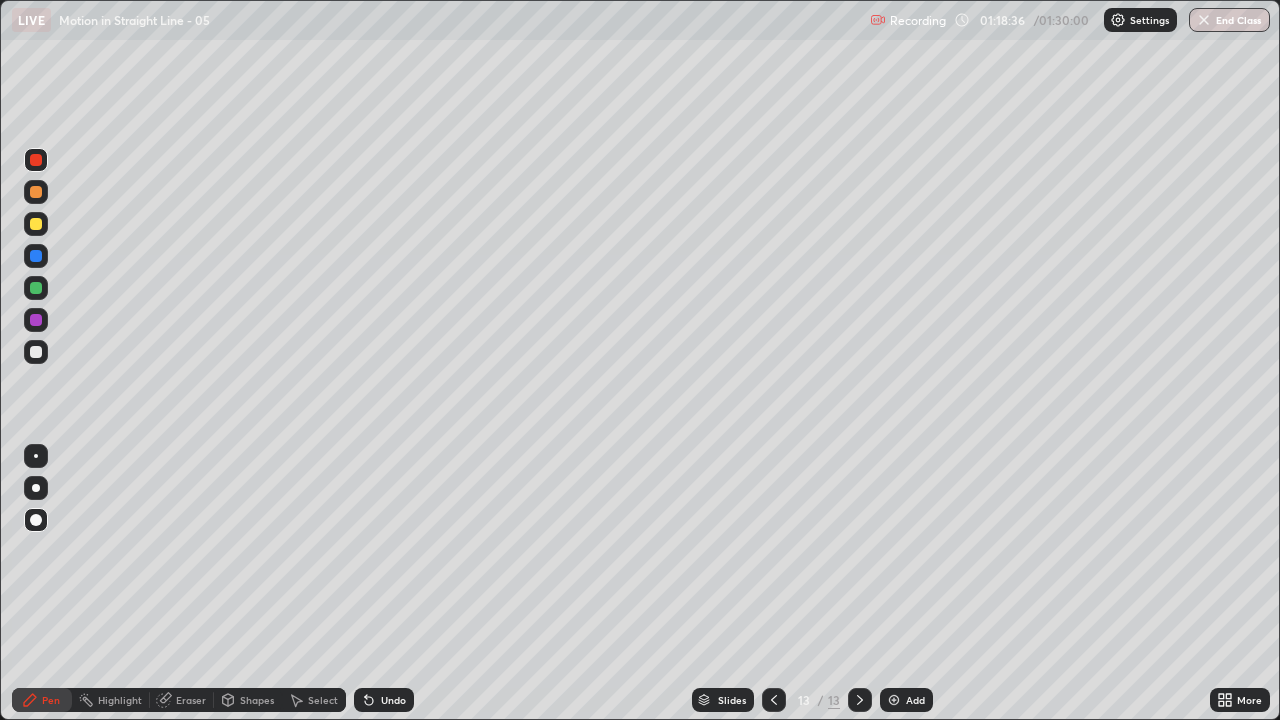 click at bounding box center [36, 288] 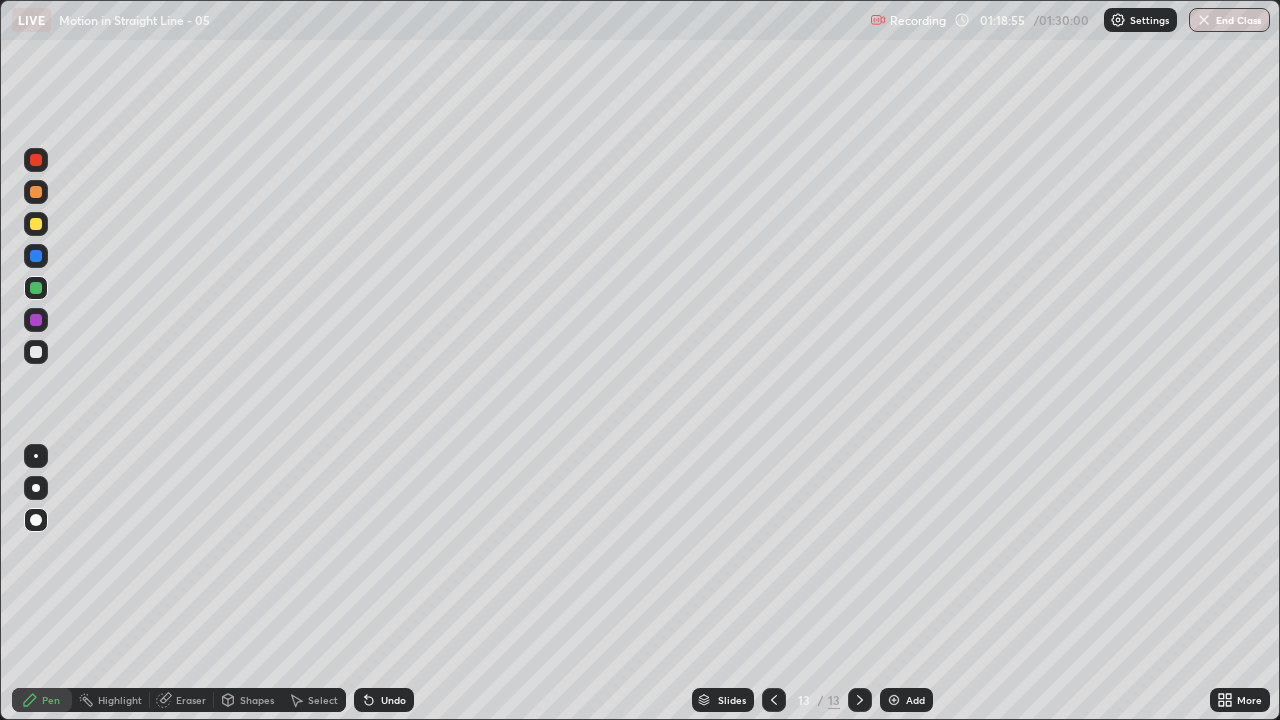 click on "Undo" at bounding box center [393, 700] 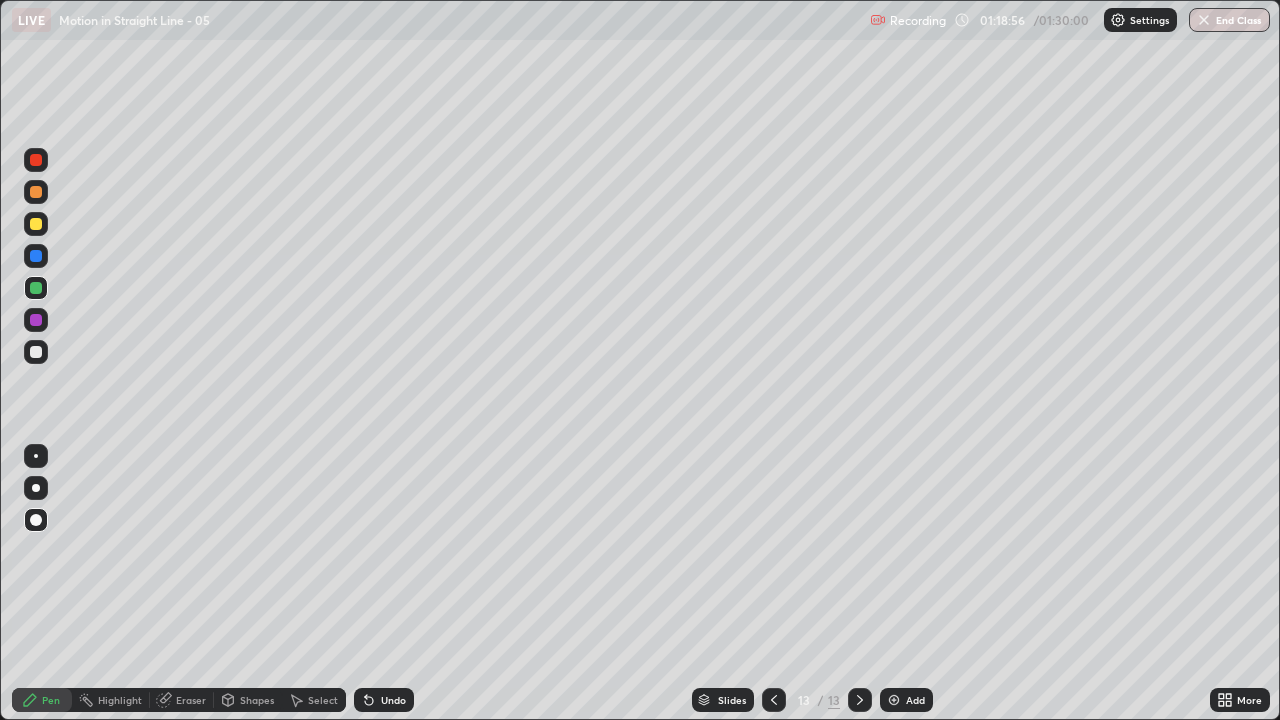 click on "Undo" at bounding box center (384, 700) 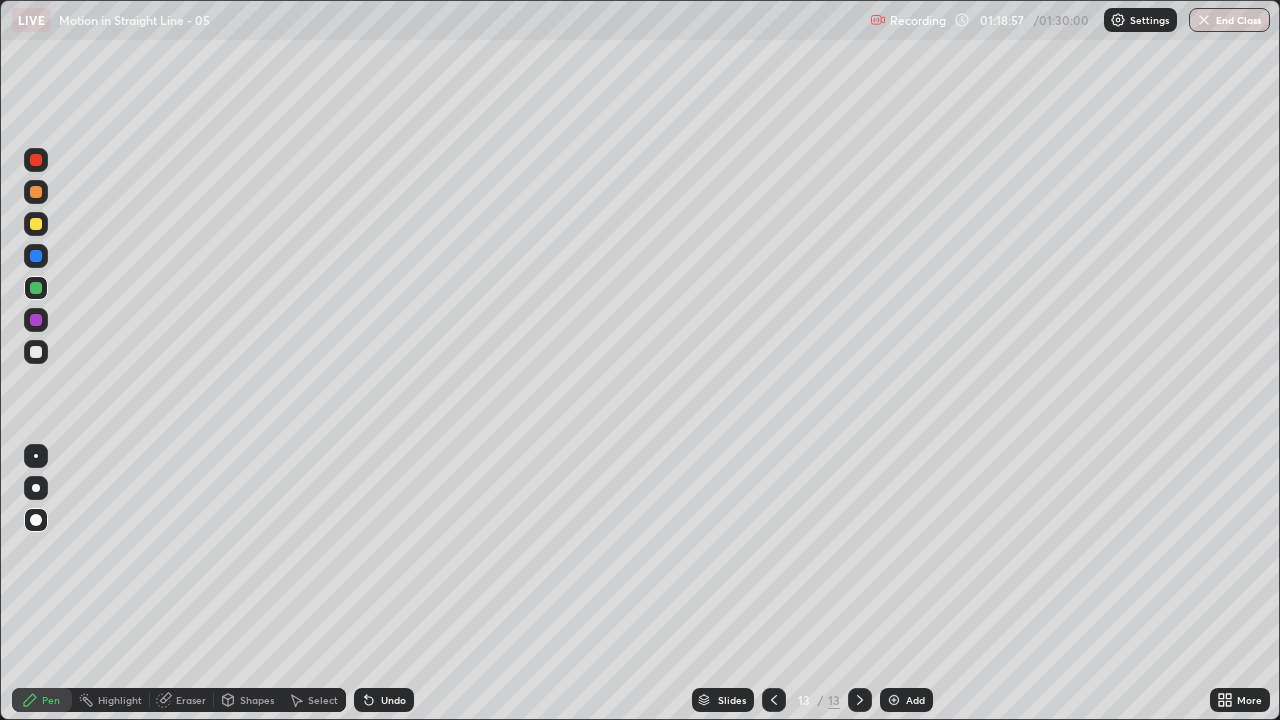 click on "Undo" at bounding box center (384, 700) 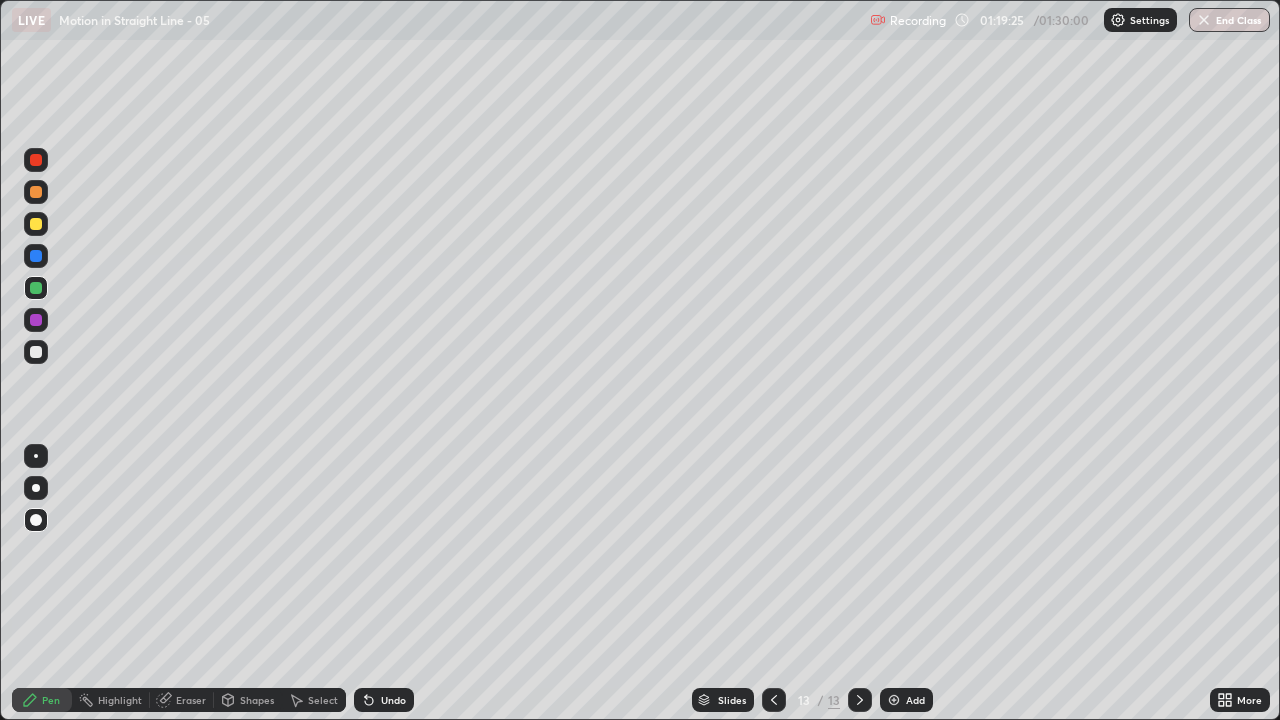 click on "Eraser" at bounding box center (191, 700) 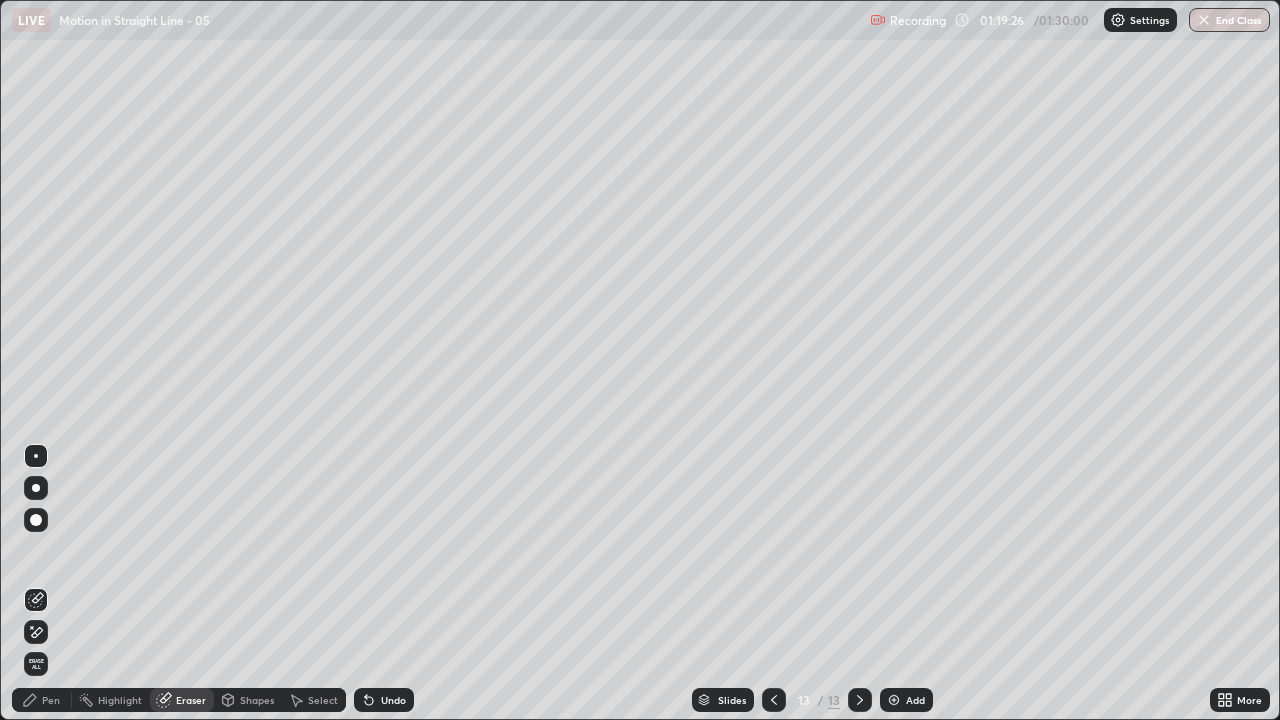 click at bounding box center [36, 632] 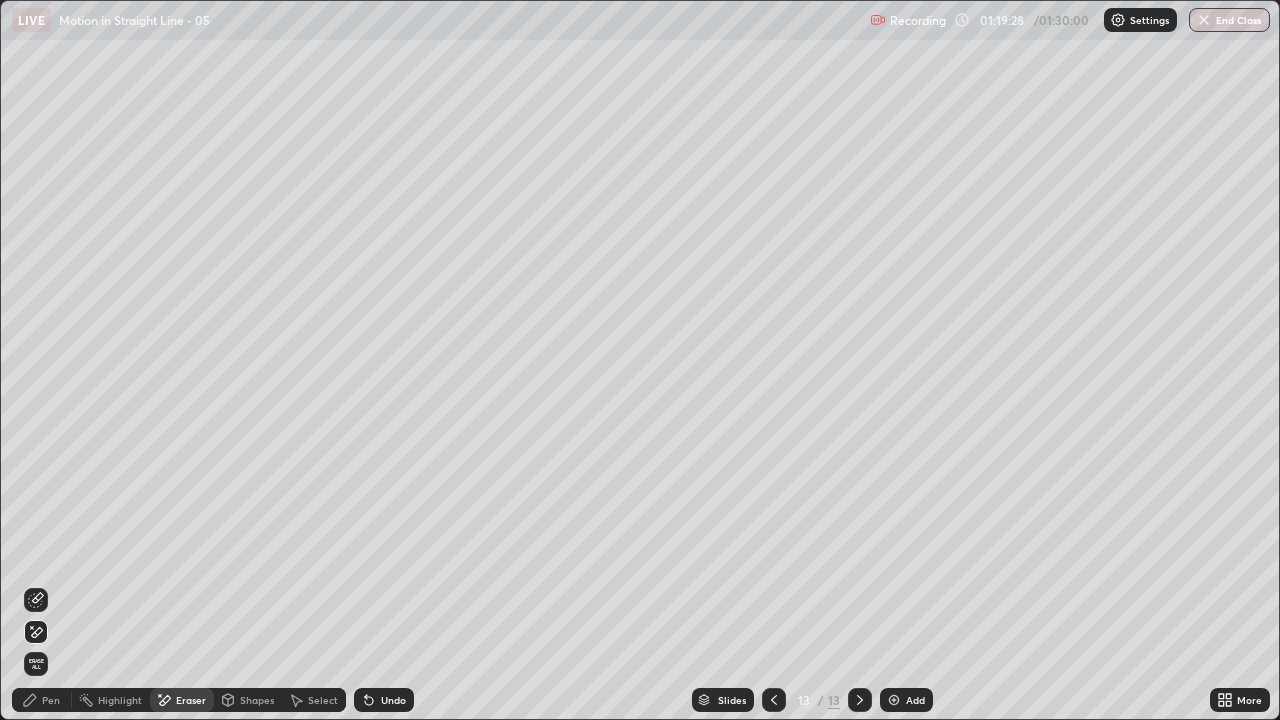click on "Pen" at bounding box center (42, 700) 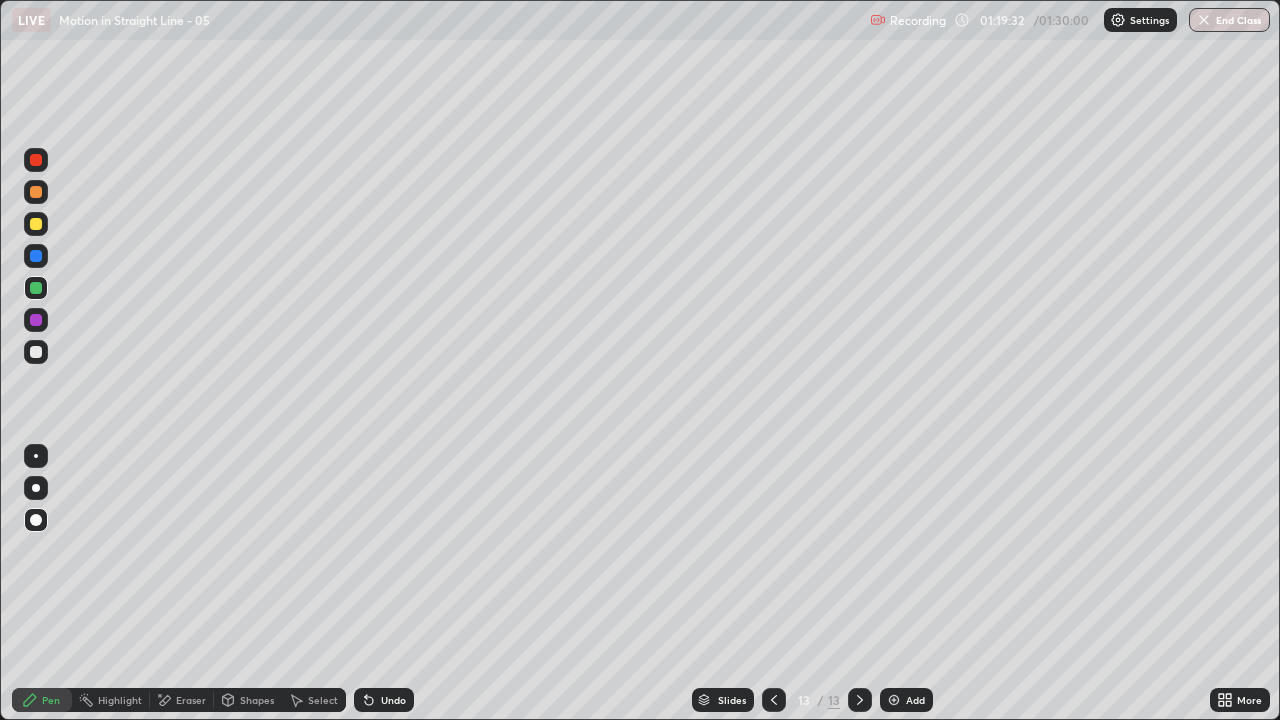 click on "Undo" at bounding box center (384, 700) 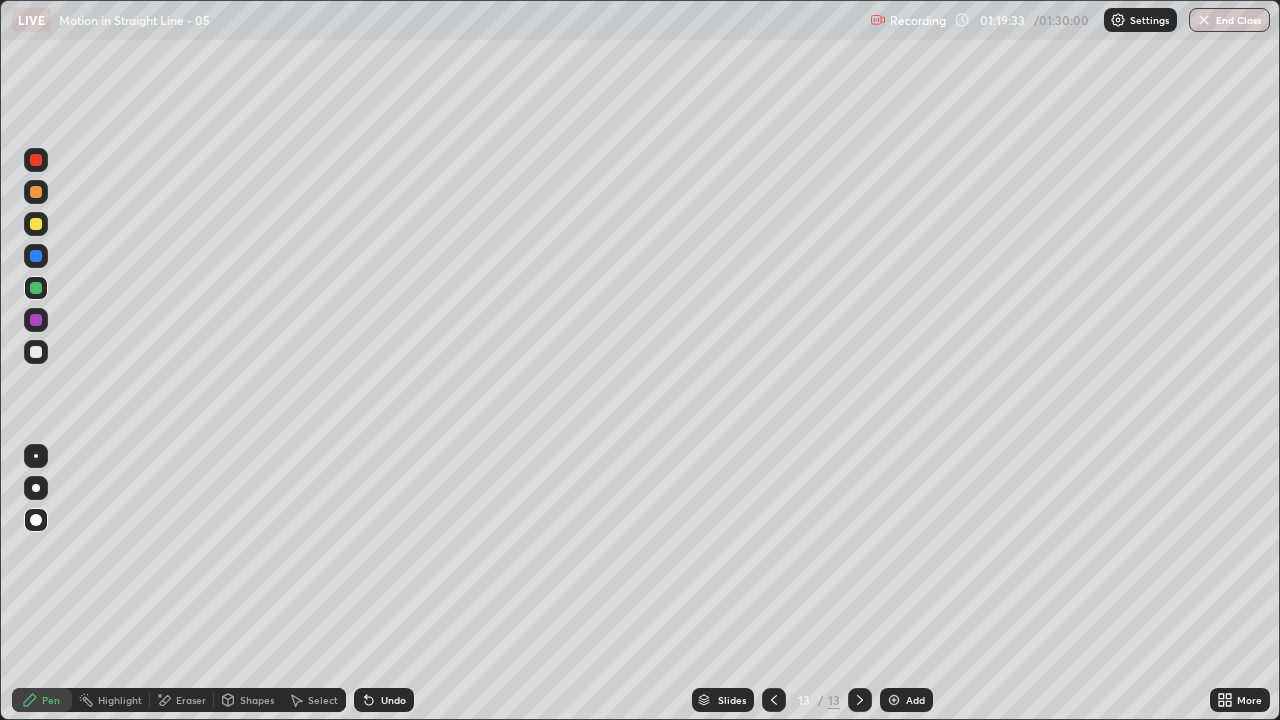 click at bounding box center [36, 160] 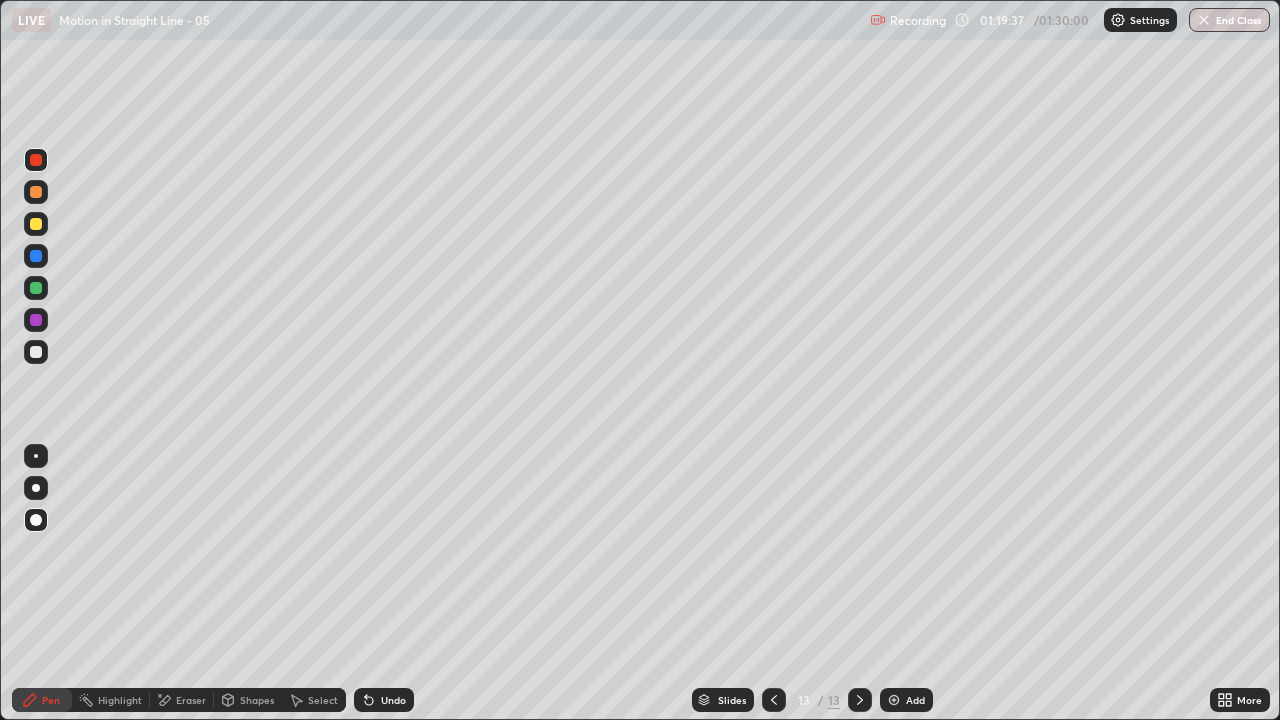 click at bounding box center (36, 288) 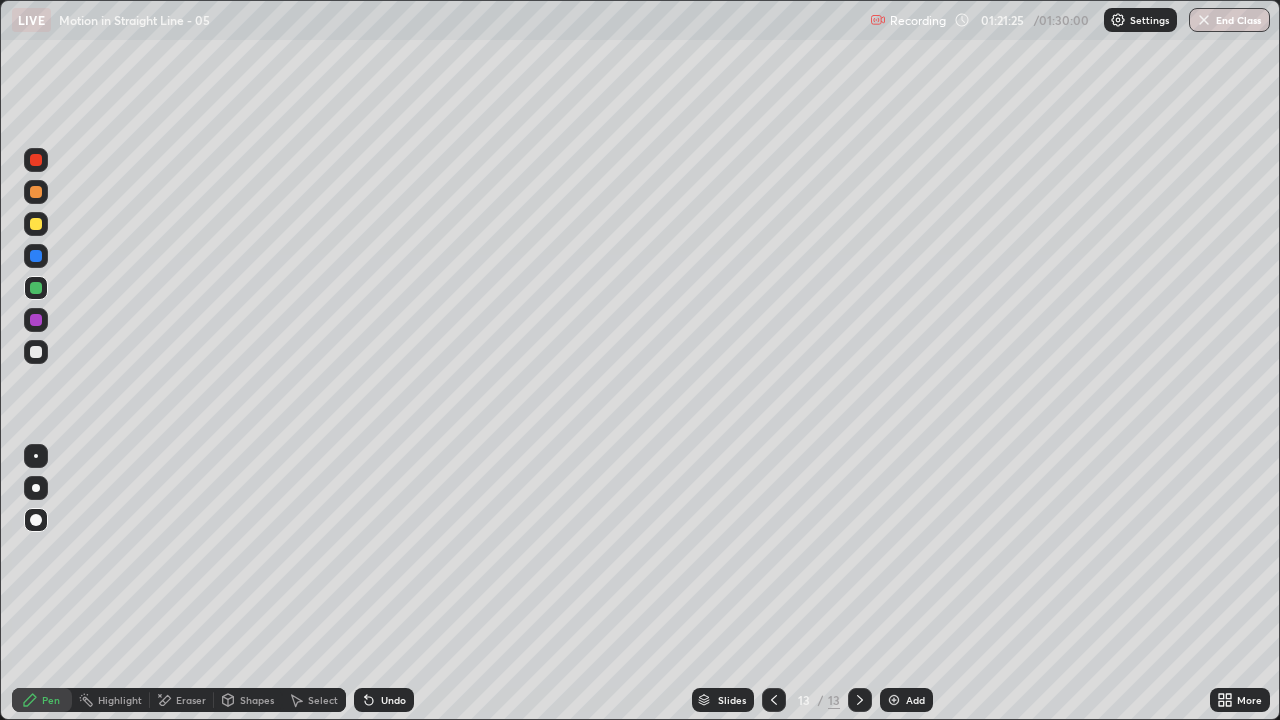 click on "Undo" at bounding box center [393, 700] 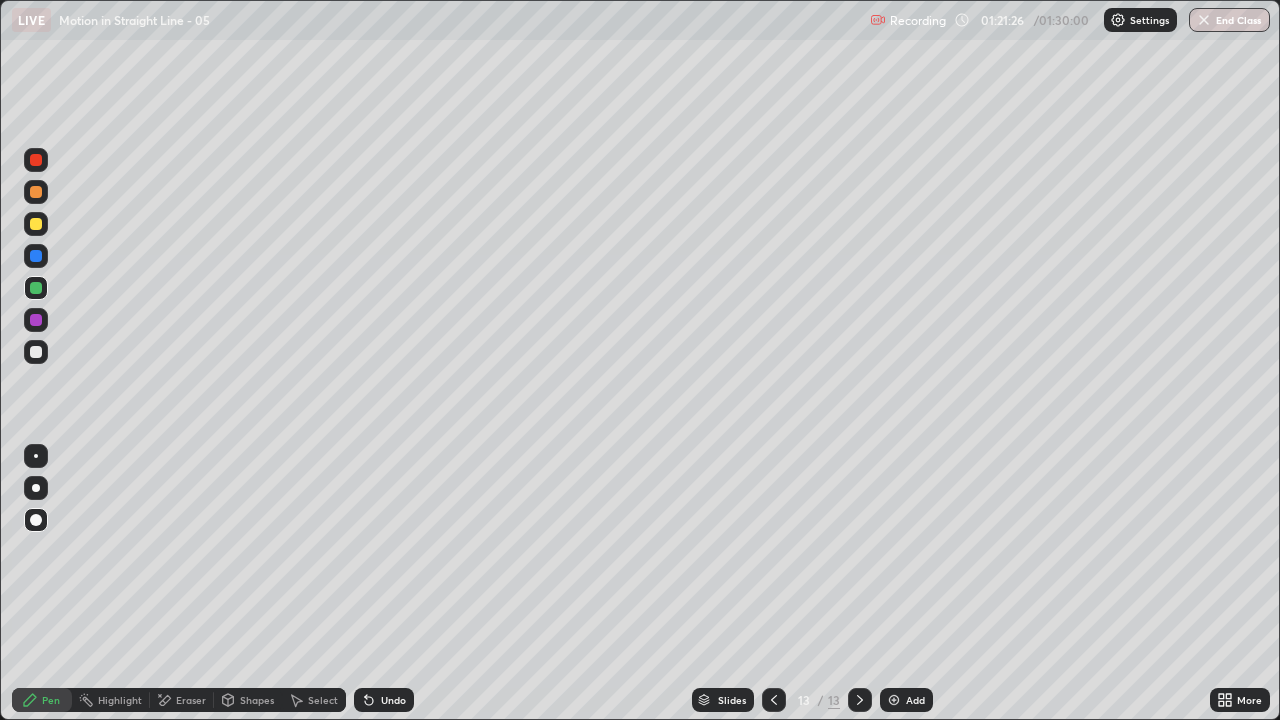 click on "Undo" at bounding box center [384, 700] 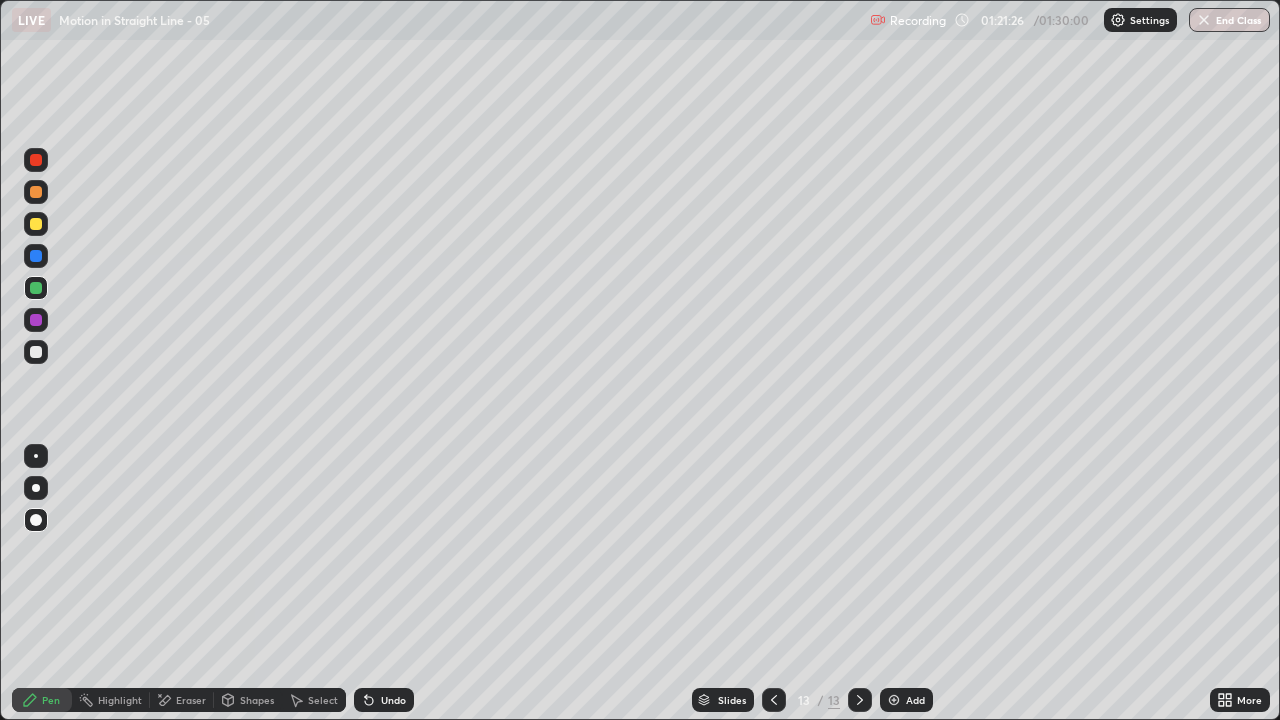 click on "Undo" at bounding box center (384, 700) 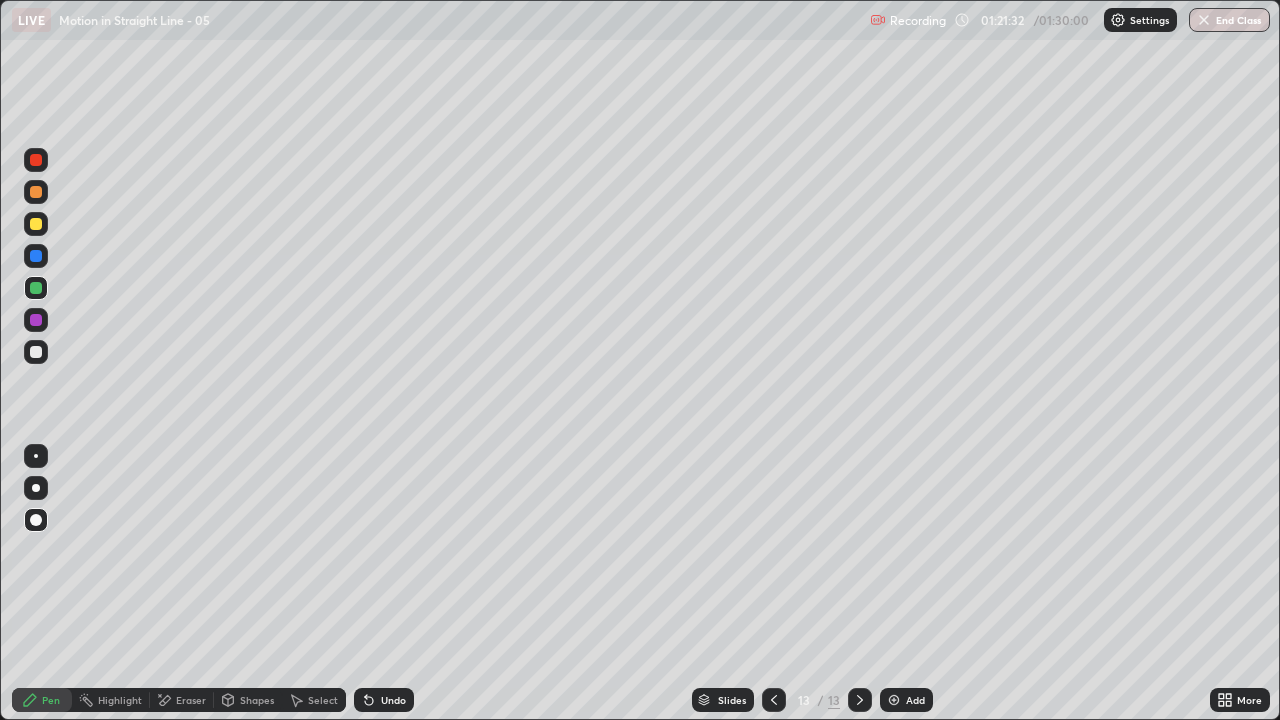 click on "Eraser" at bounding box center [182, 700] 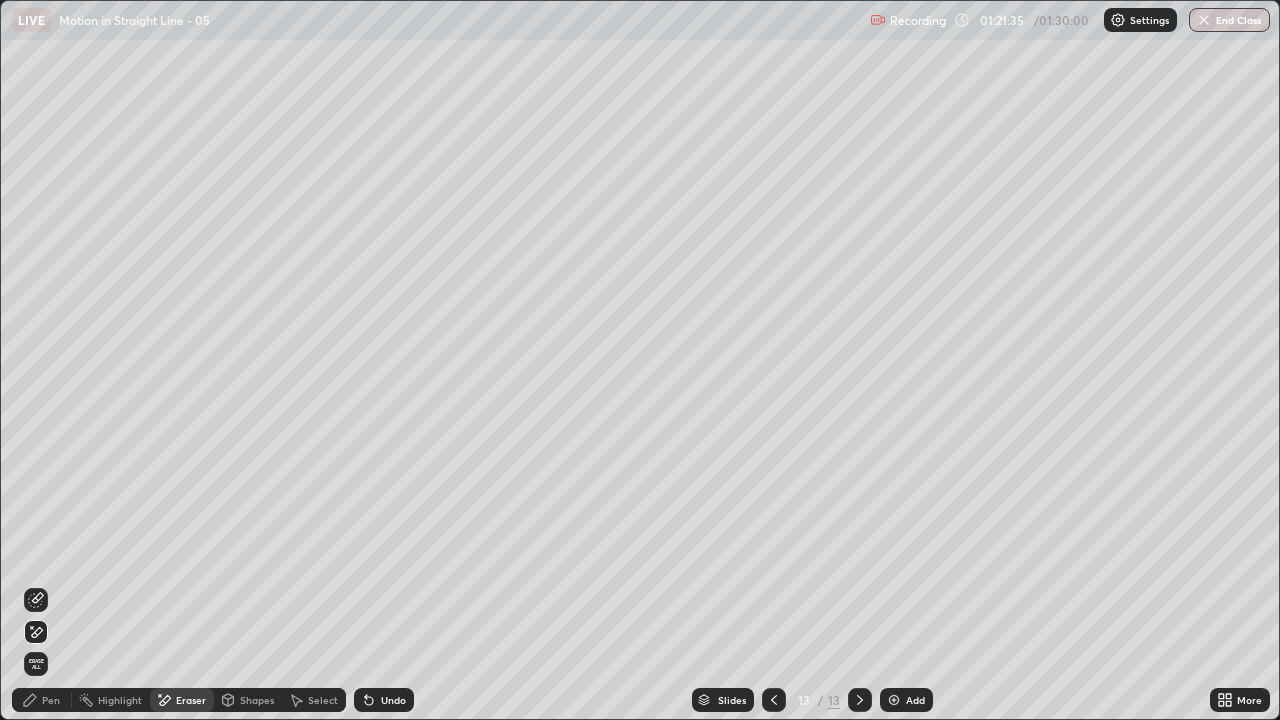 click on "Pen" at bounding box center (42, 700) 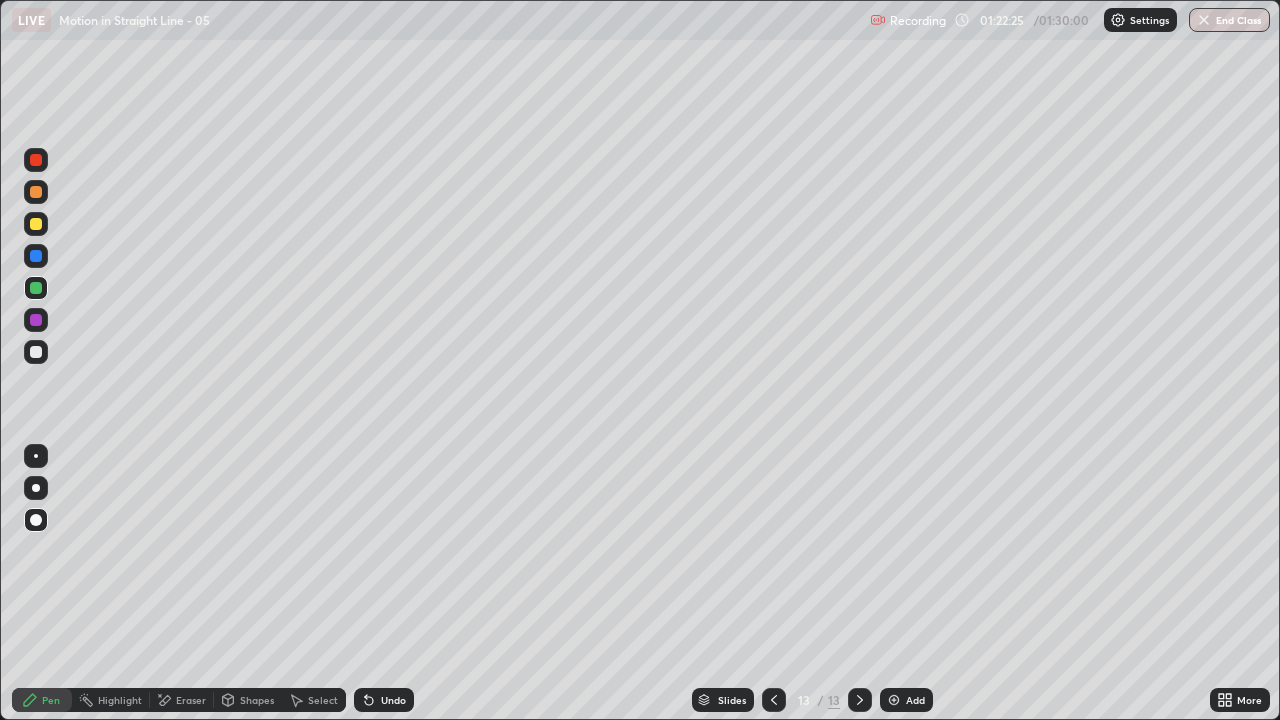 click 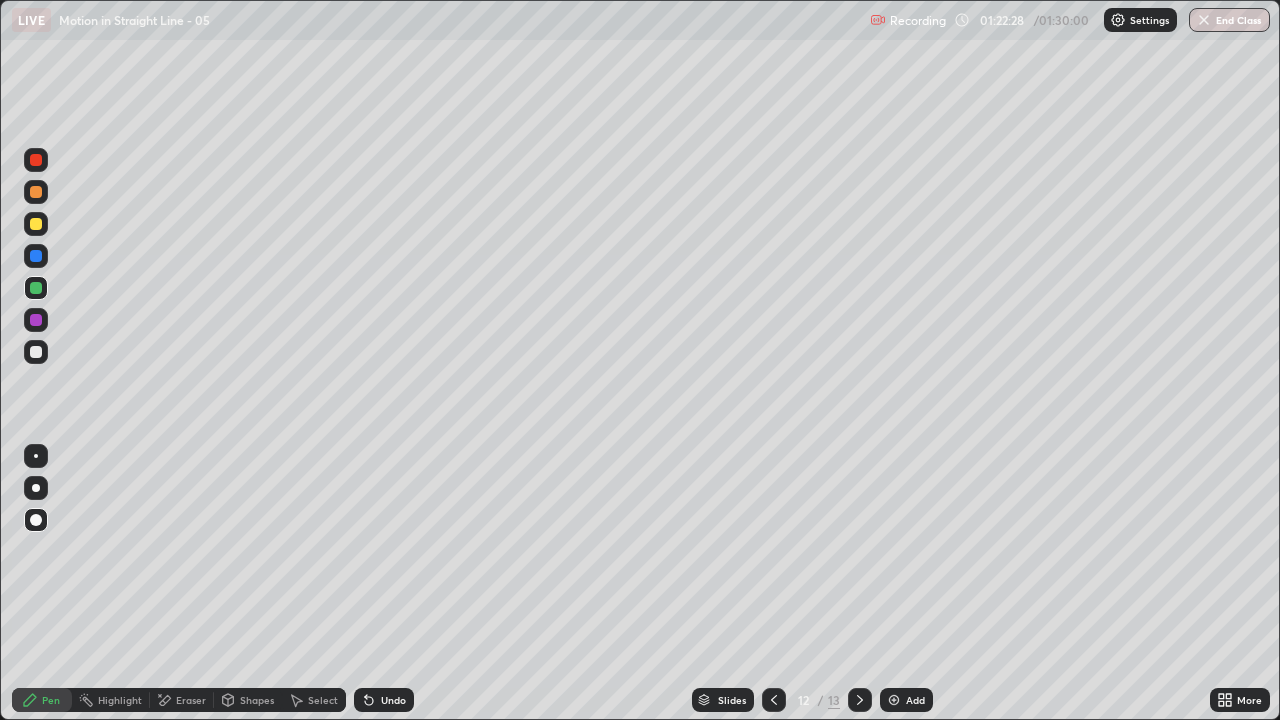 click 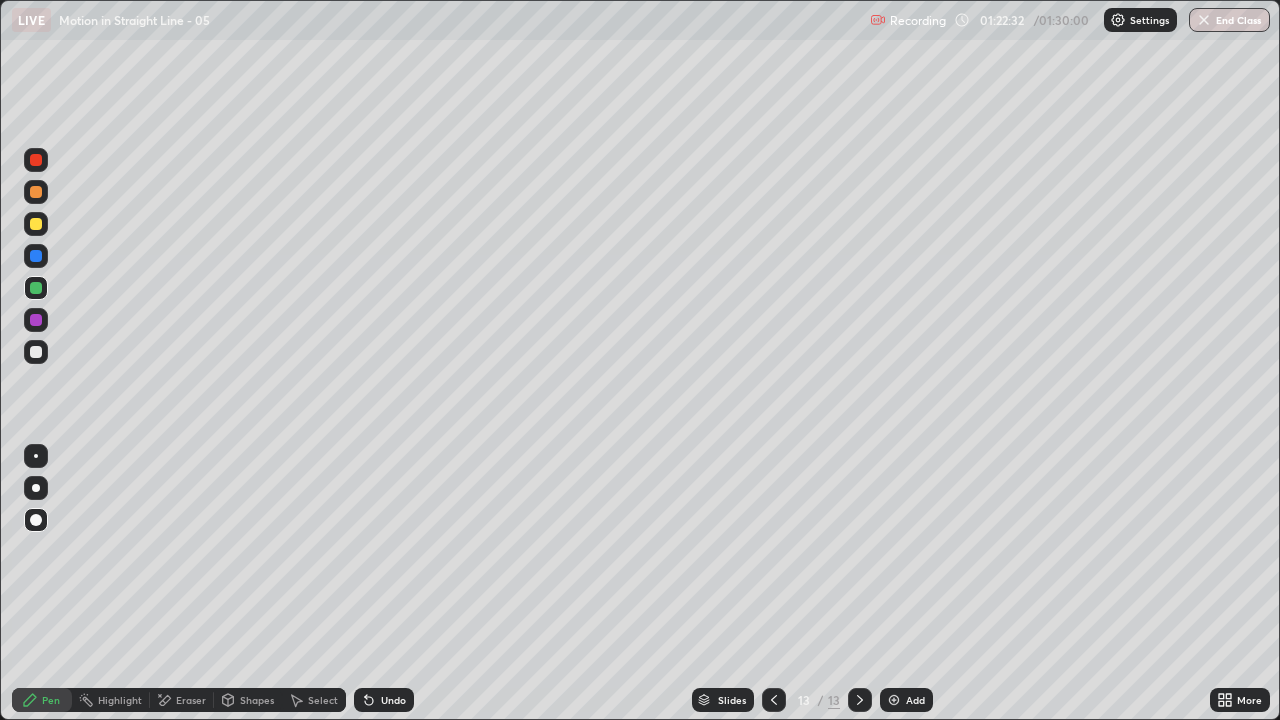 click 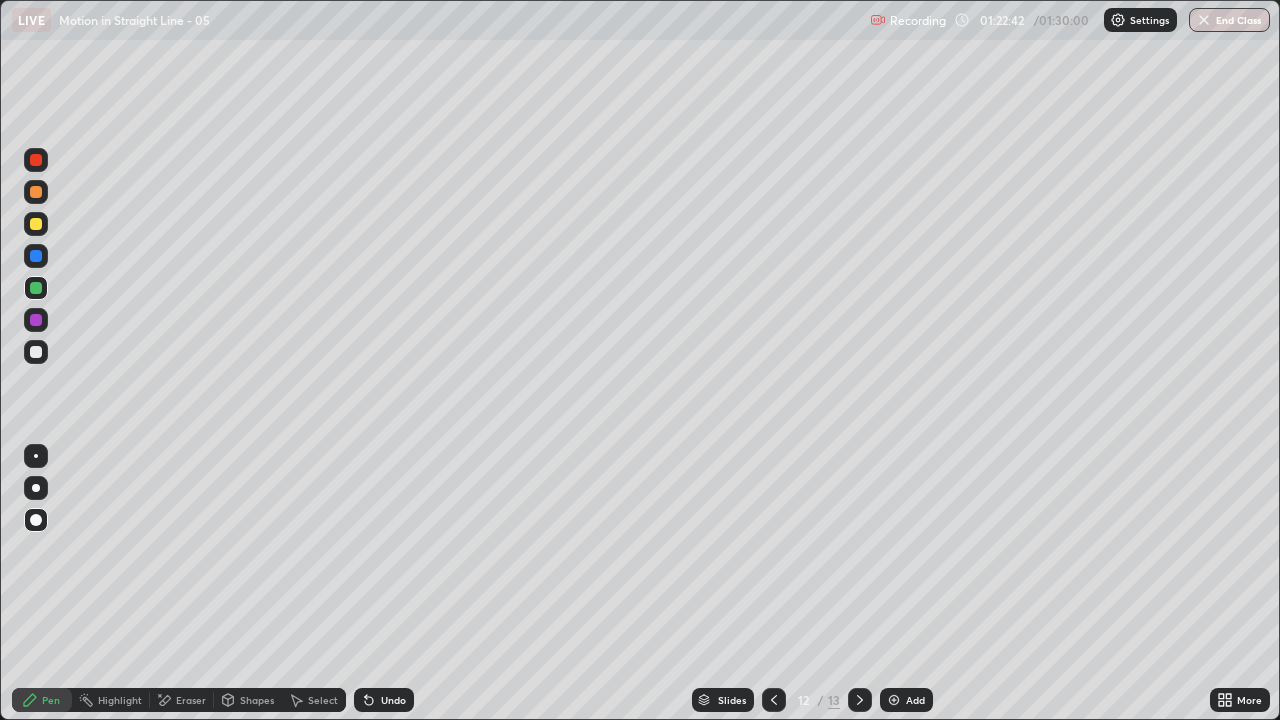 click at bounding box center [860, 700] 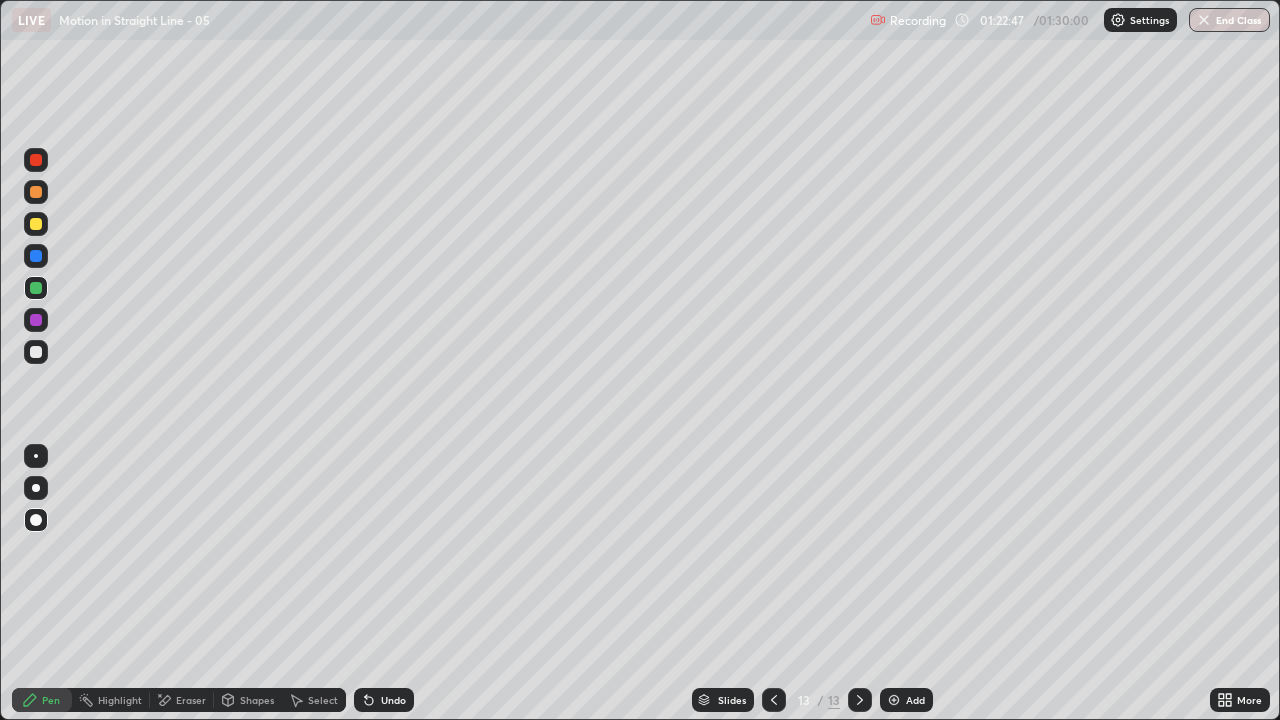 click 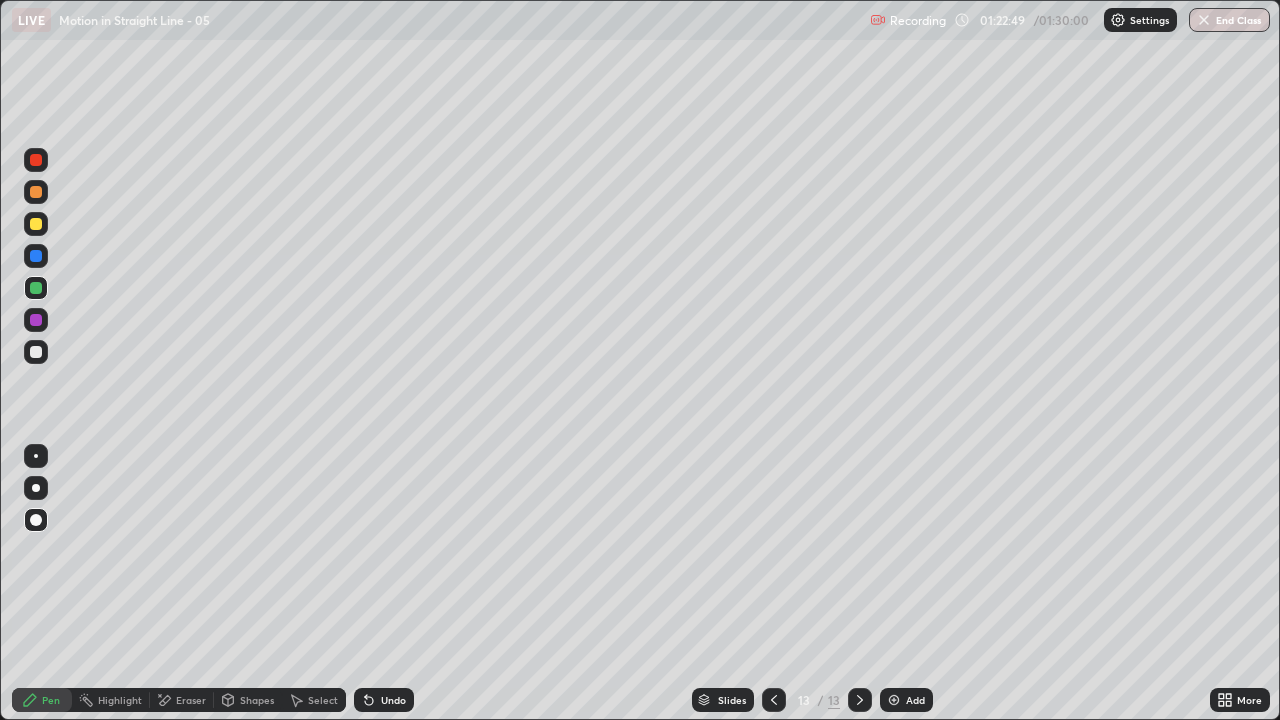 click 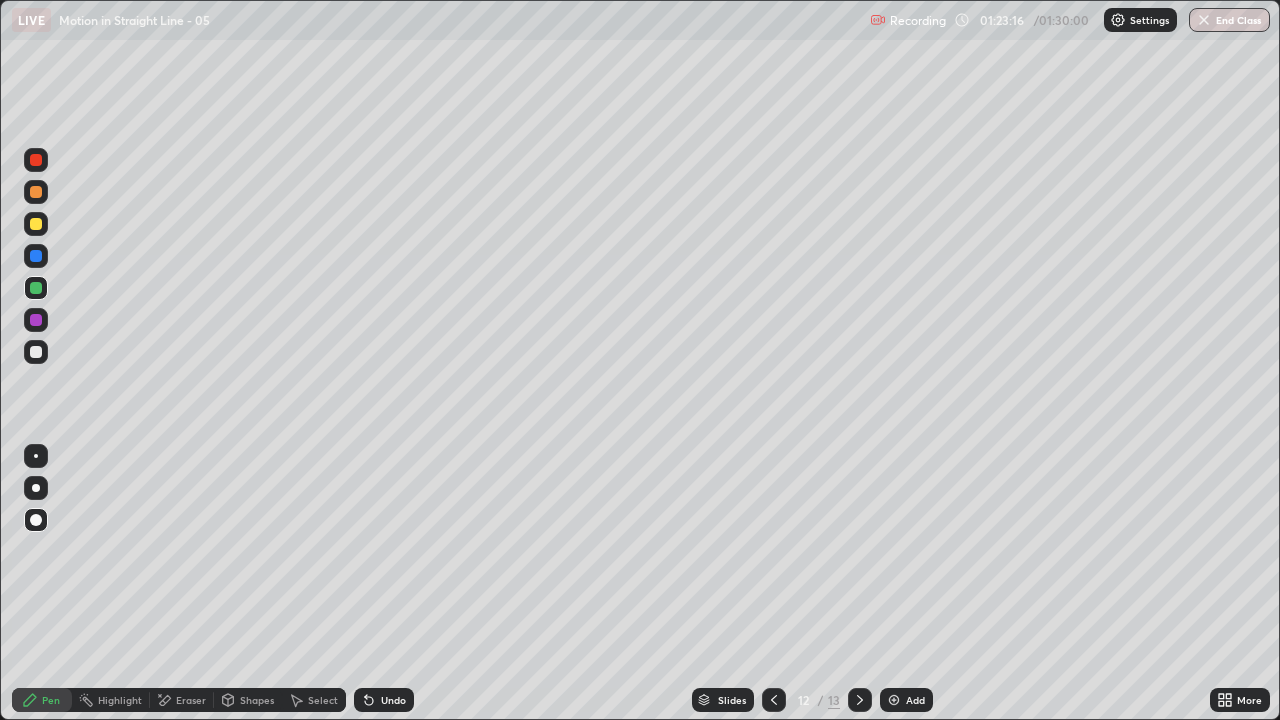 click 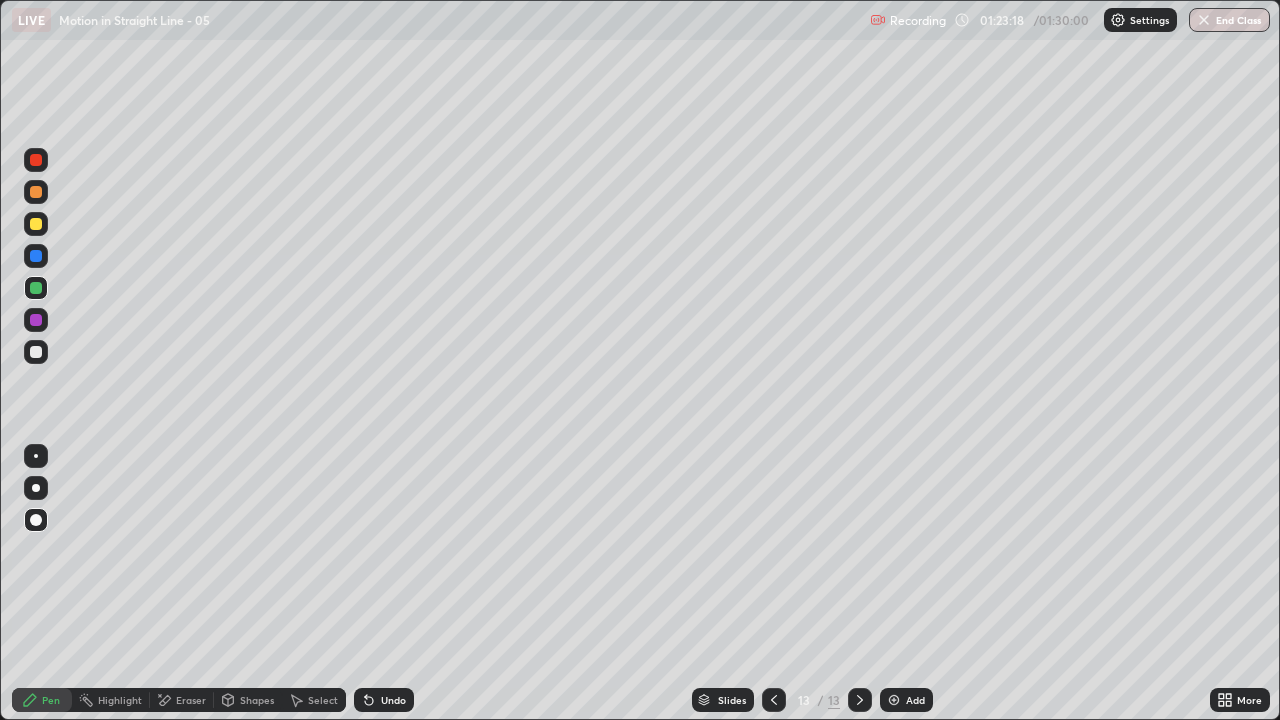 click 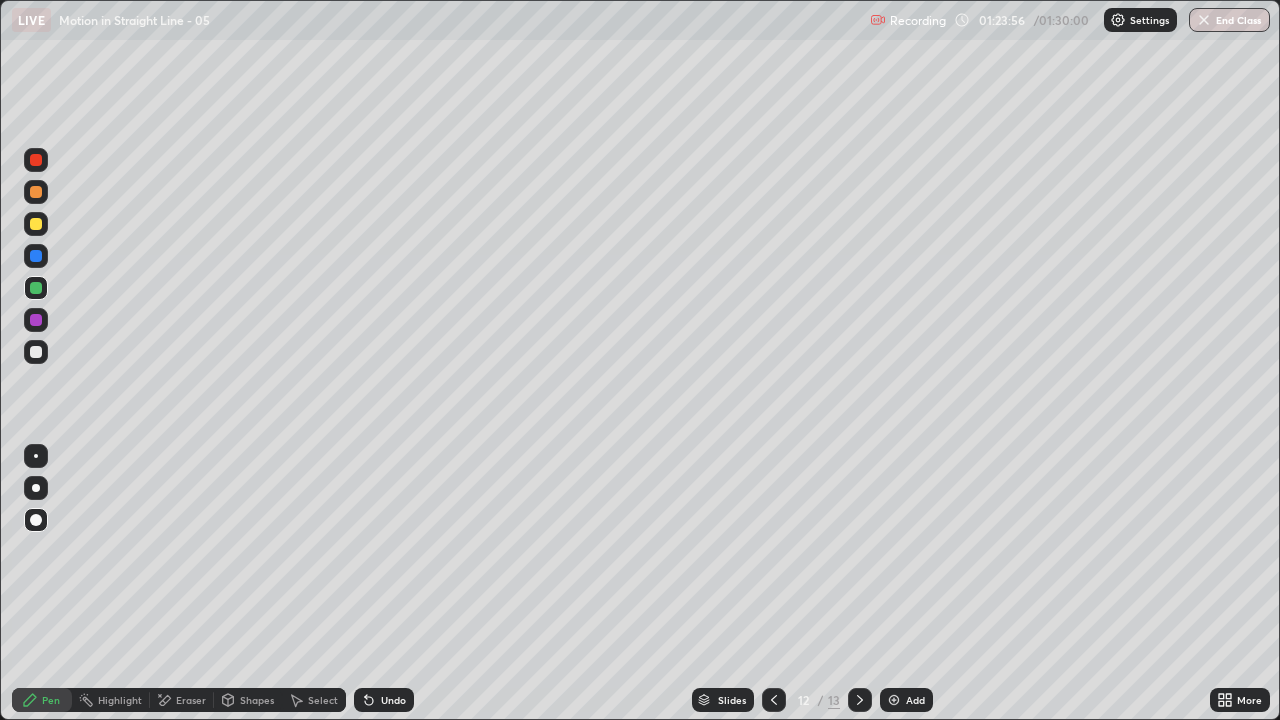 click at bounding box center (1204, 20) 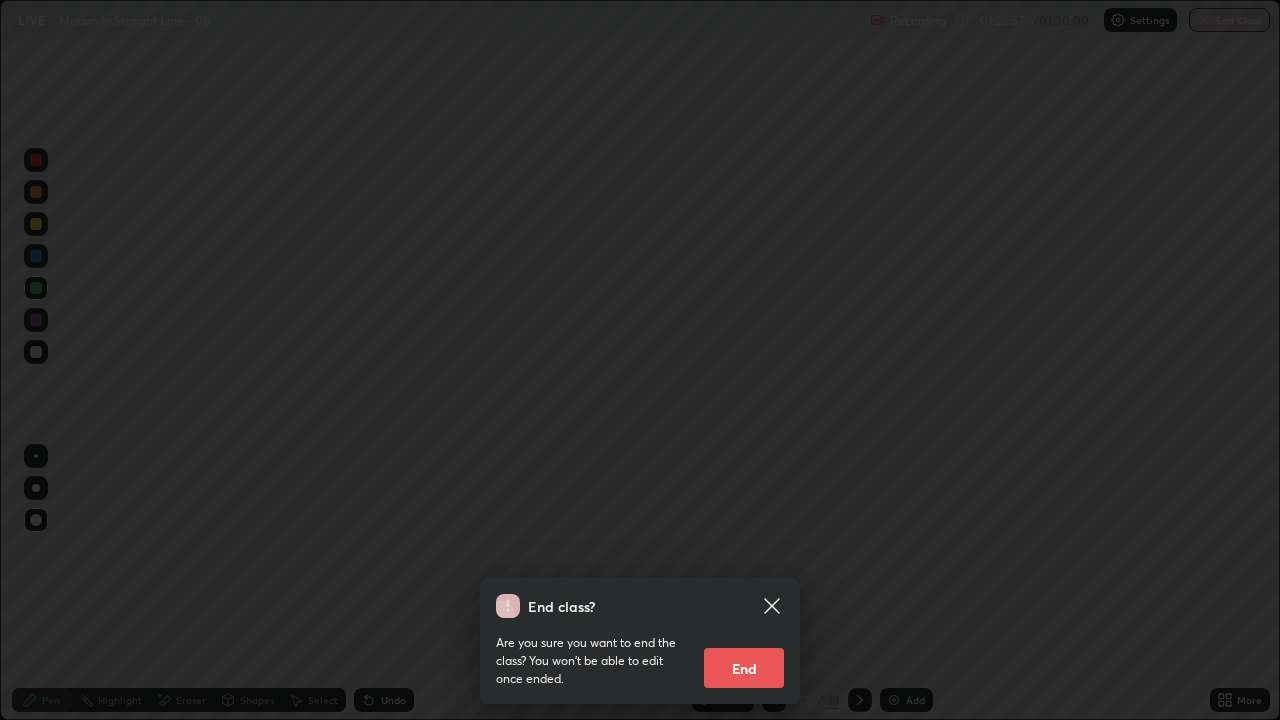 click on "End" at bounding box center [744, 668] 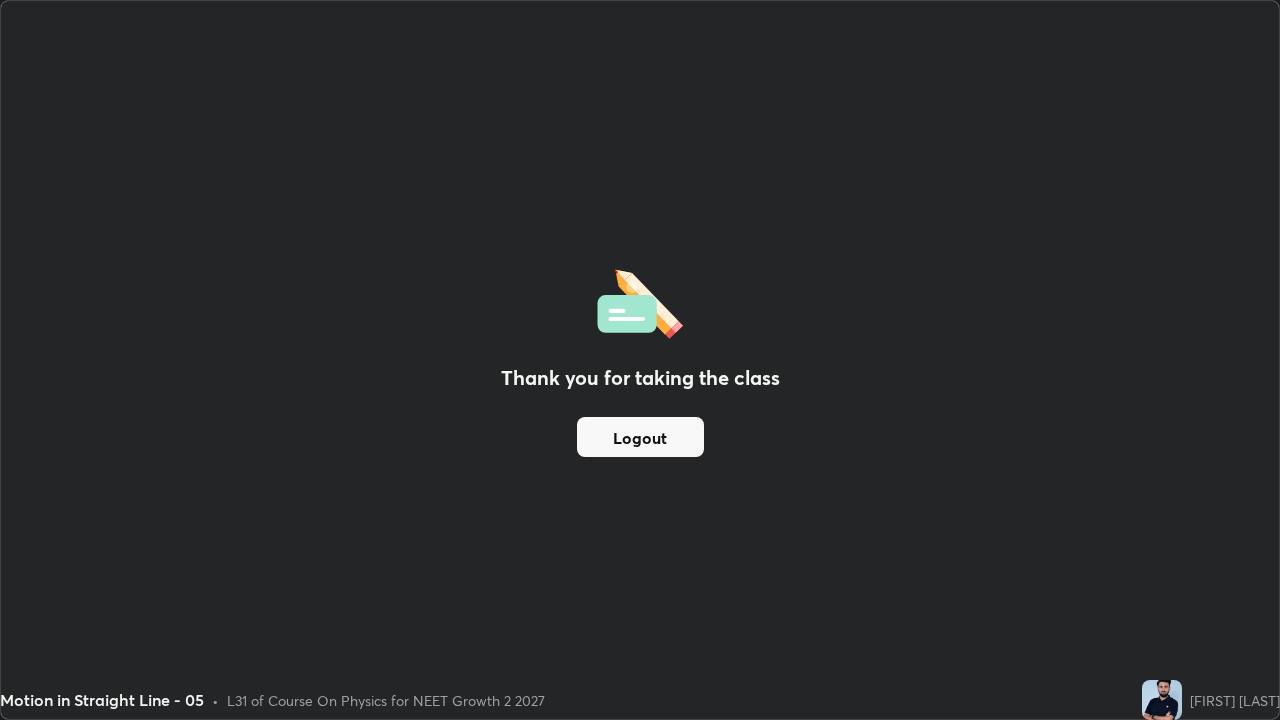 click on "Logout" at bounding box center (640, 437) 